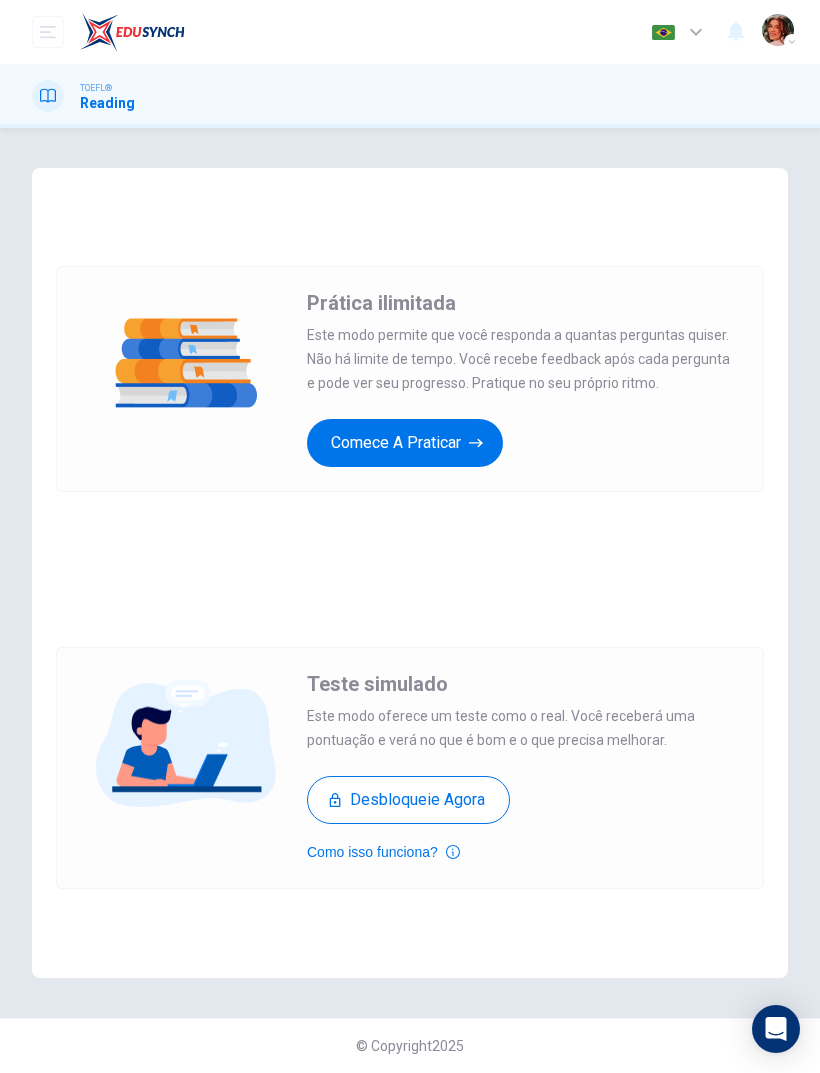 scroll, scrollTop: 0, scrollLeft: 0, axis: both 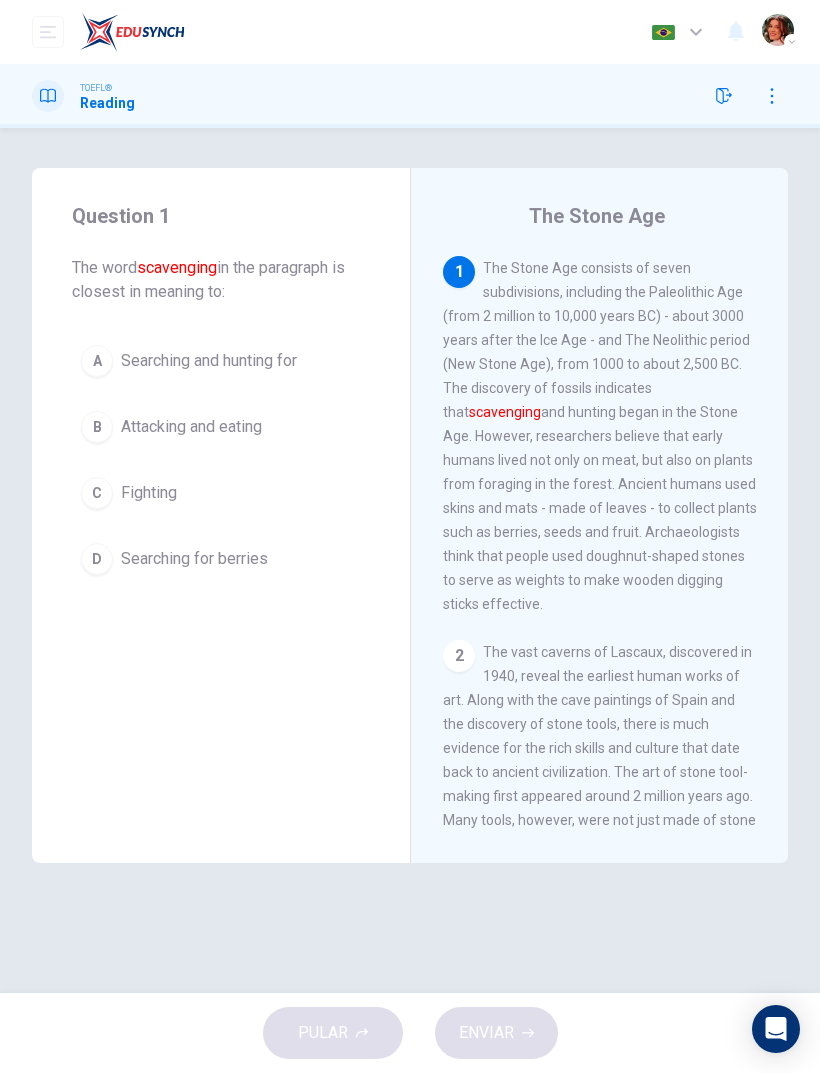 click on "D Searching for berries" at bounding box center (221, 559) 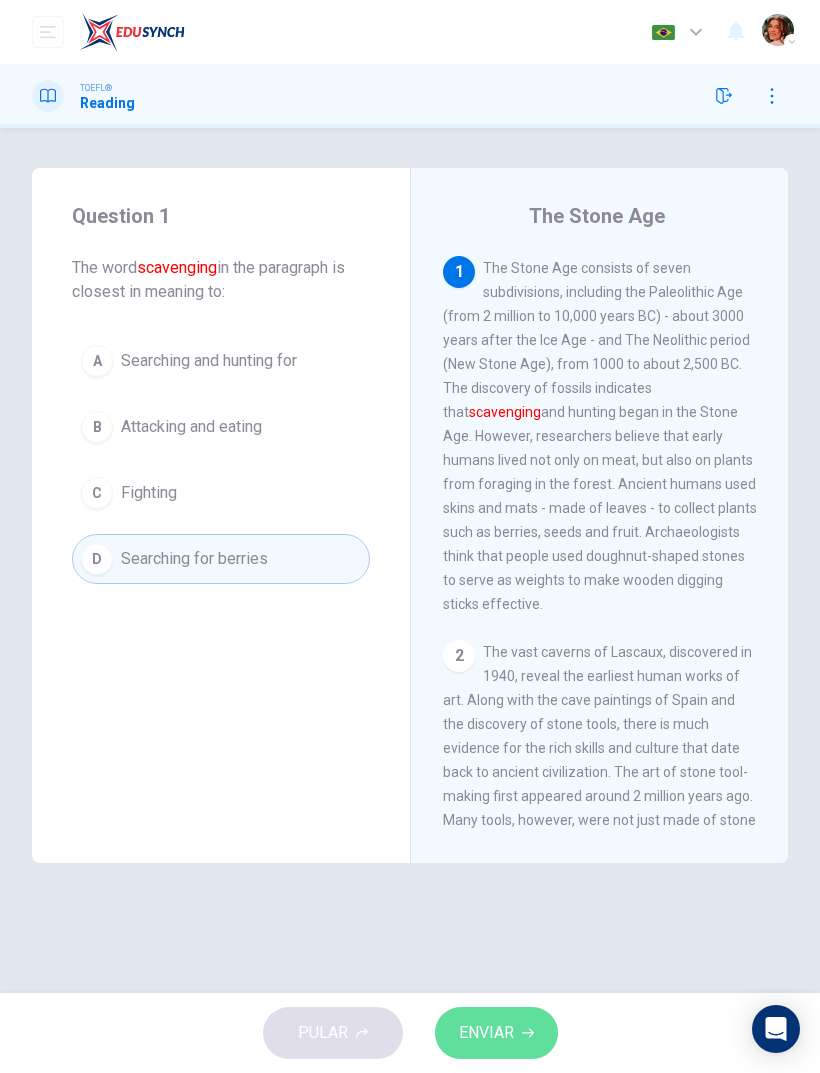 click on "ENVIAR" at bounding box center [486, 1033] 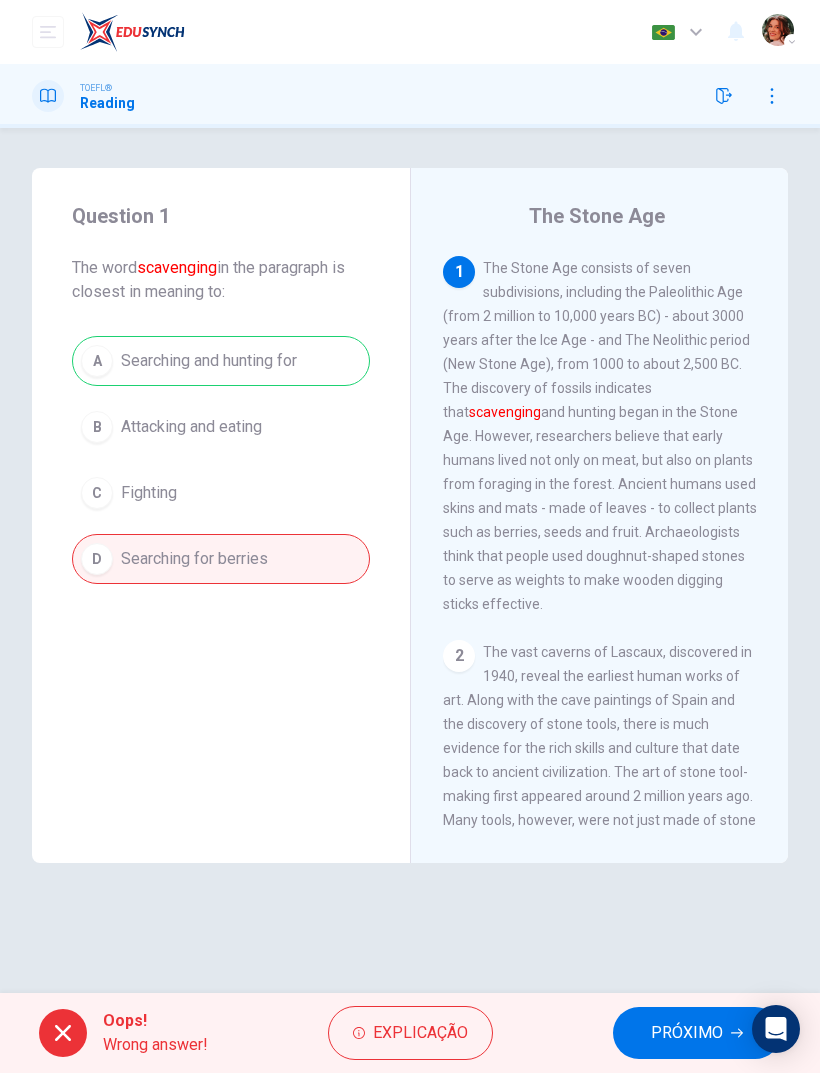 click on "Explicação" at bounding box center (420, 1033) 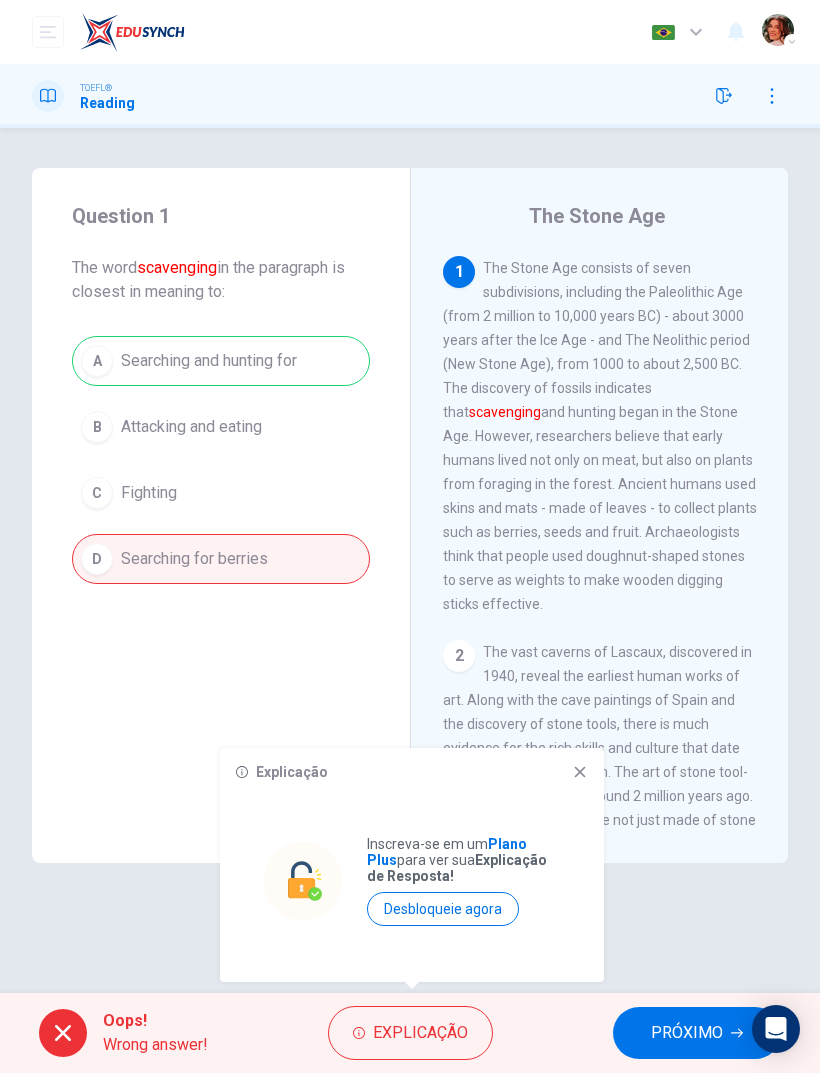 click 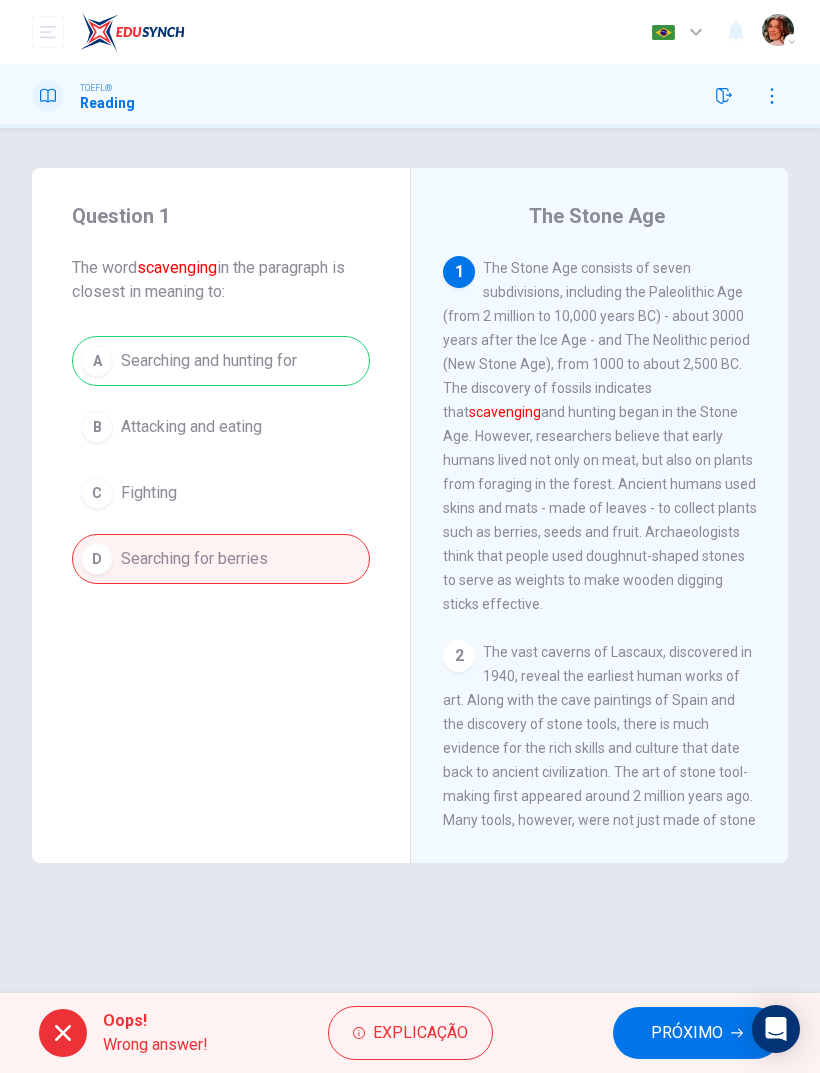 click on "PRÓXIMO" at bounding box center [697, 1033] 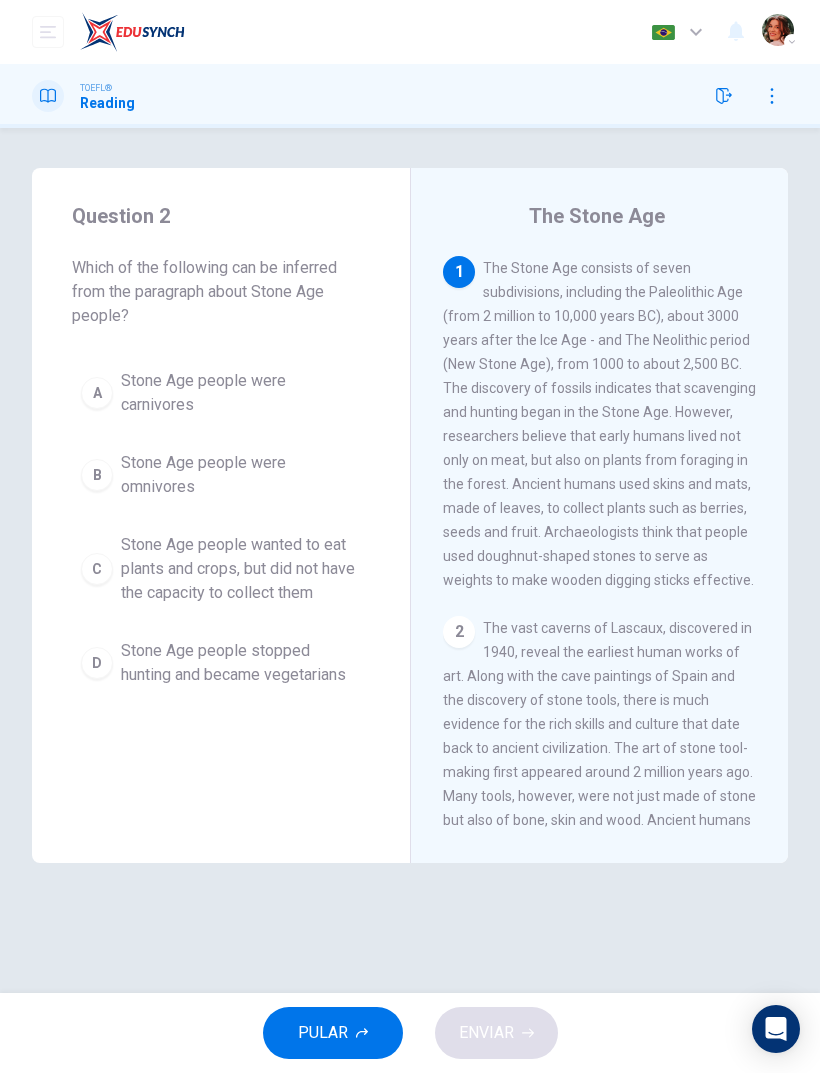 click on "B" at bounding box center [97, 475] 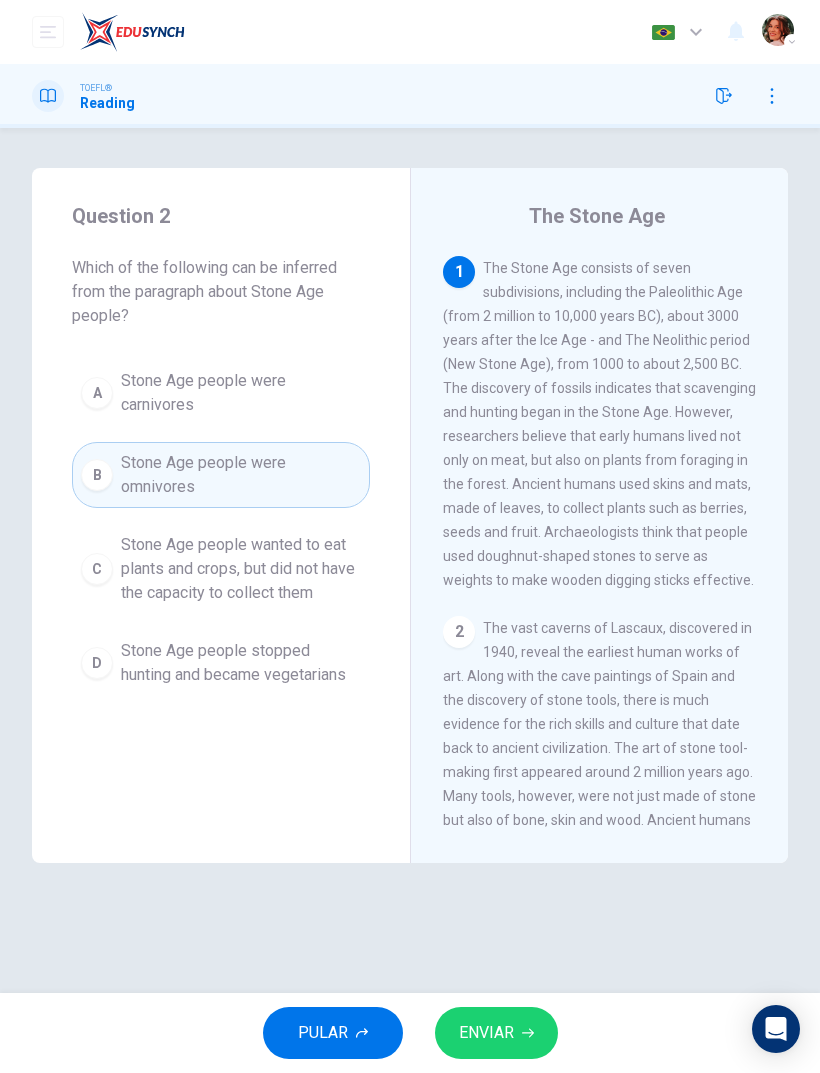click on "ENVIAR" at bounding box center [486, 1033] 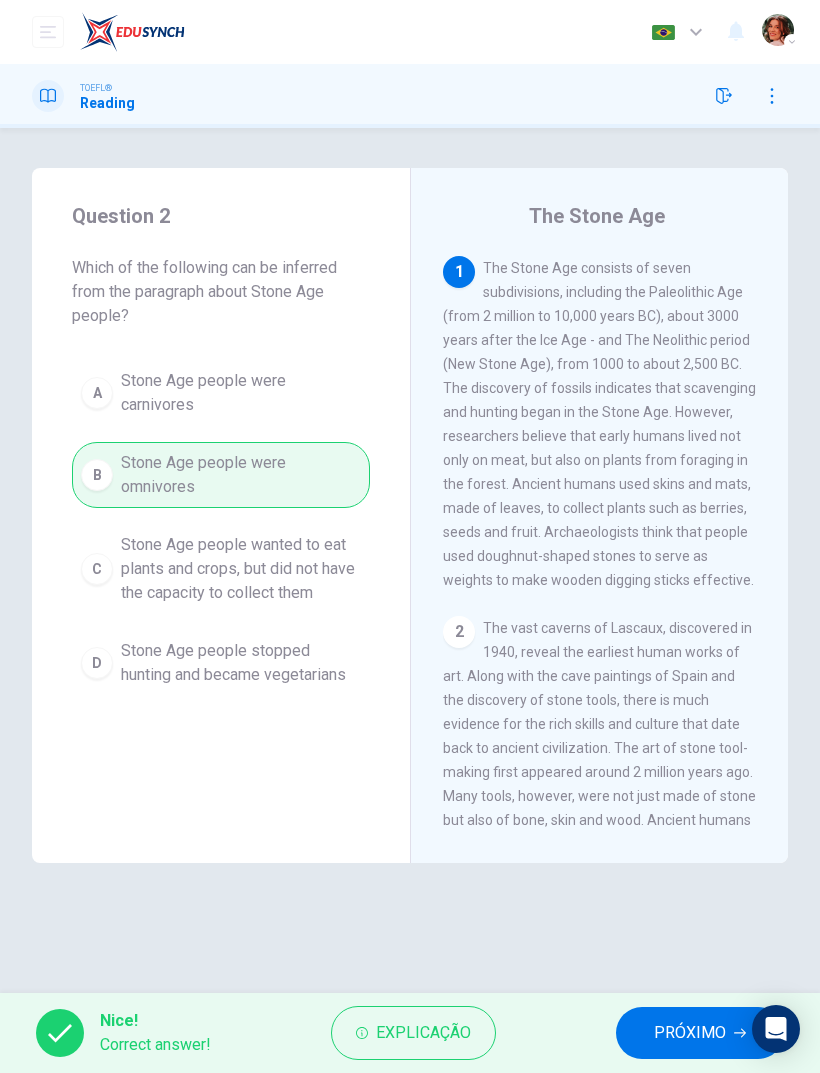 click on "PRÓXIMO" at bounding box center [690, 1033] 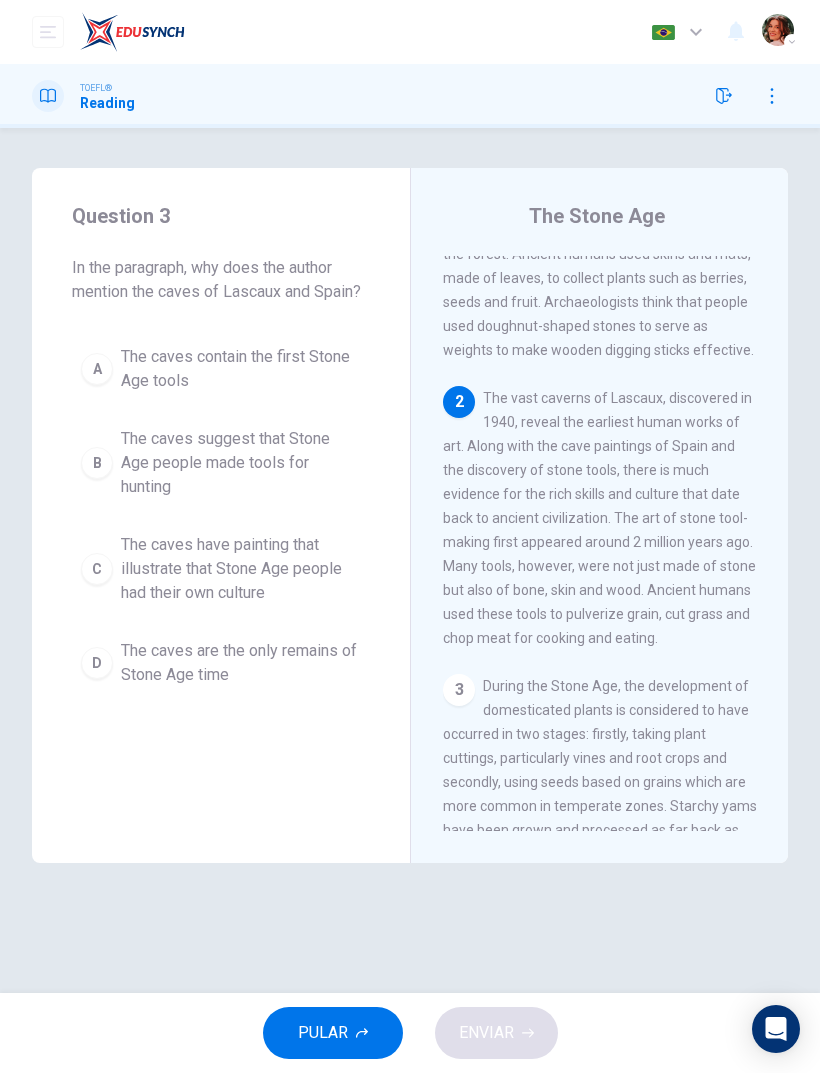 scroll, scrollTop: 249, scrollLeft: 0, axis: vertical 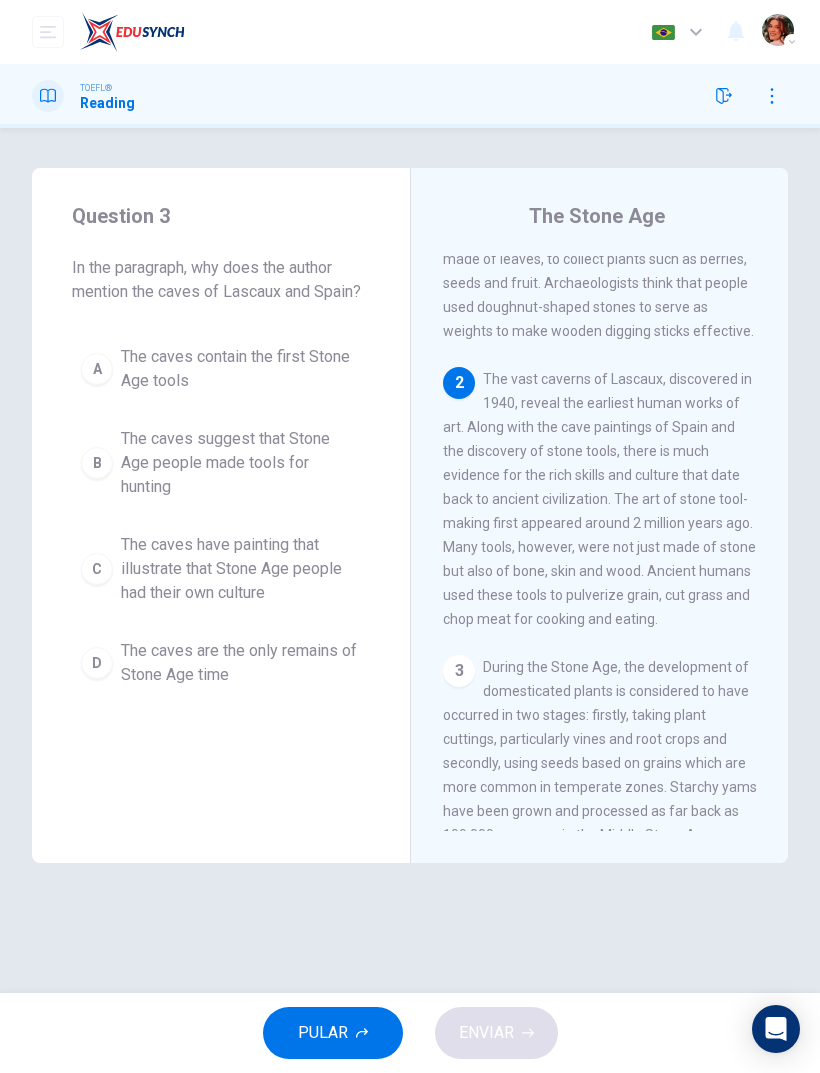click on "C" at bounding box center (97, 569) 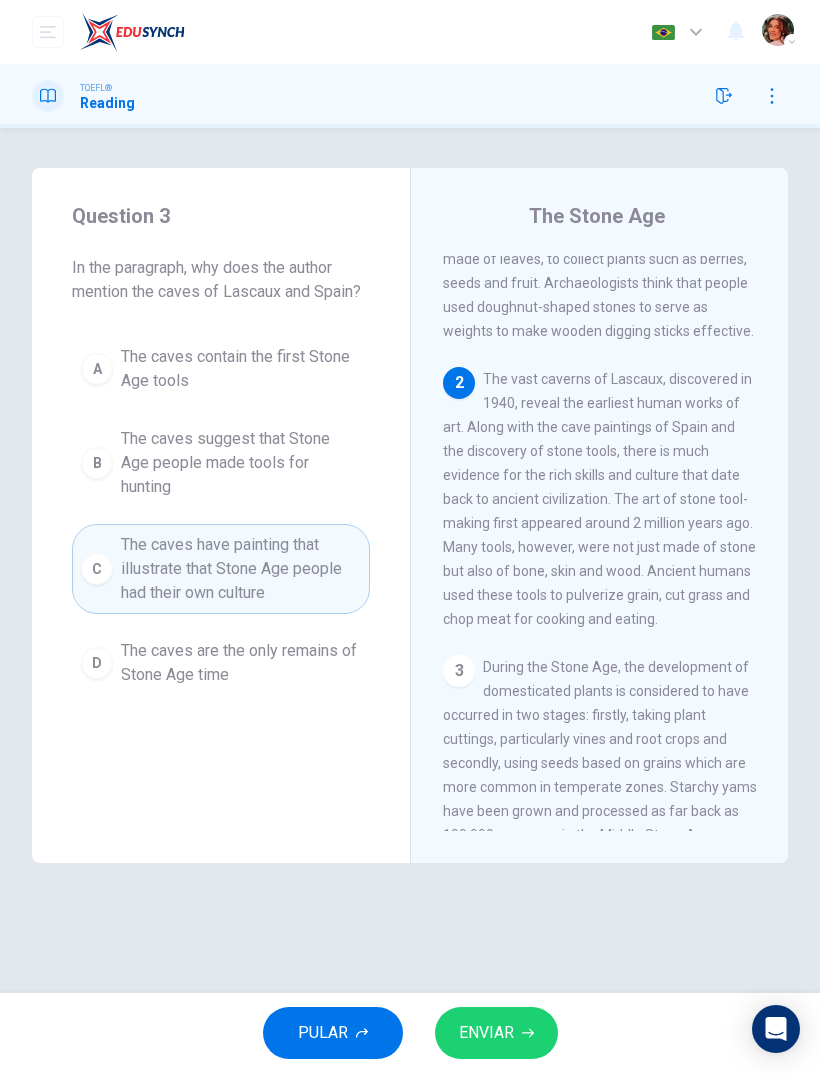 click on "ENVIAR" at bounding box center [486, 1033] 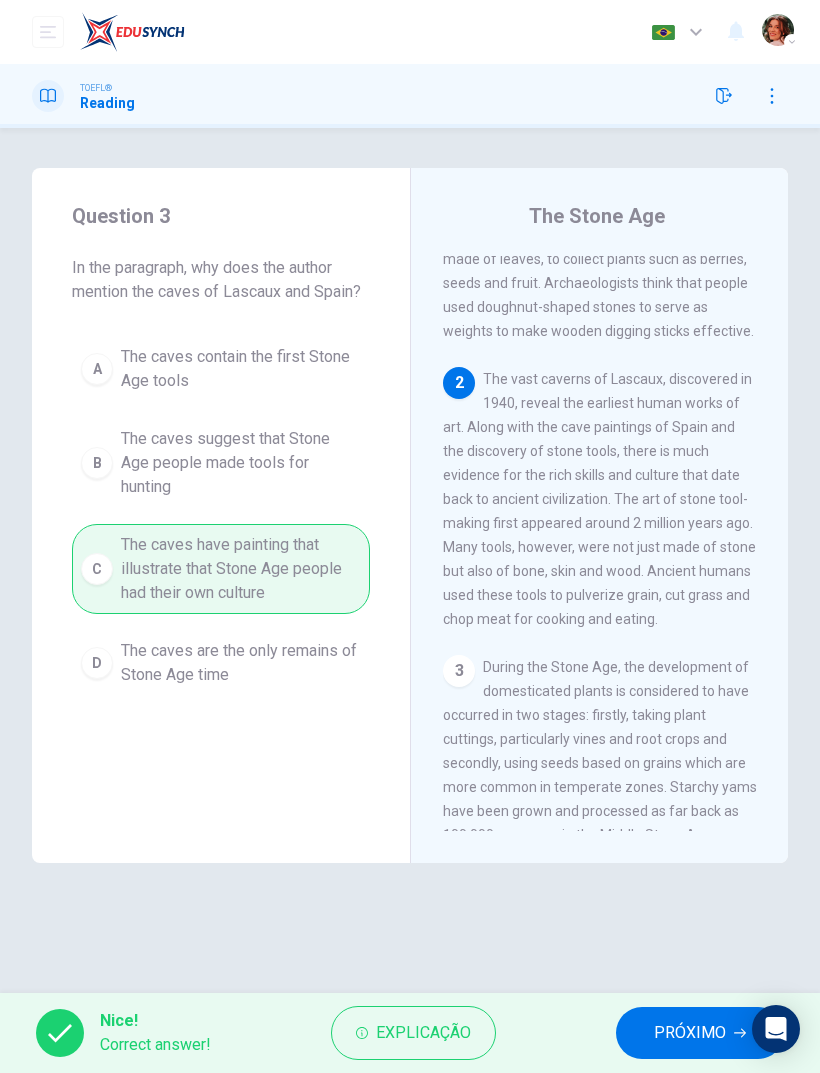 click on "PRÓXIMO" at bounding box center [690, 1033] 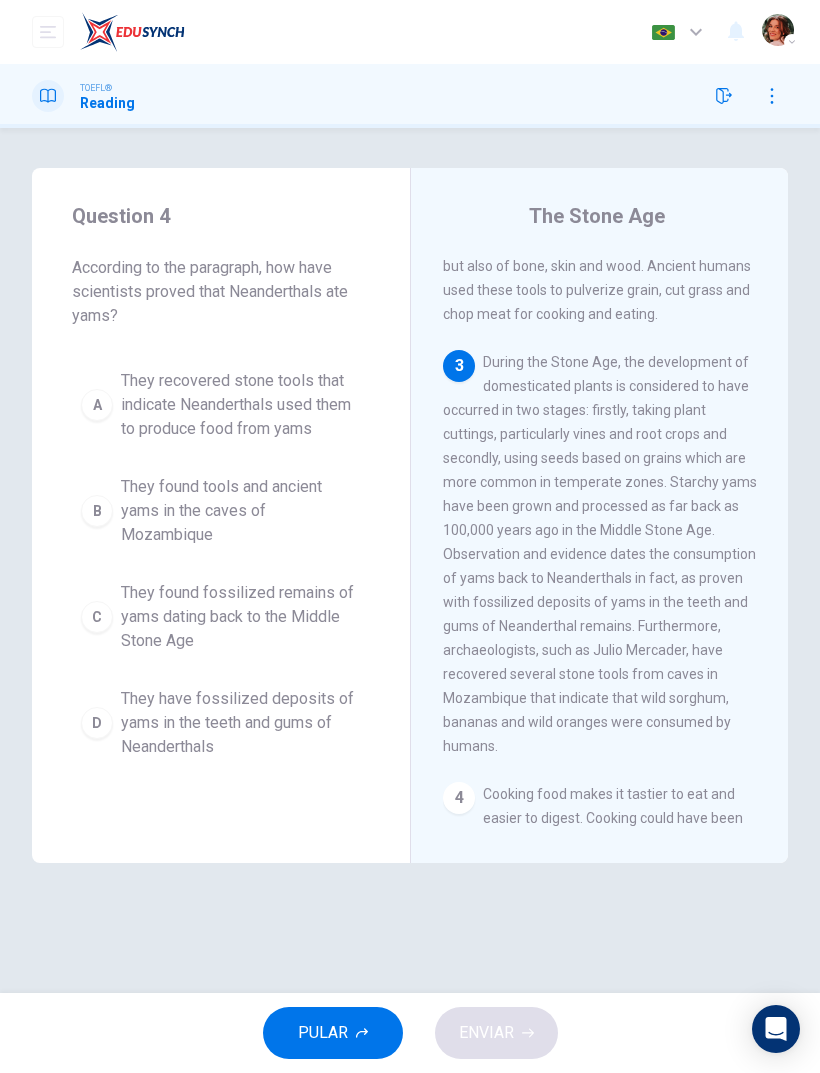 scroll, scrollTop: 556, scrollLeft: 0, axis: vertical 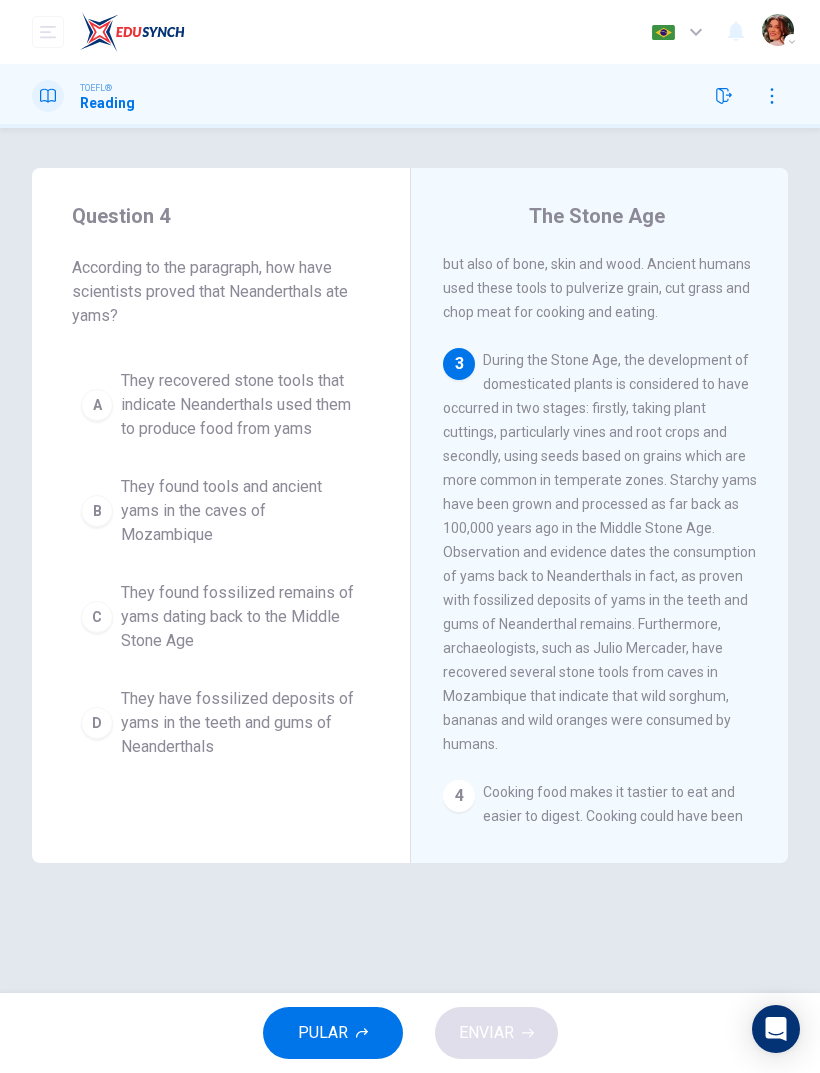 click on "They have fossilized deposits of yams in the teeth and gums of Neanderthals" at bounding box center (241, 723) 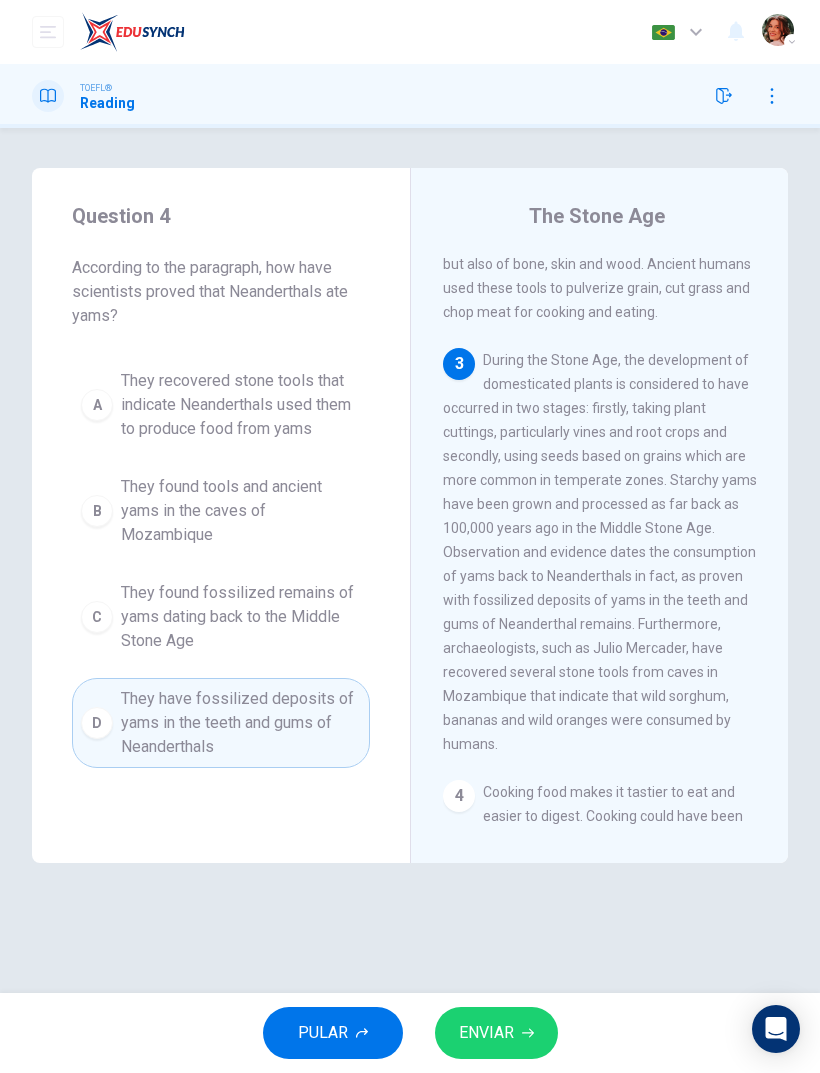 click on "ENVIAR" at bounding box center [486, 1033] 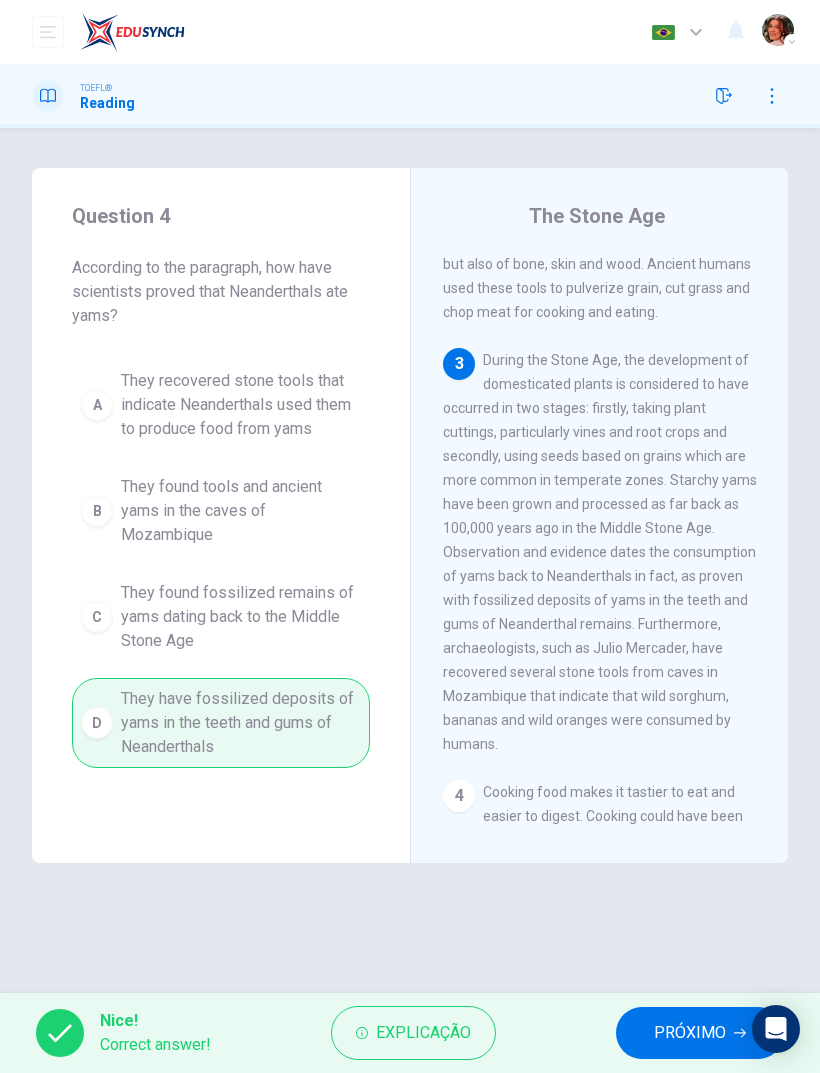 click on "PRÓXIMO" at bounding box center [690, 1033] 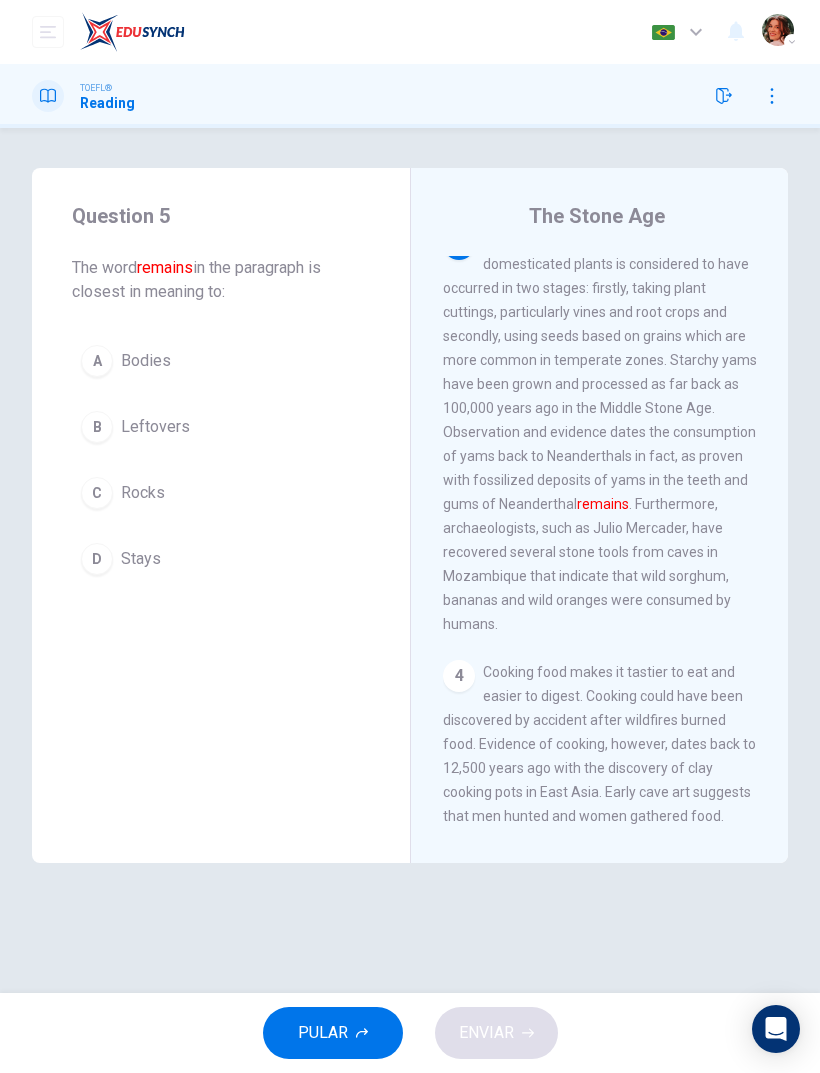 scroll, scrollTop: 681, scrollLeft: 0, axis: vertical 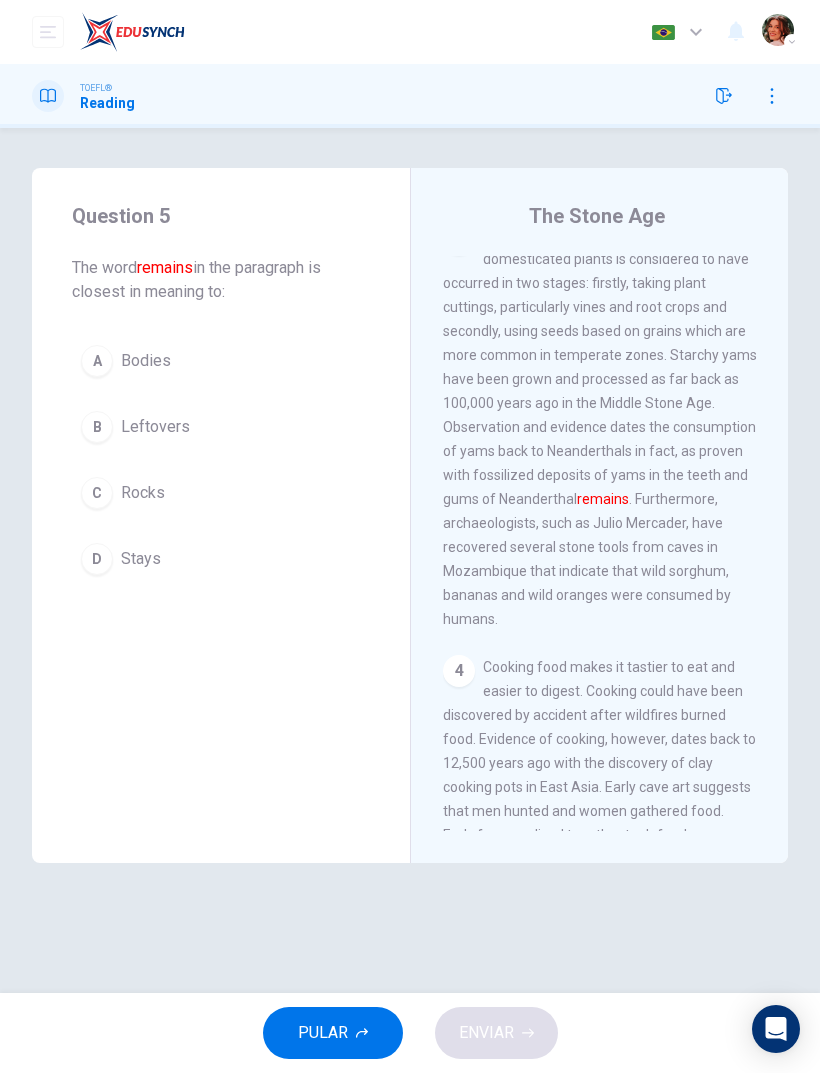 click on "A" at bounding box center [97, 361] 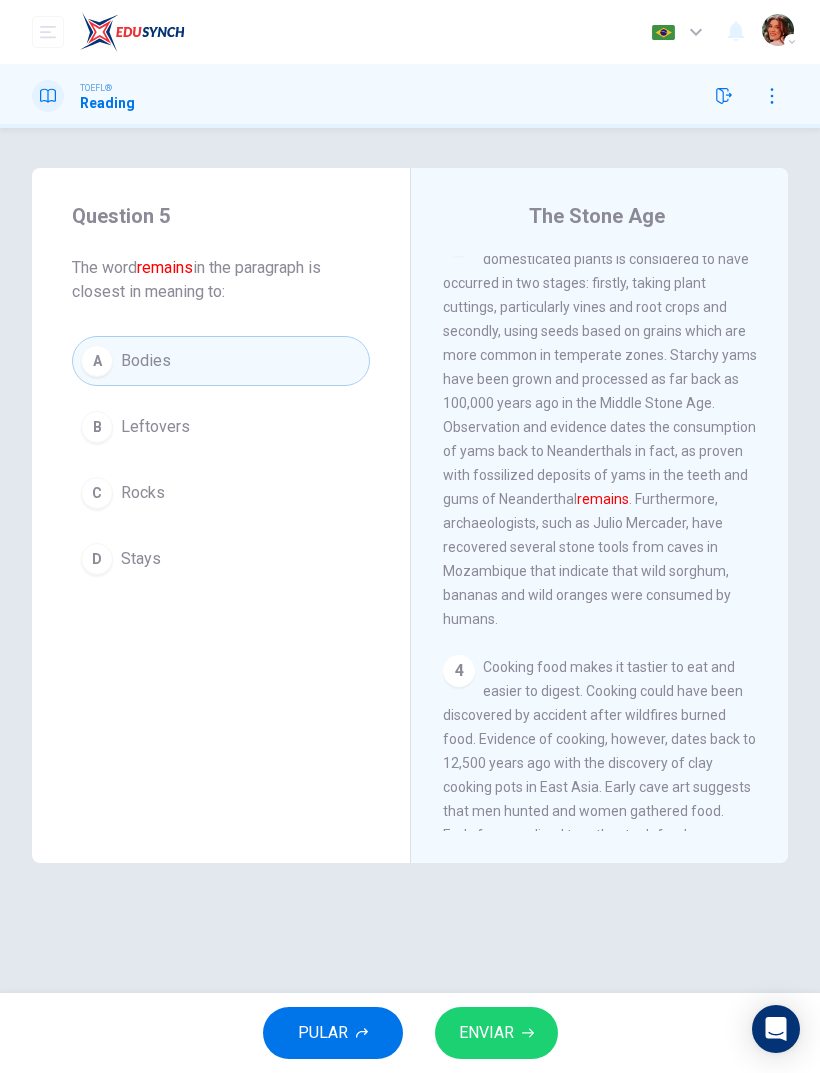 click on "ENVIAR" at bounding box center (496, 1033) 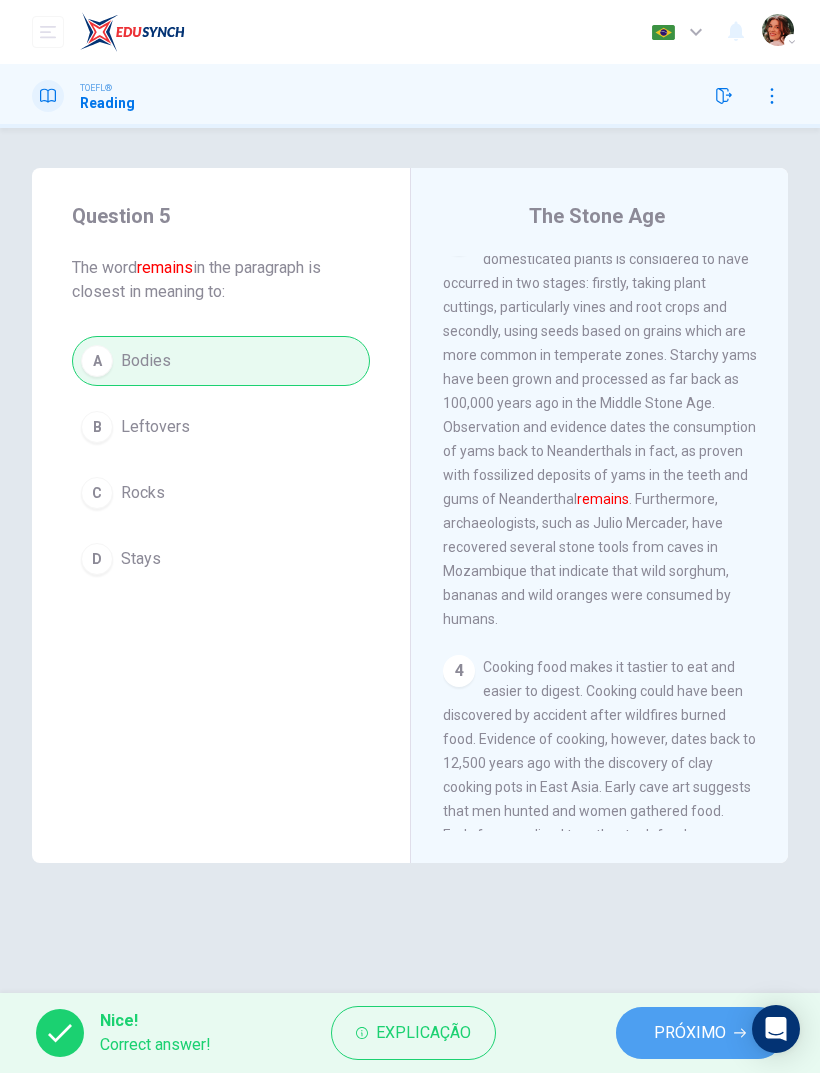 click on "PRÓXIMO" at bounding box center (690, 1033) 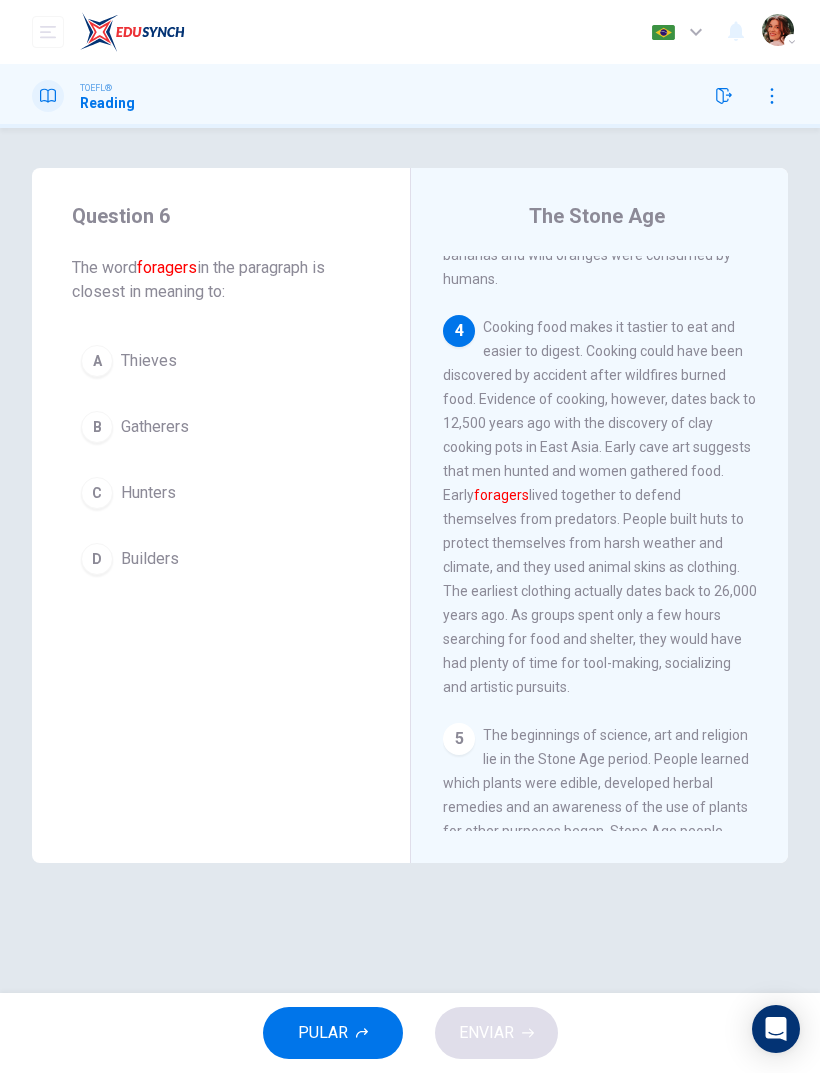 scroll, scrollTop: 1021, scrollLeft: 0, axis: vertical 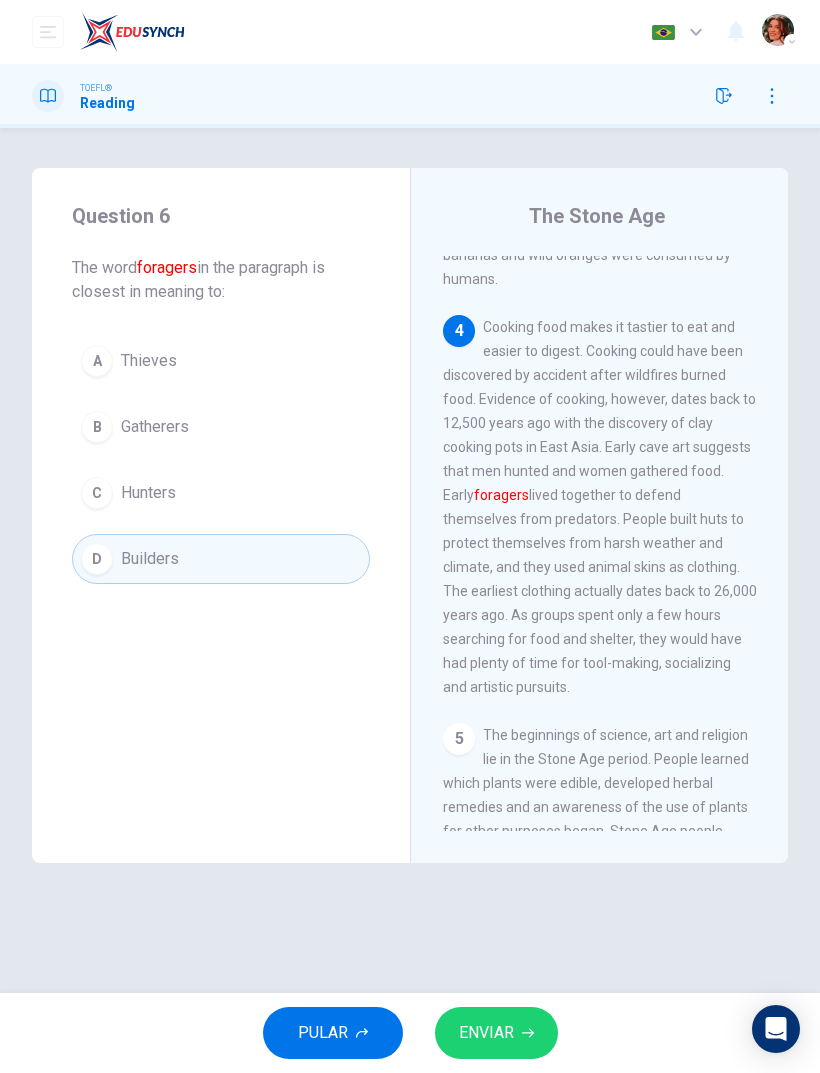click on "ENVIAR" at bounding box center [486, 1033] 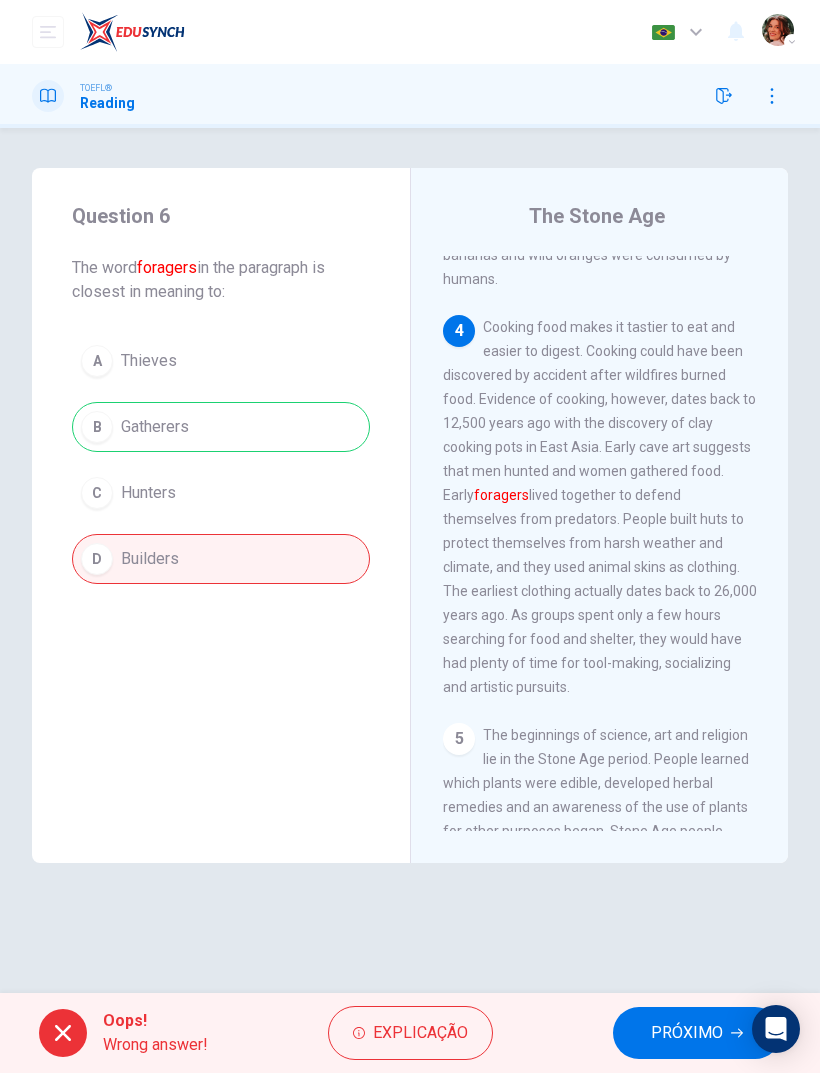 click on "PRÓXIMO" at bounding box center [697, 1033] 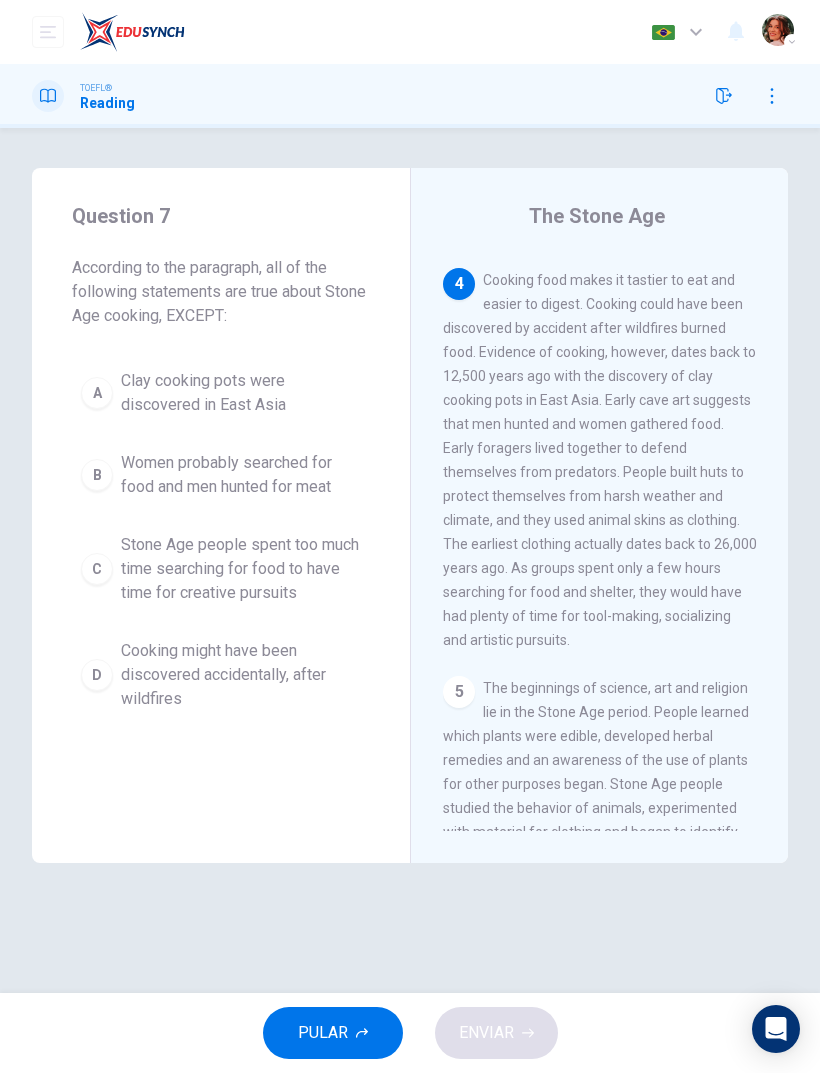 scroll, scrollTop: 1080, scrollLeft: 0, axis: vertical 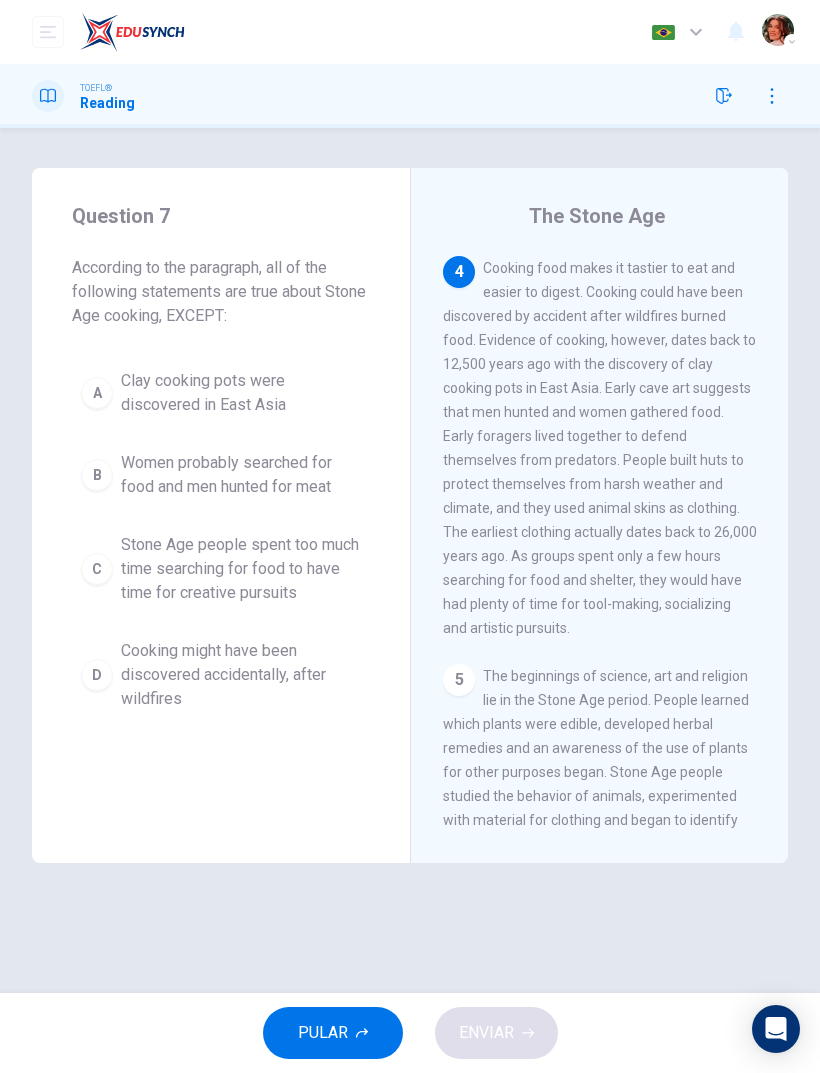 click on "Stone Age people spent too much time searching for food to have time for creative pursuits" at bounding box center (241, 569) 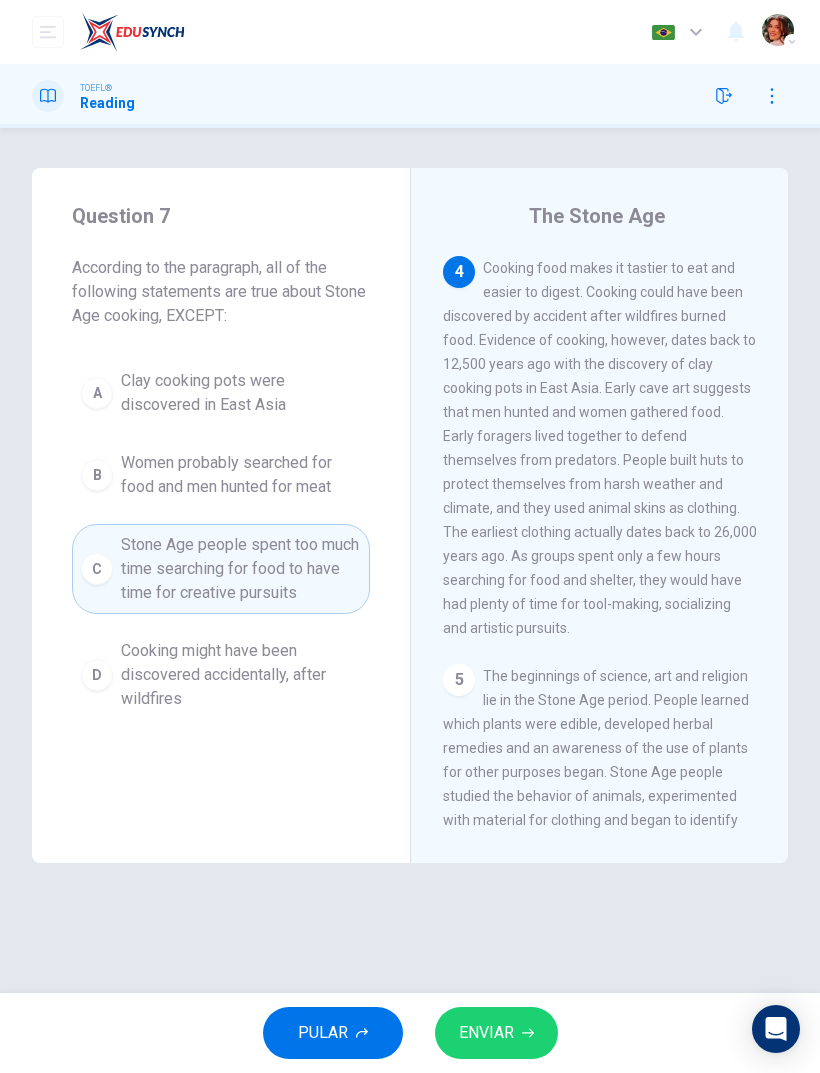 click on "ENVIAR" at bounding box center (496, 1033) 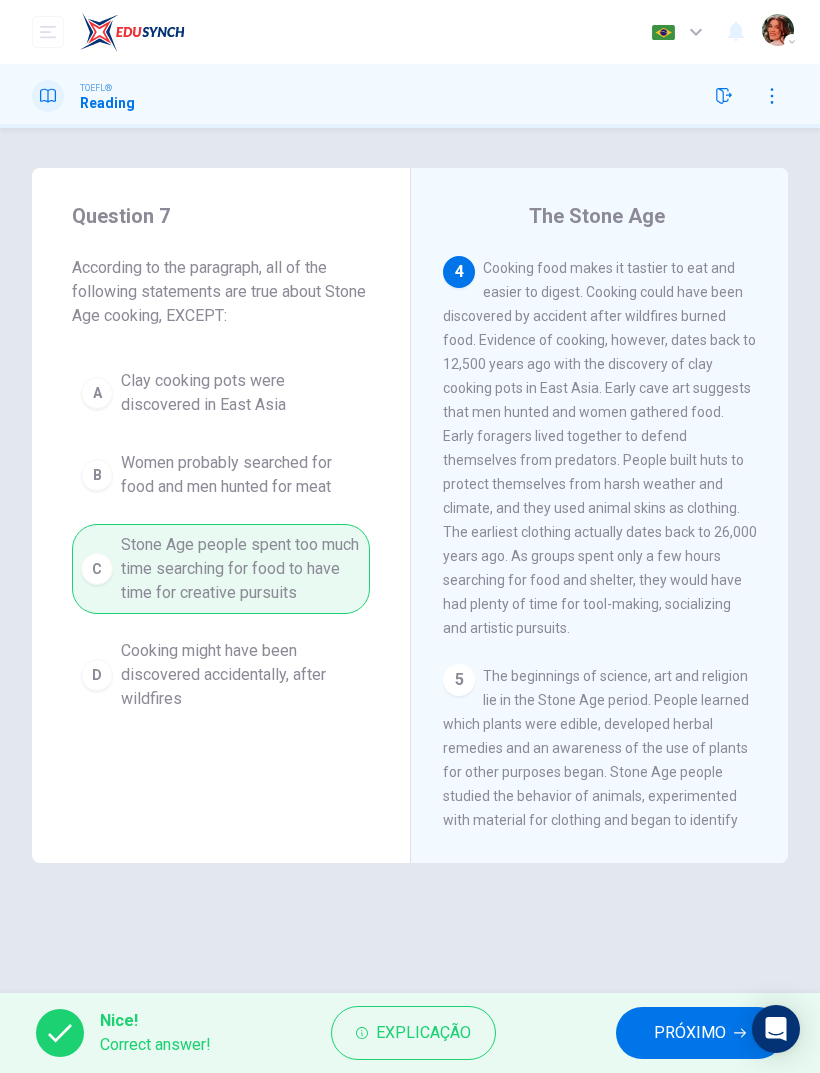 click on "PRÓXIMO" at bounding box center [690, 1033] 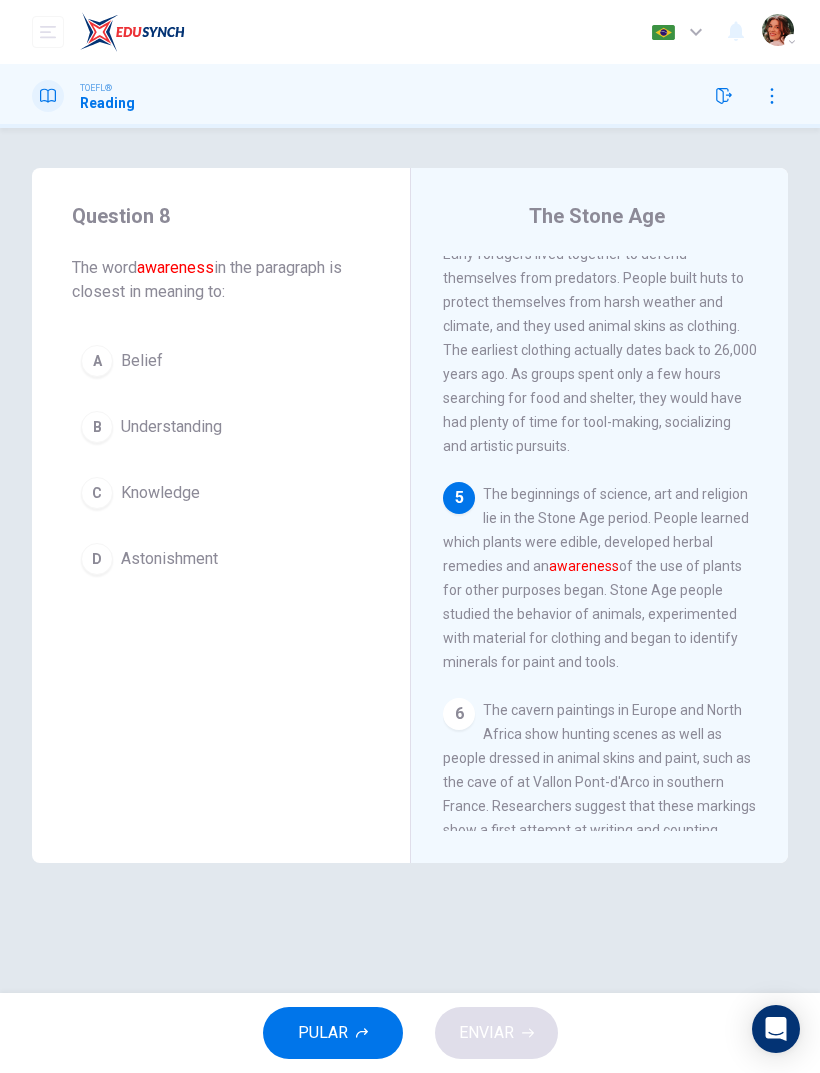 scroll, scrollTop: 1281, scrollLeft: 0, axis: vertical 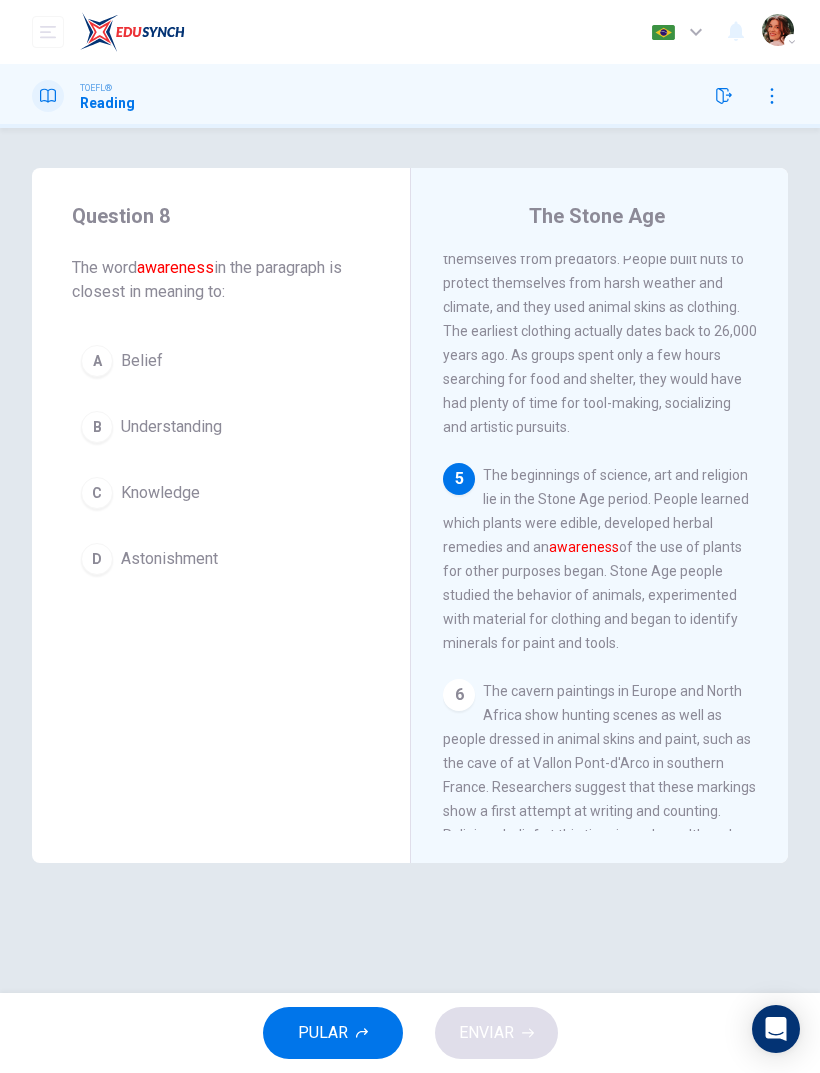 click on "Knowledge" at bounding box center [160, 493] 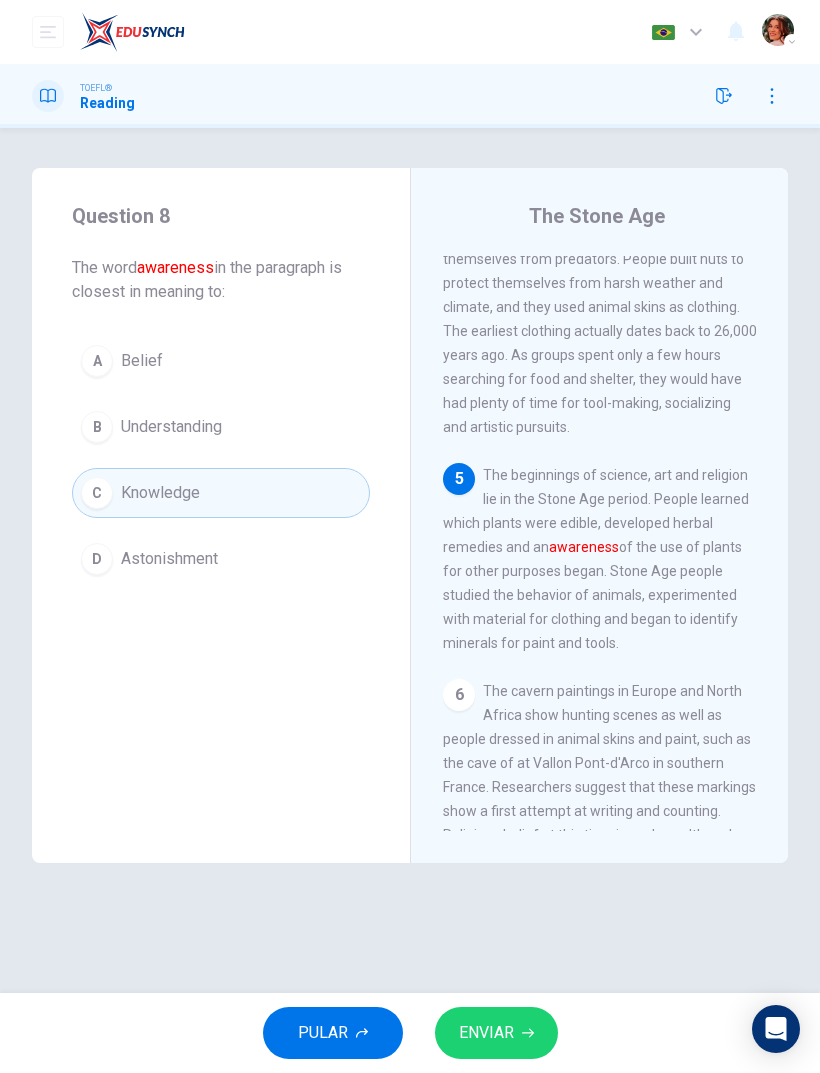 click on "ENVIAR" at bounding box center [496, 1033] 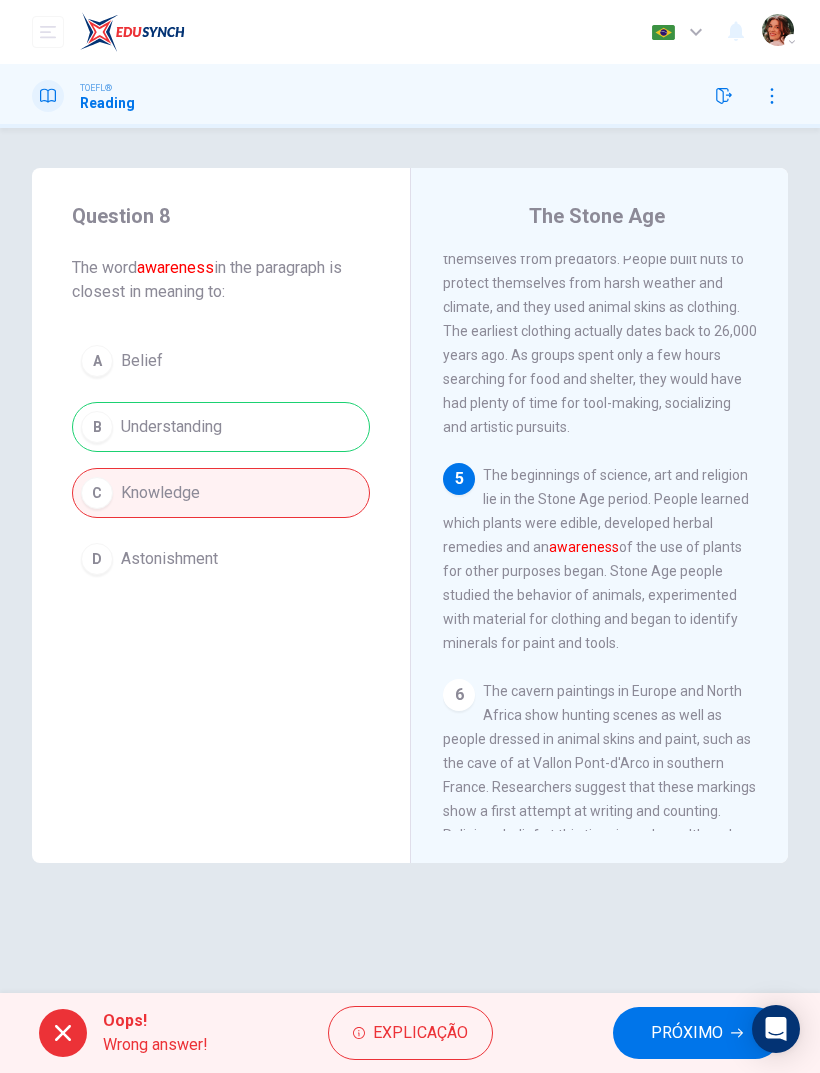 click on "Explicação" at bounding box center [420, 1033] 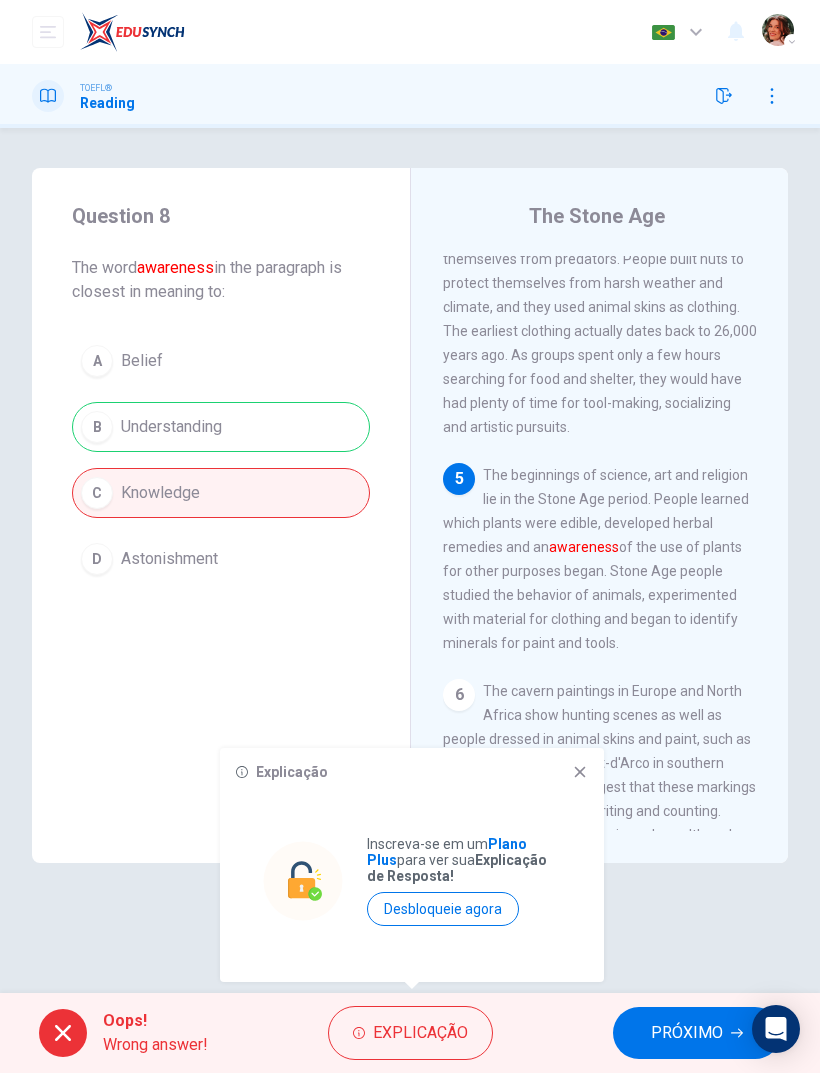 click 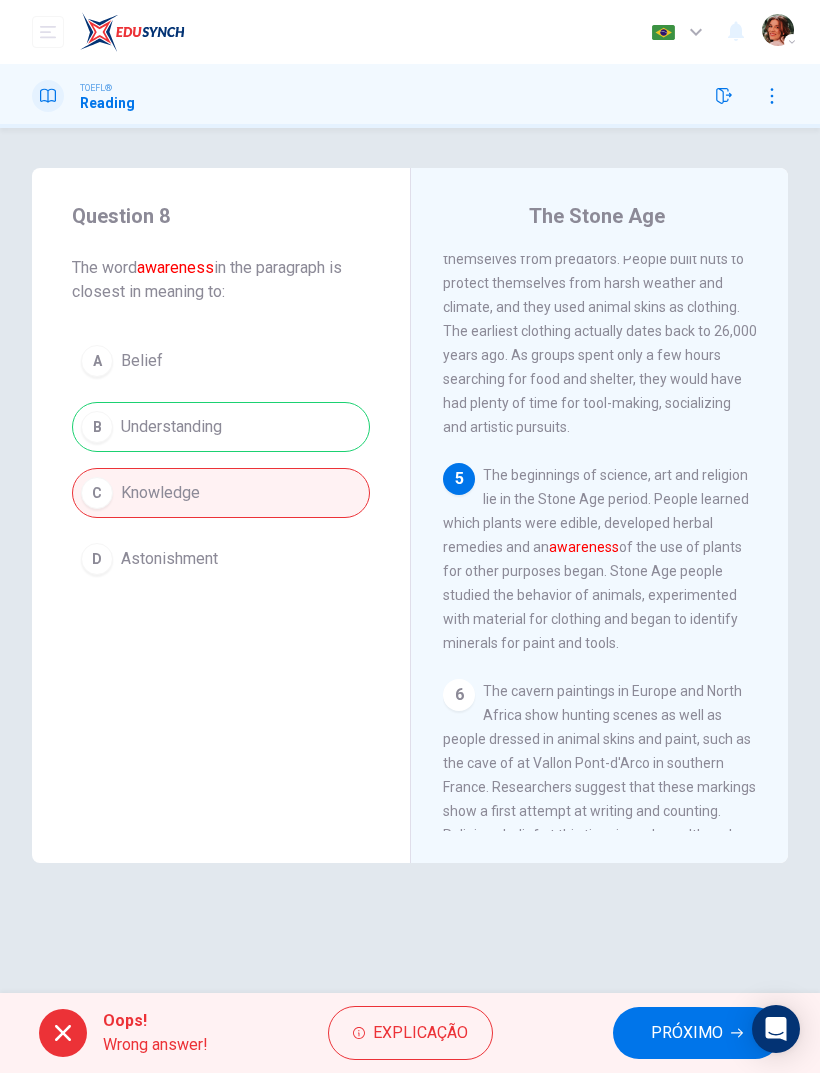 click on "PRÓXIMO" at bounding box center [687, 1033] 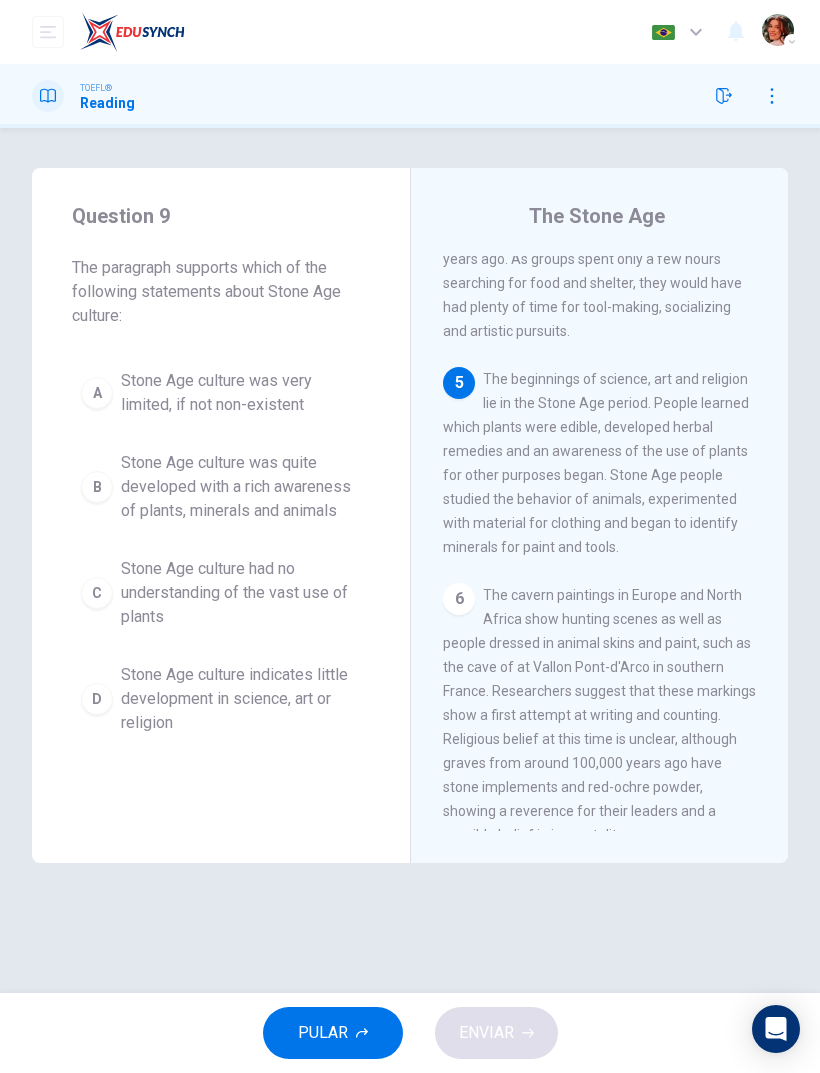 scroll, scrollTop: 1393, scrollLeft: 0, axis: vertical 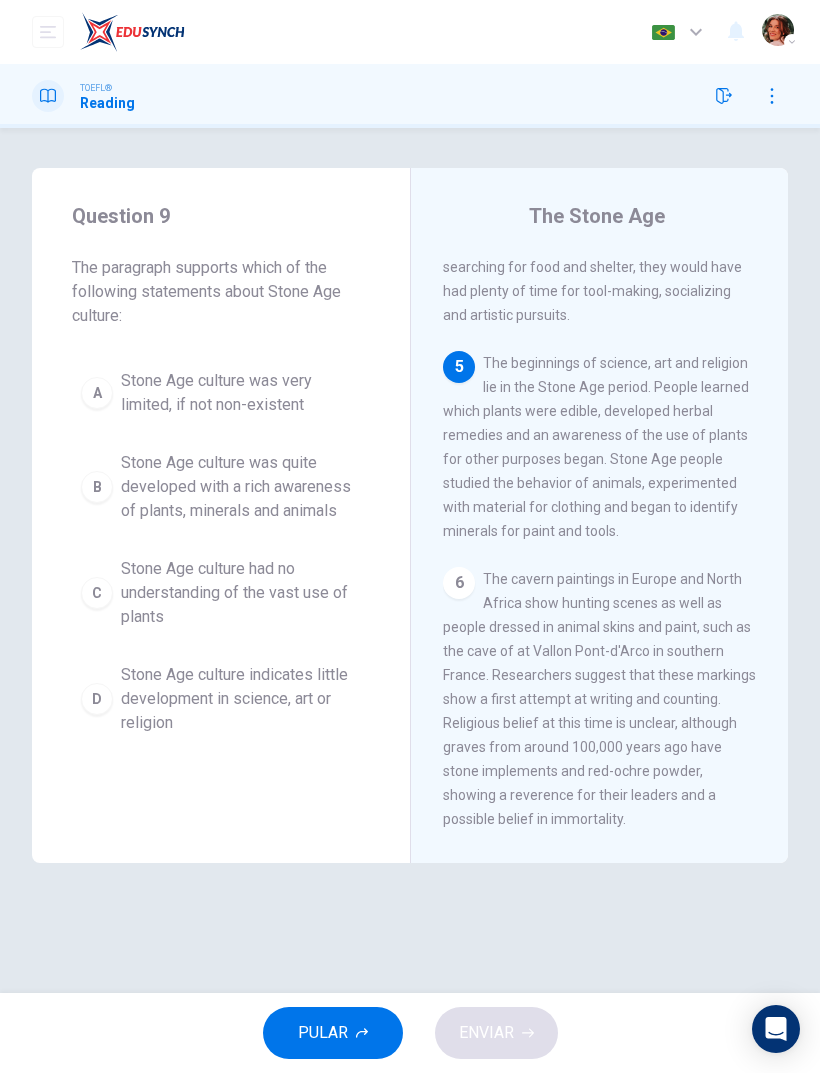click on "Stone Age culture indicates little development in science, art or religion" at bounding box center [241, 699] 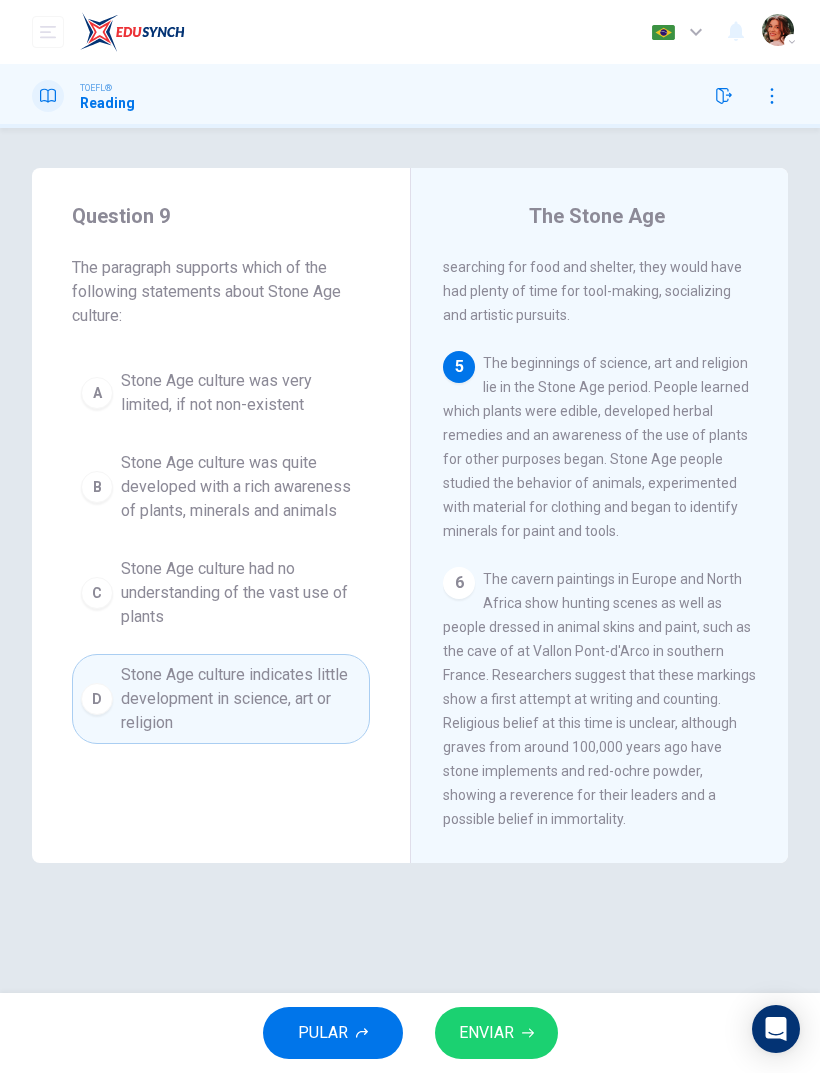 click on "ENVIAR" at bounding box center [486, 1033] 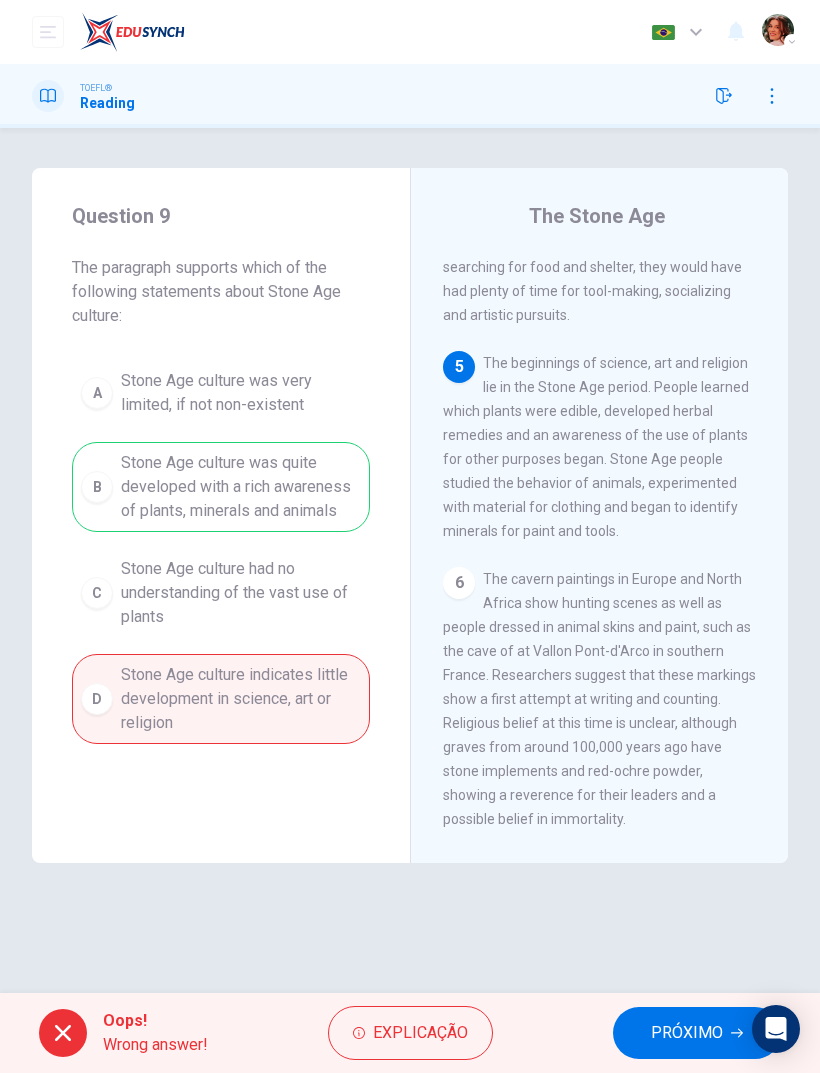 click on "PRÓXIMO" at bounding box center [687, 1033] 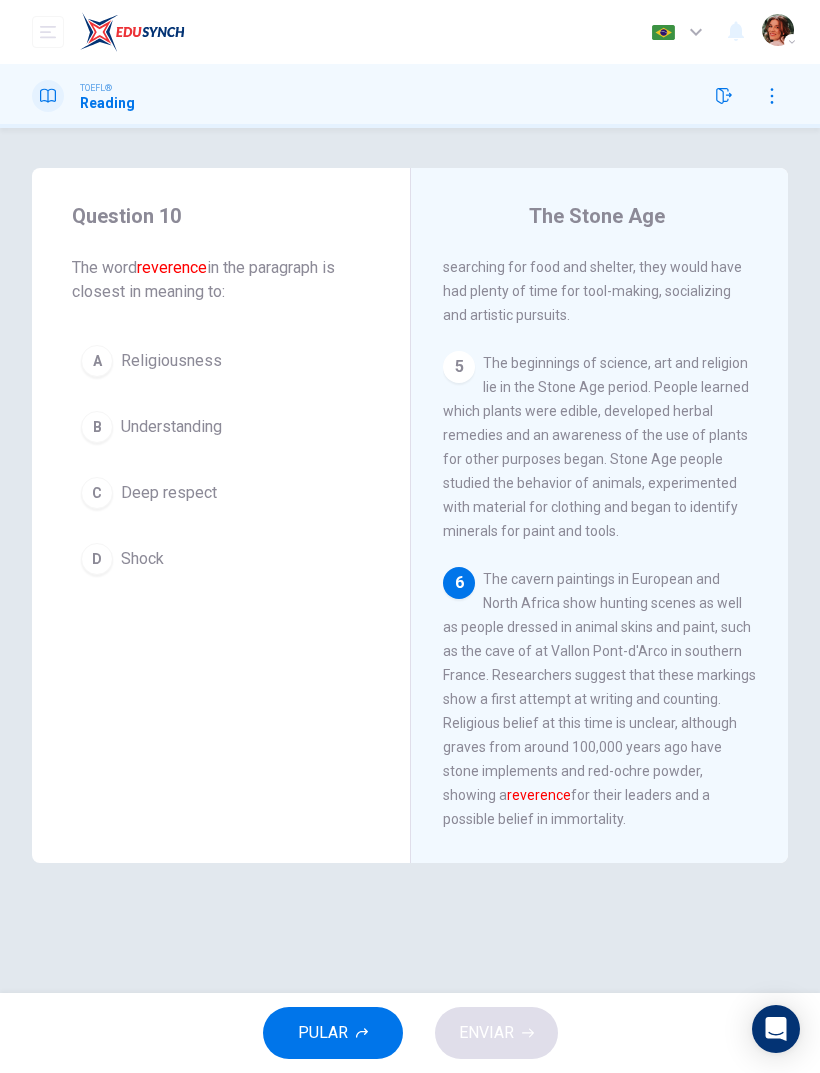 click 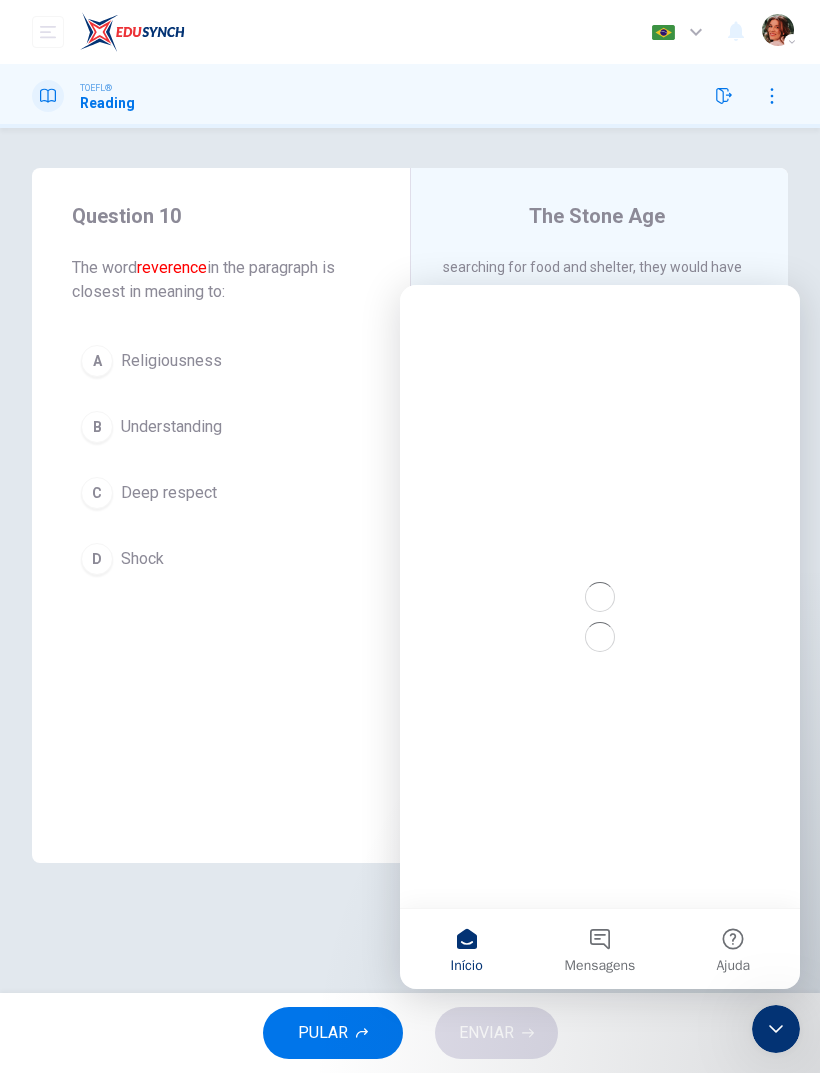 scroll, scrollTop: 0, scrollLeft: 0, axis: both 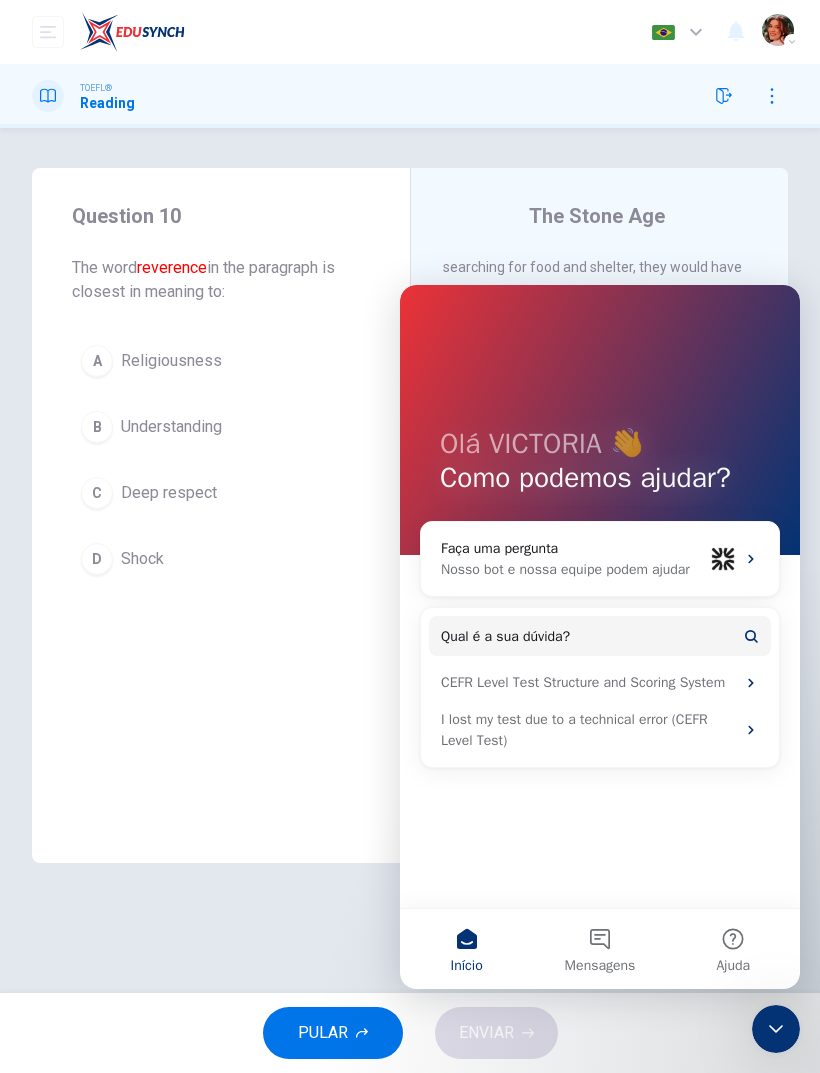 click on "Question 10 The word  reverence  in the paragraph is closest in meaning to: A Religiousness B Understanding C Deep respect D Shock The Stone Age 1 The Stone Age consists of seven subdivisions, including the Paleolithic Age (from 2 million to 10,000 years BC), about 3000 years after the Ice Age - and The Neolithic period (New Stone Age), from 1000 to about 2,500 BC. The discovery of fossils indicates that scavenging and hunting began in the Stone Age. However, researchers believe that early humans lived not only on meat, but also on plants from foraging in the forest. Ancient humans used skins and mats, made of leaves, to collect plants such as berries, seeds and fruit. Archaeologists think that people used doughnut-shaped stones to serve as weights to make wooden digging sticks effective. 2 3 4 5 6 reverence  for their leaders and a possible belief in immortality." at bounding box center (410, 560) 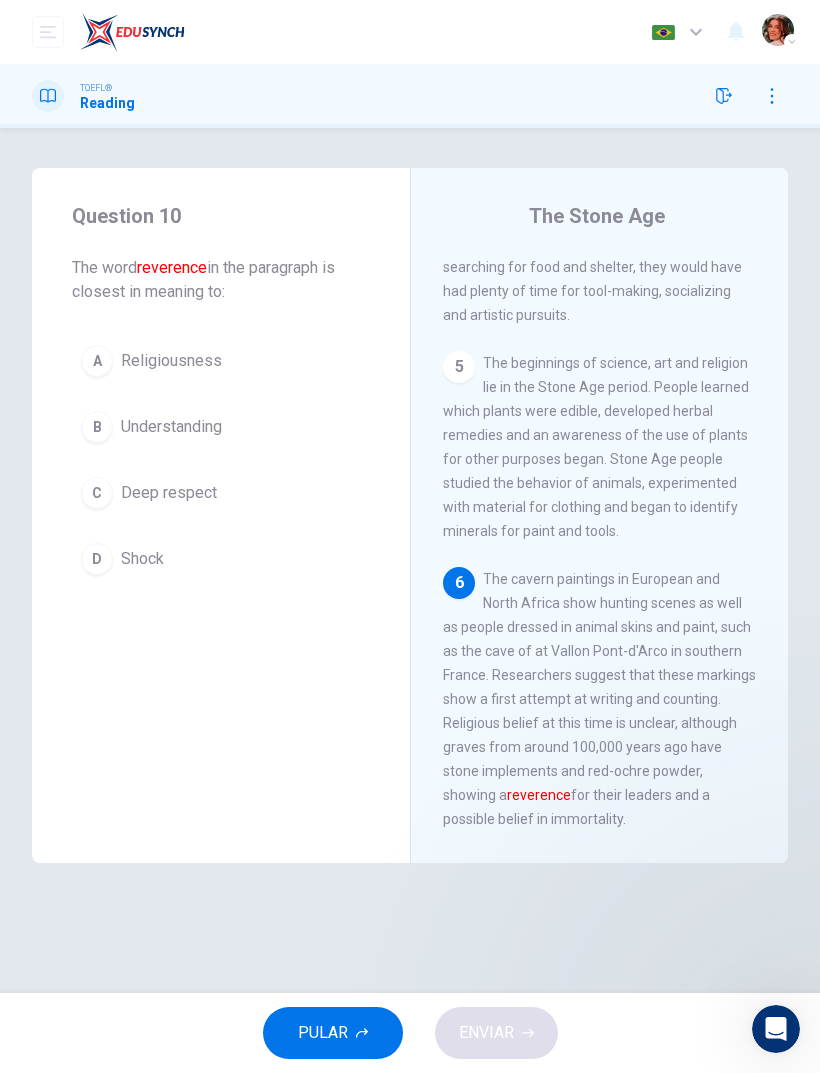 scroll, scrollTop: 0, scrollLeft: 0, axis: both 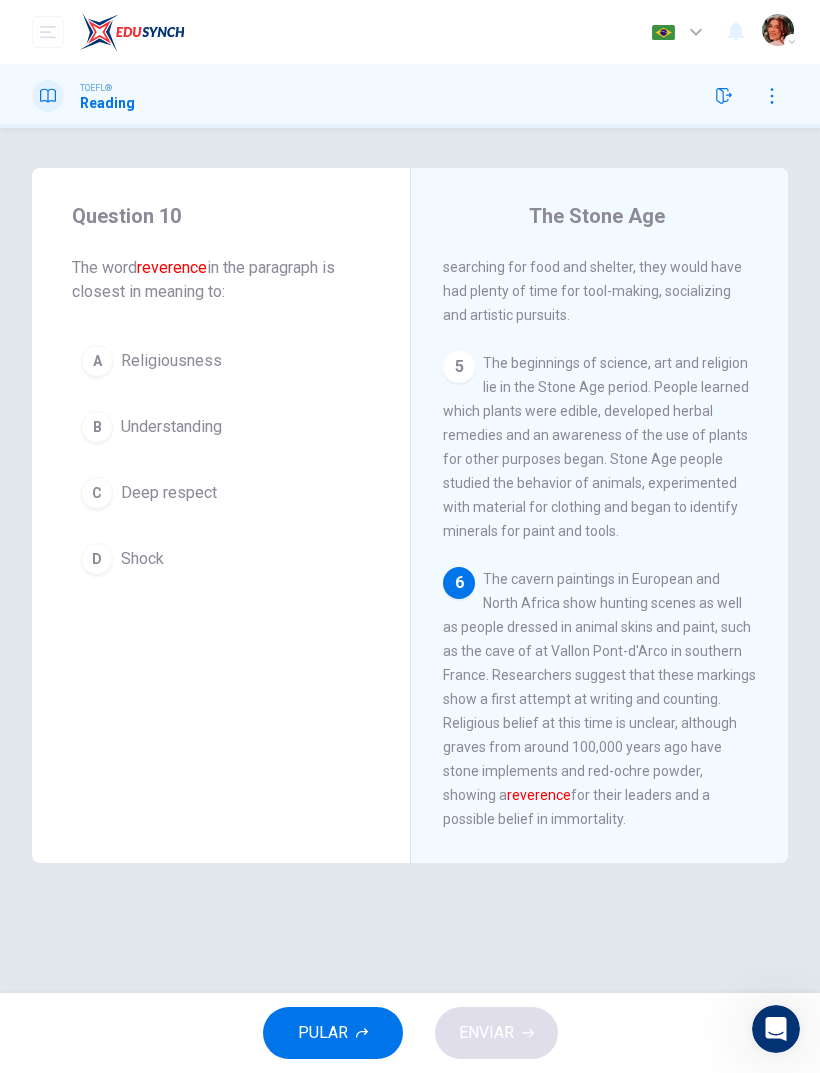 click 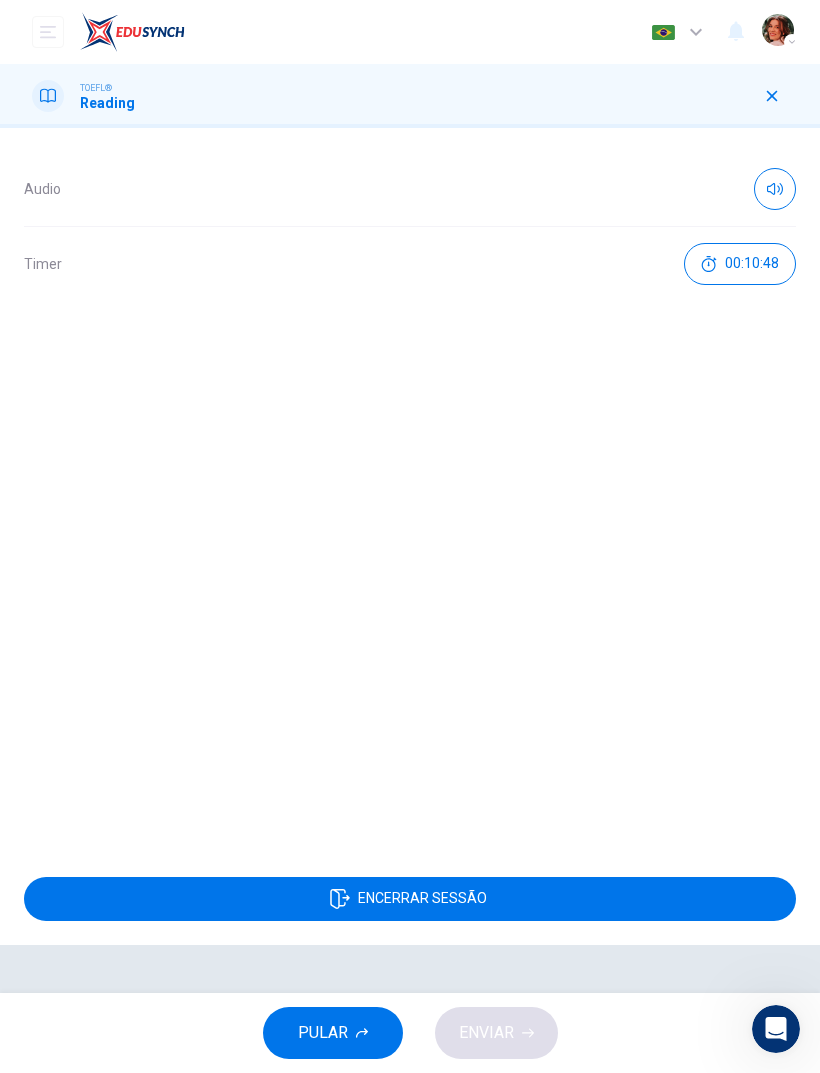 click at bounding box center [772, 96] 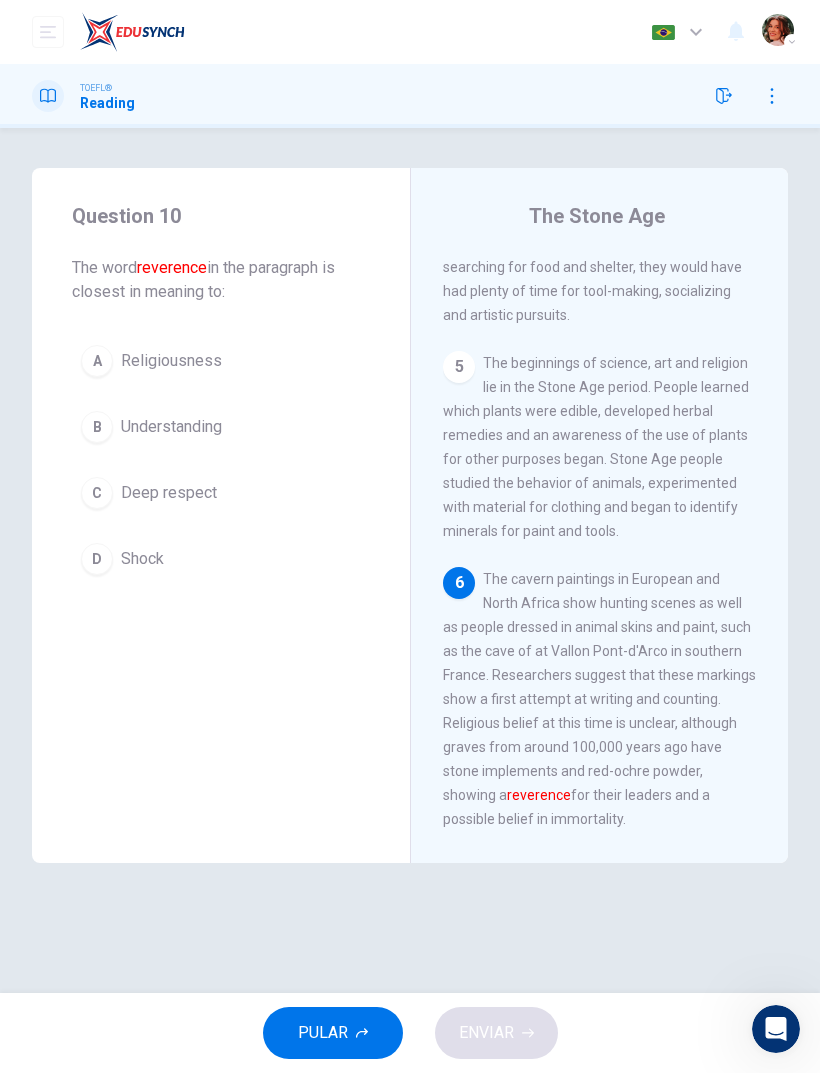 click on "C Deep respect" at bounding box center (221, 493) 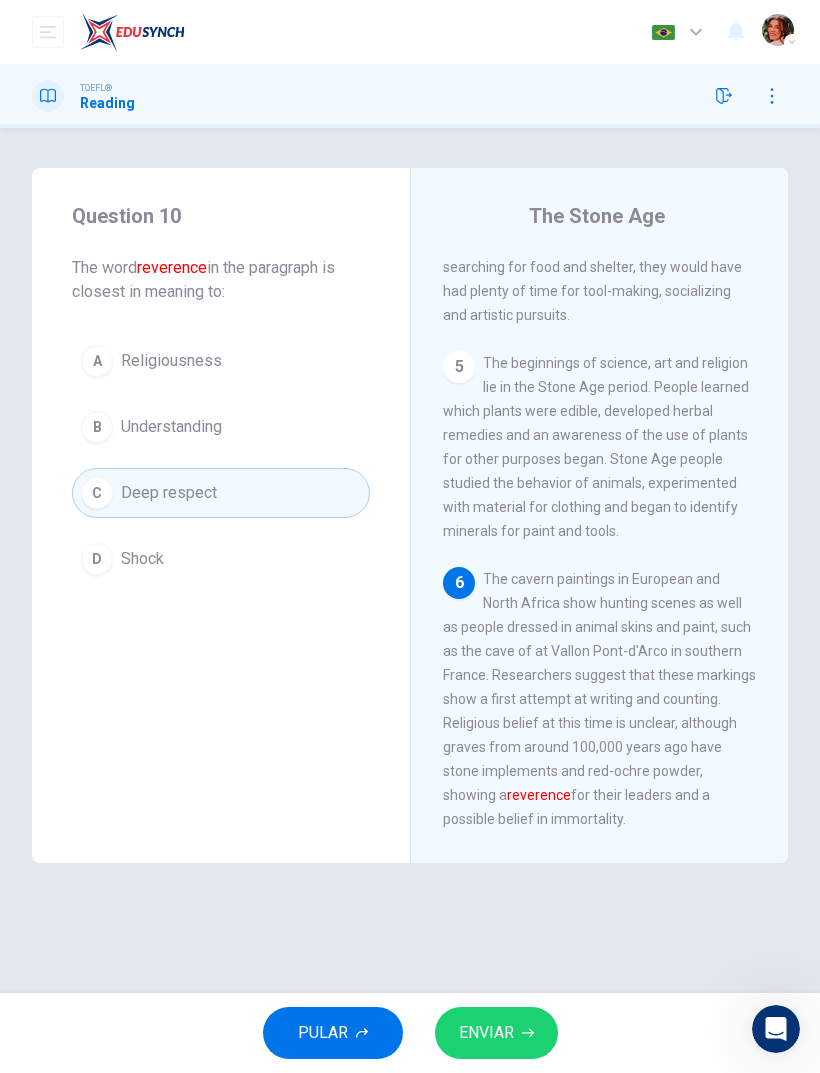 click on "ENVIAR" at bounding box center (486, 1033) 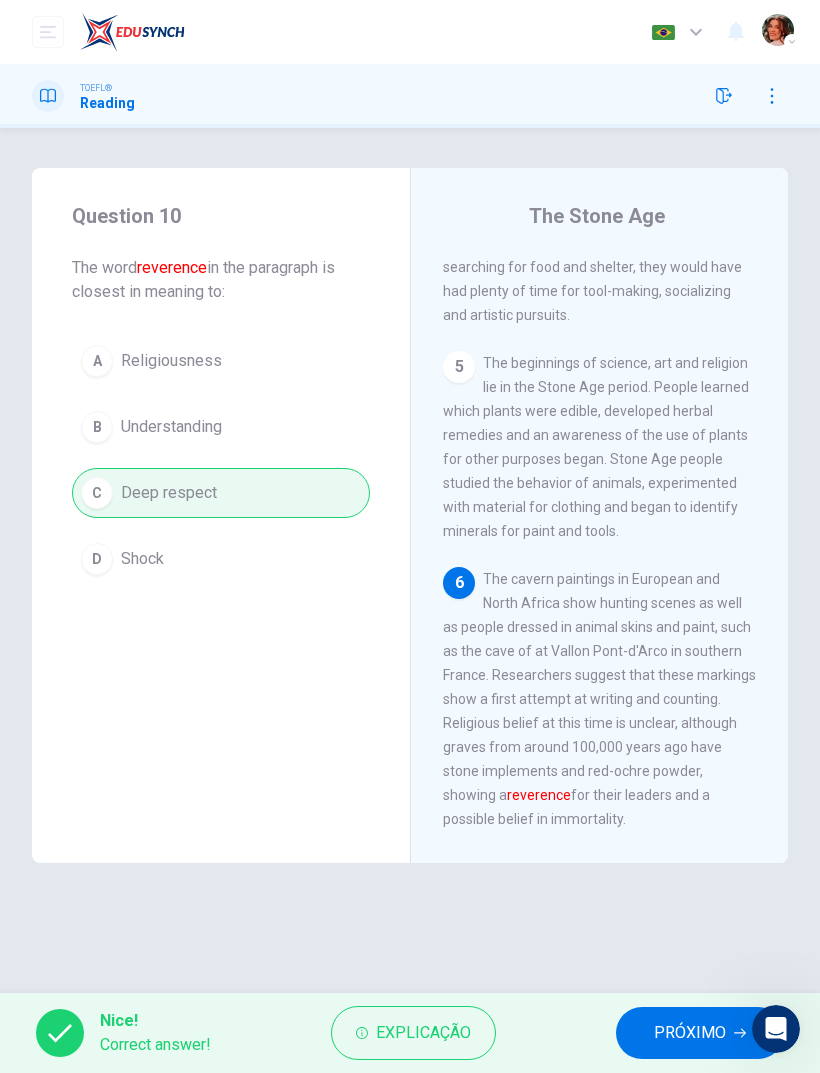 click on "PRÓXIMO" at bounding box center [690, 1033] 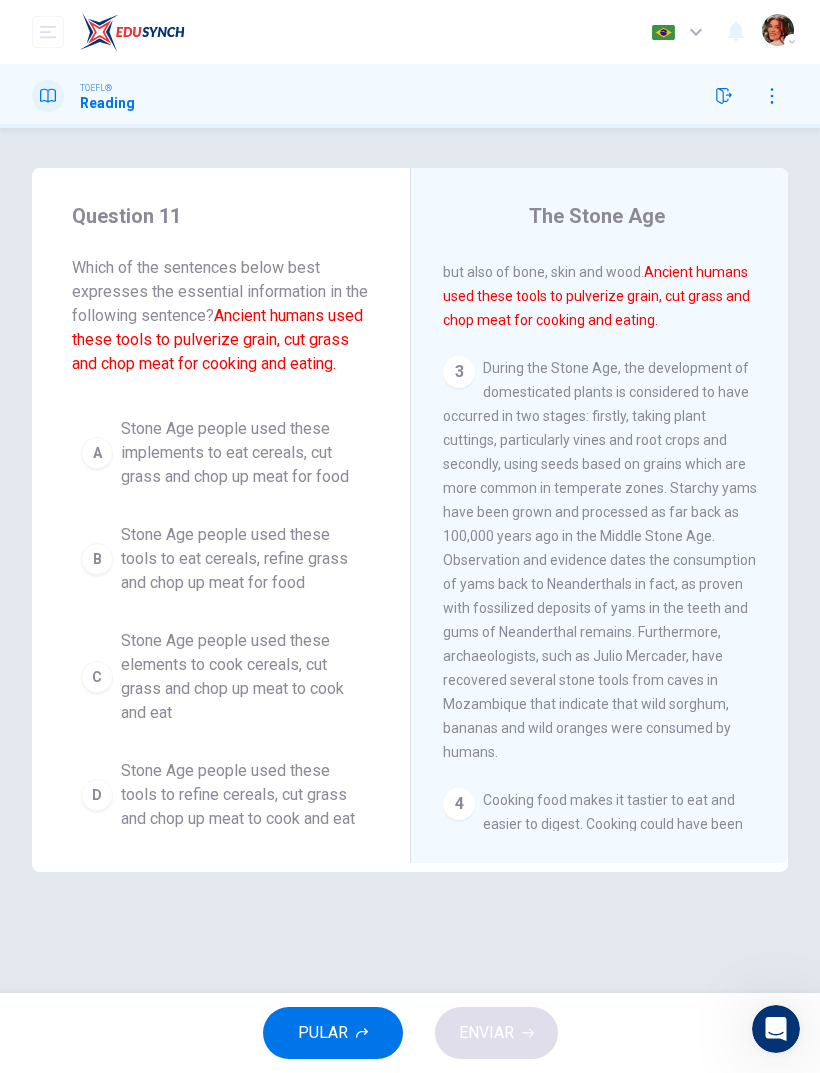 scroll, scrollTop: 360, scrollLeft: 0, axis: vertical 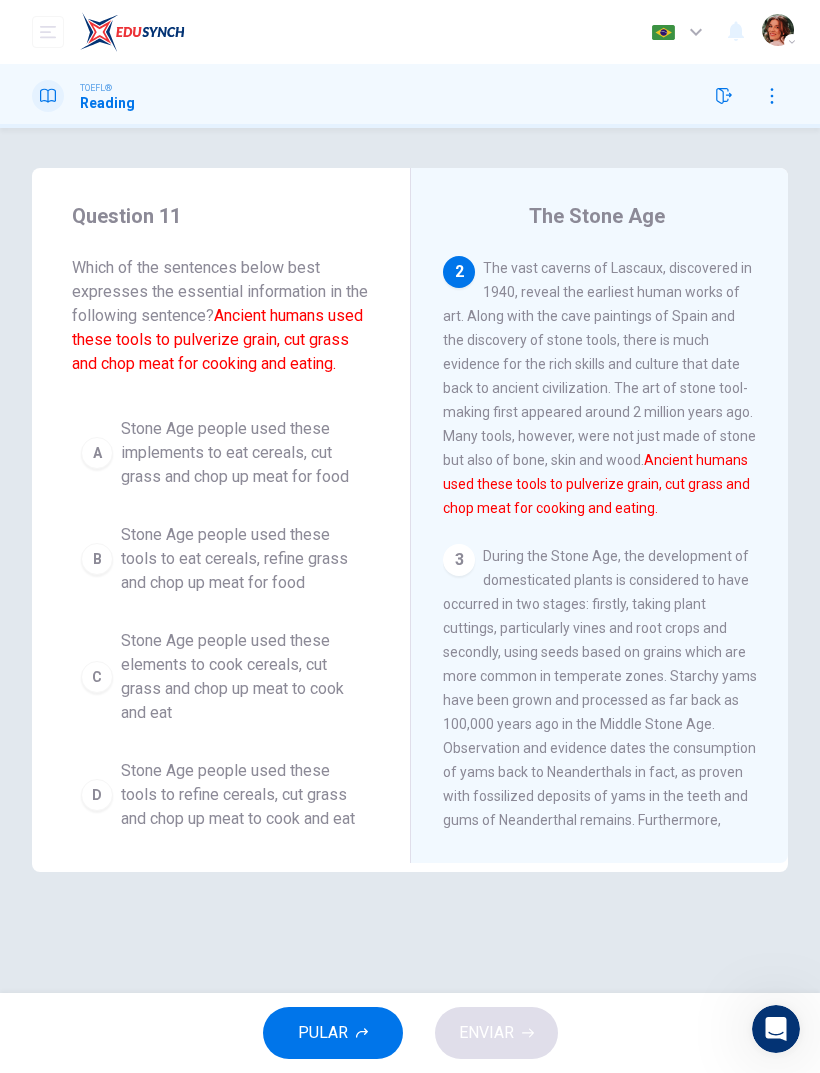 click 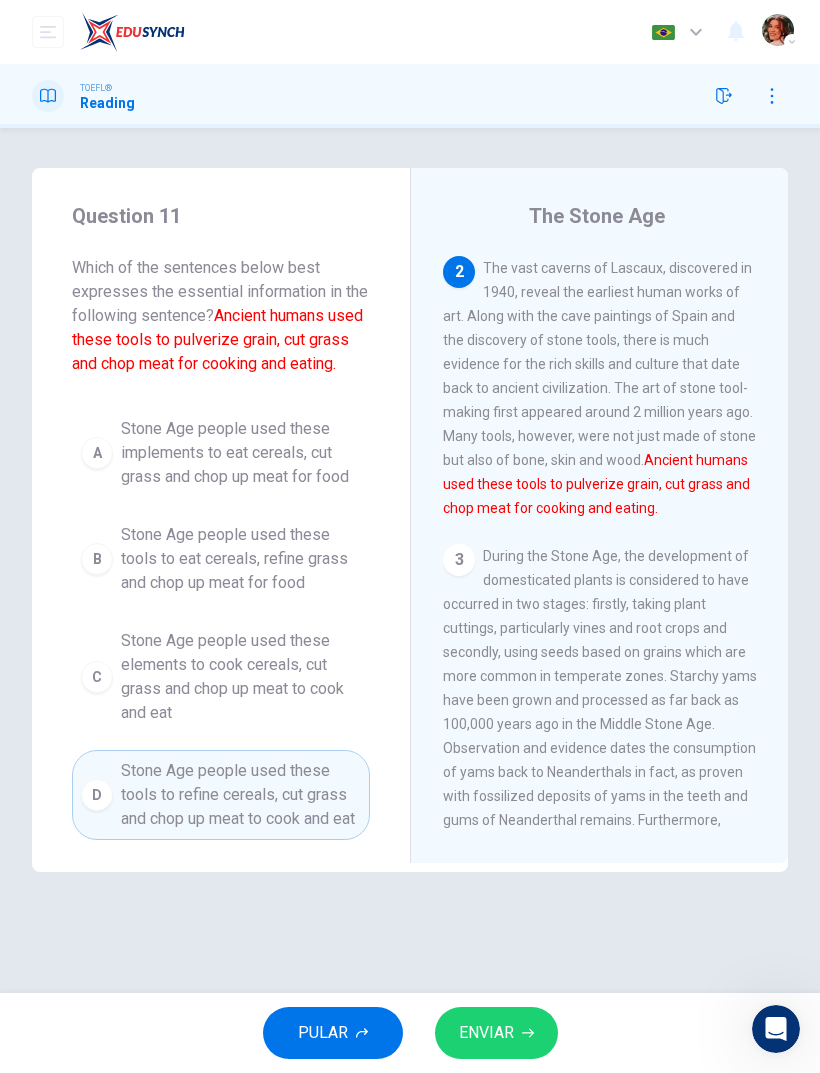 click on "ENVIAR" at bounding box center [486, 1033] 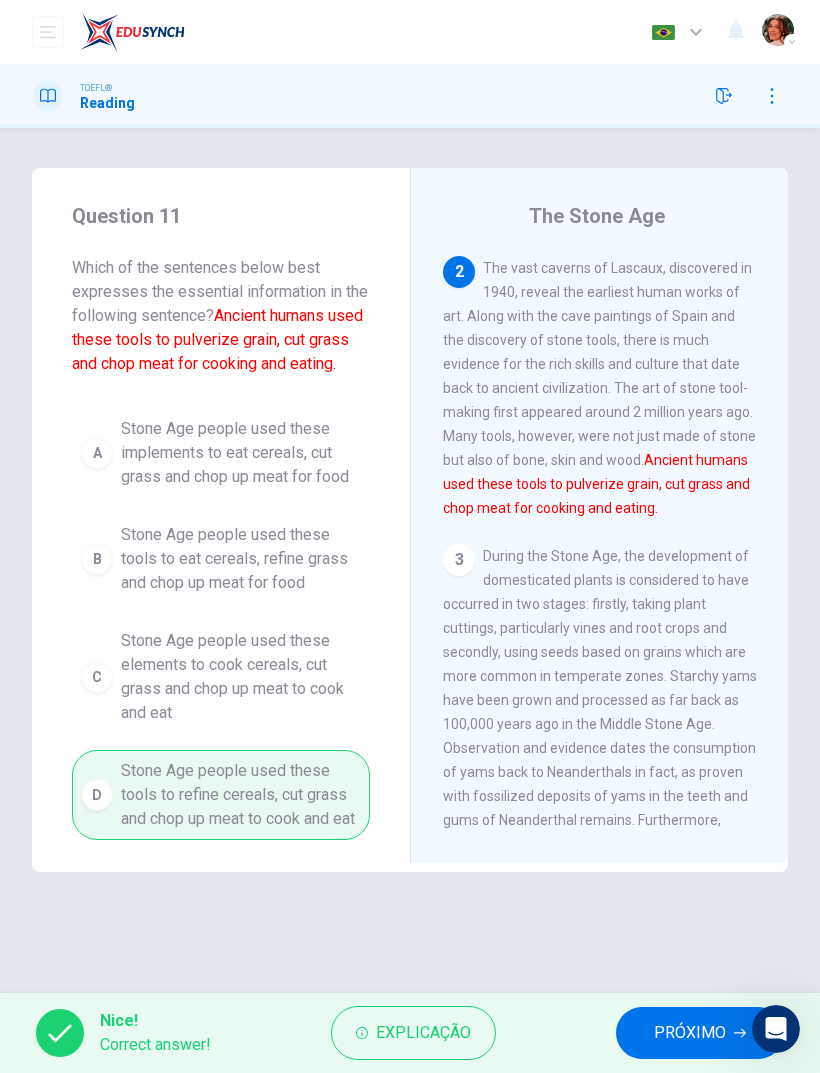 click on "PRÓXIMO" at bounding box center [690, 1033] 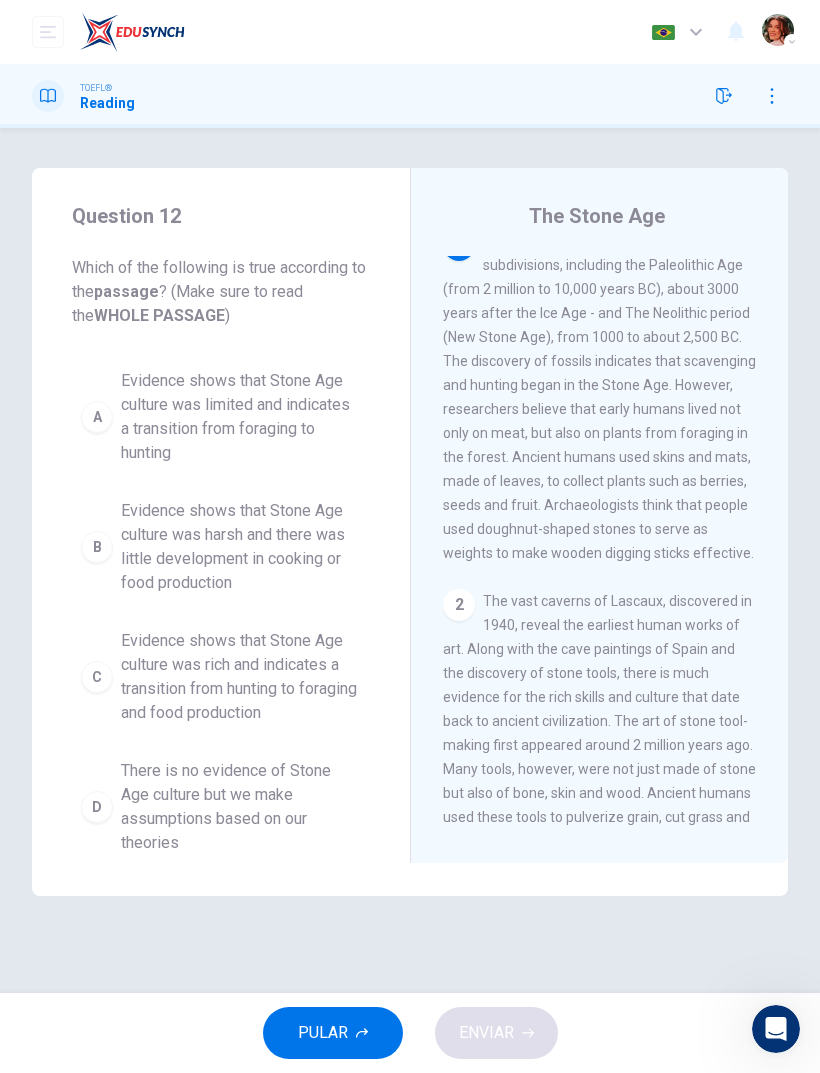 scroll, scrollTop: 0, scrollLeft: 0, axis: both 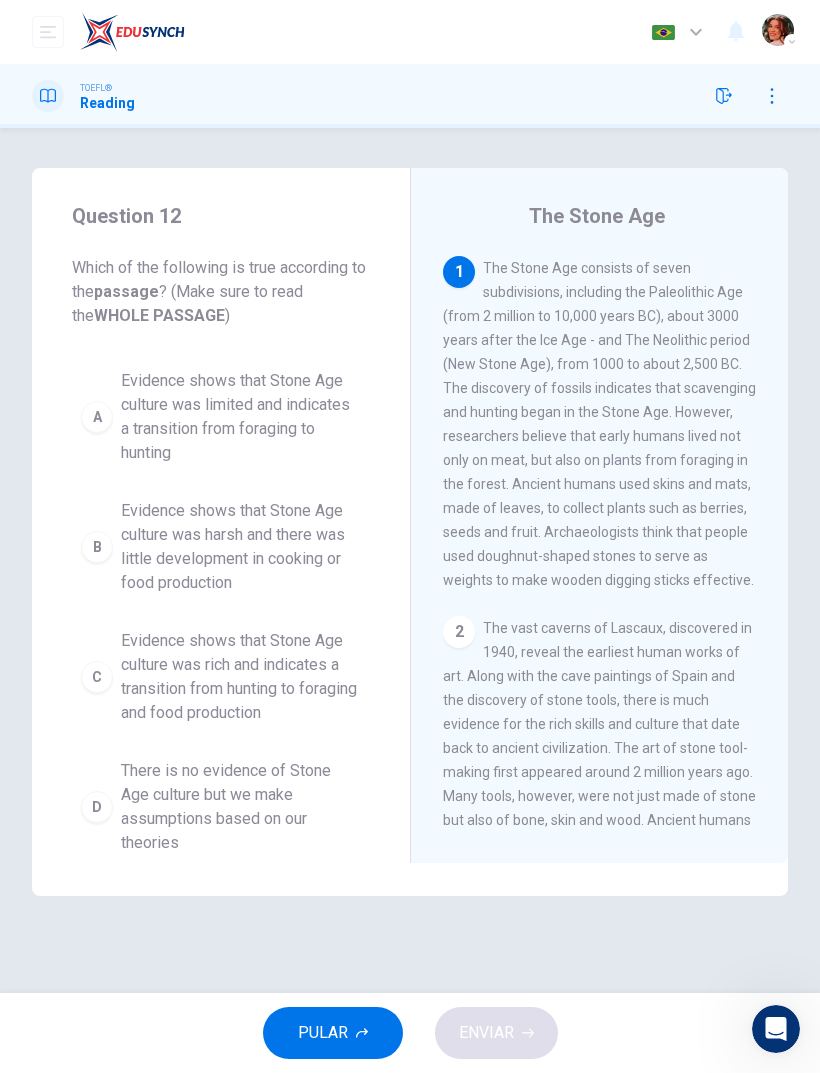 click on "Evidence shows that Stone Age culture was rich and indicates a transition from hunting to foraging and food production" at bounding box center (241, 677) 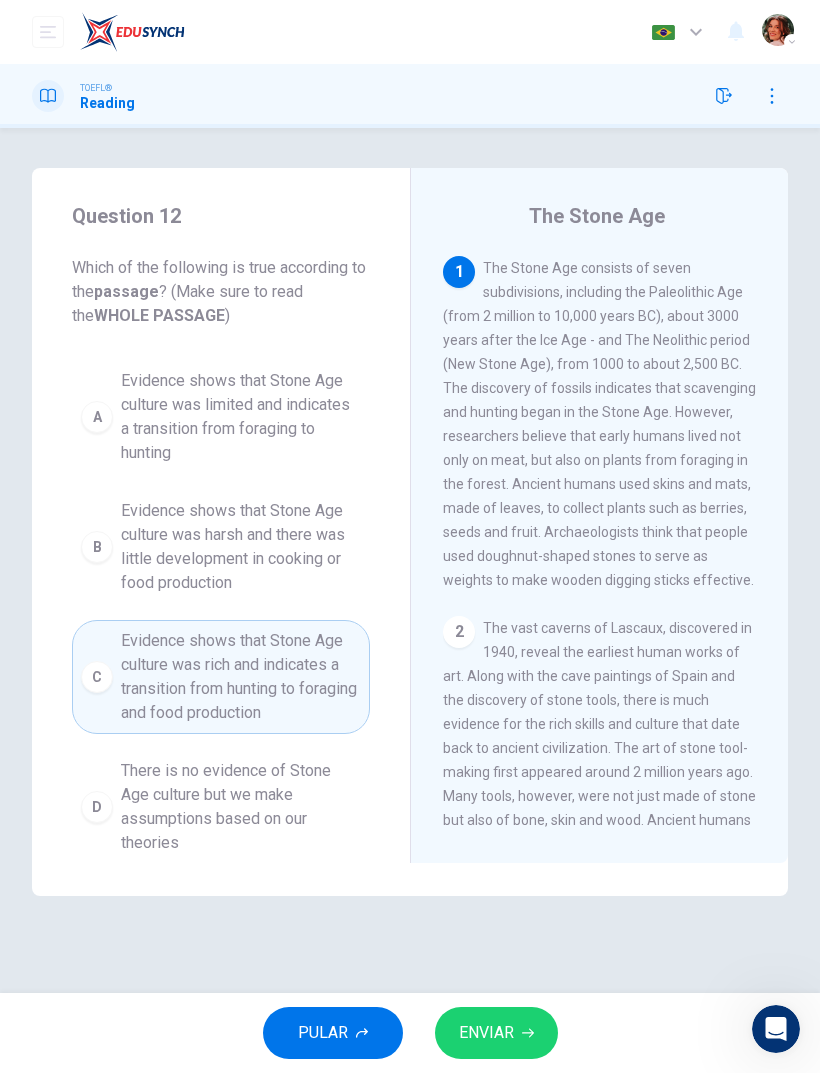 click on "ENVIAR" at bounding box center [486, 1033] 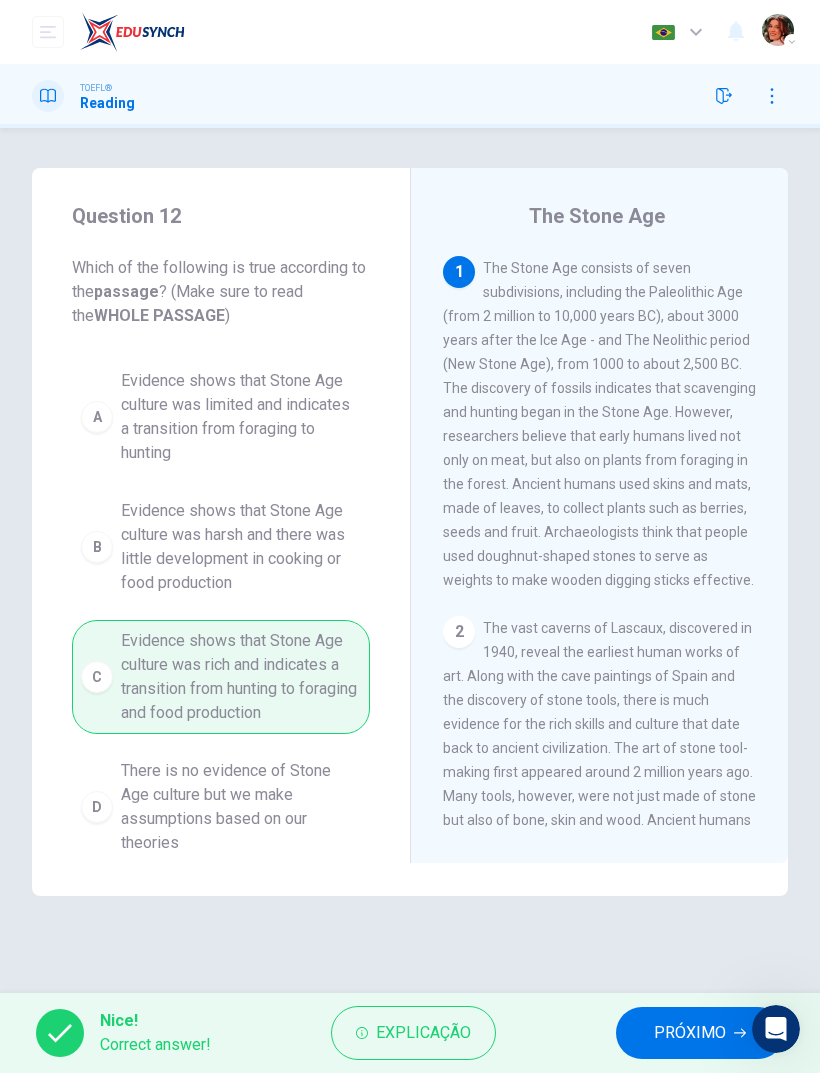 click on "PRÓXIMO" at bounding box center [690, 1033] 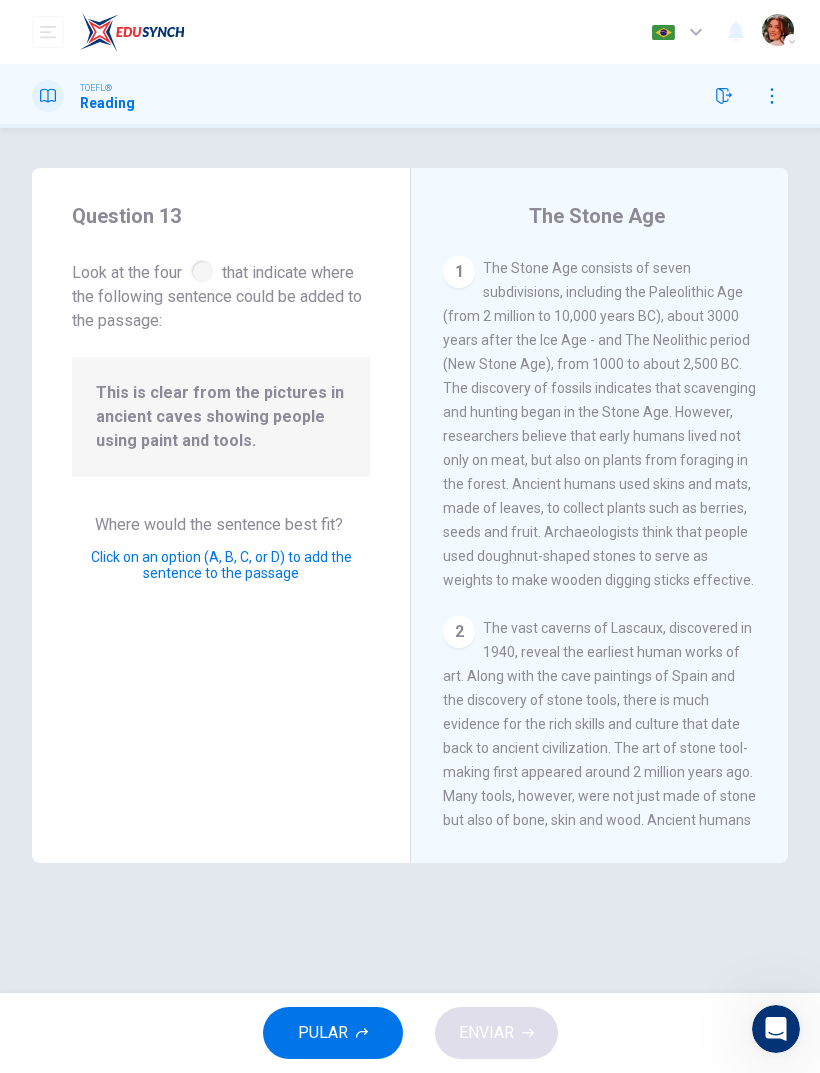 scroll, scrollTop: 1313, scrollLeft: 0, axis: vertical 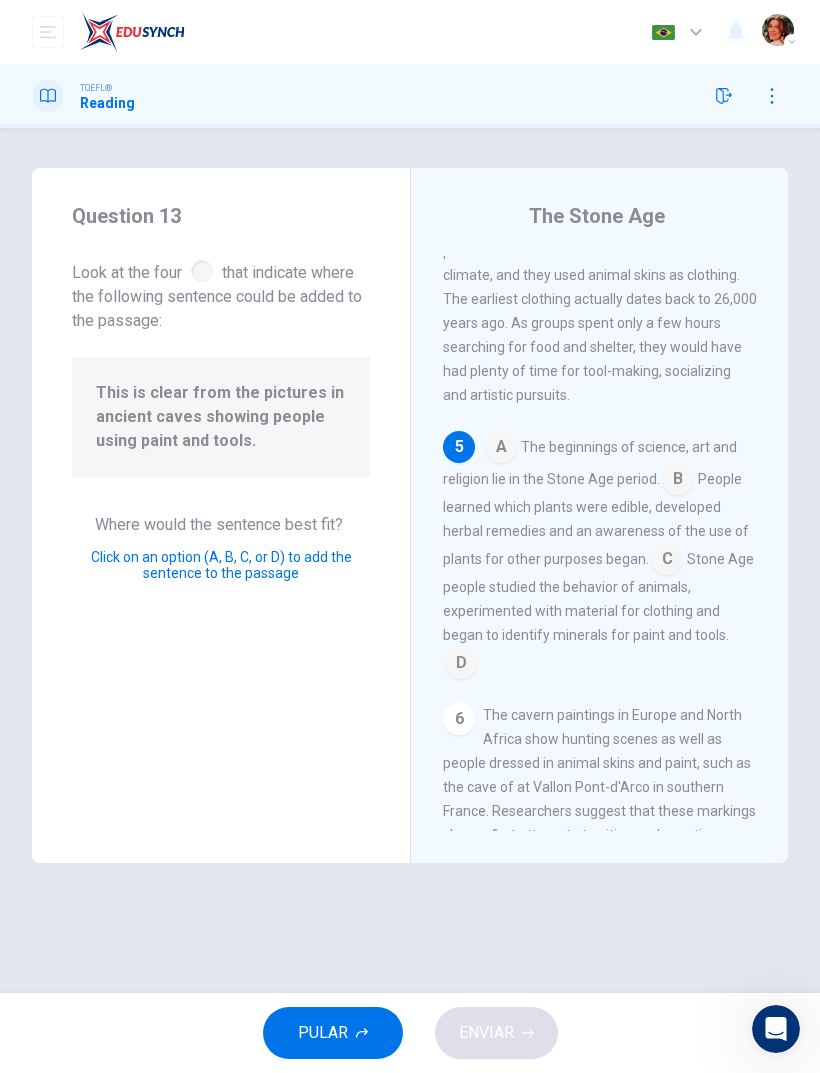 click at bounding box center [461, 665] 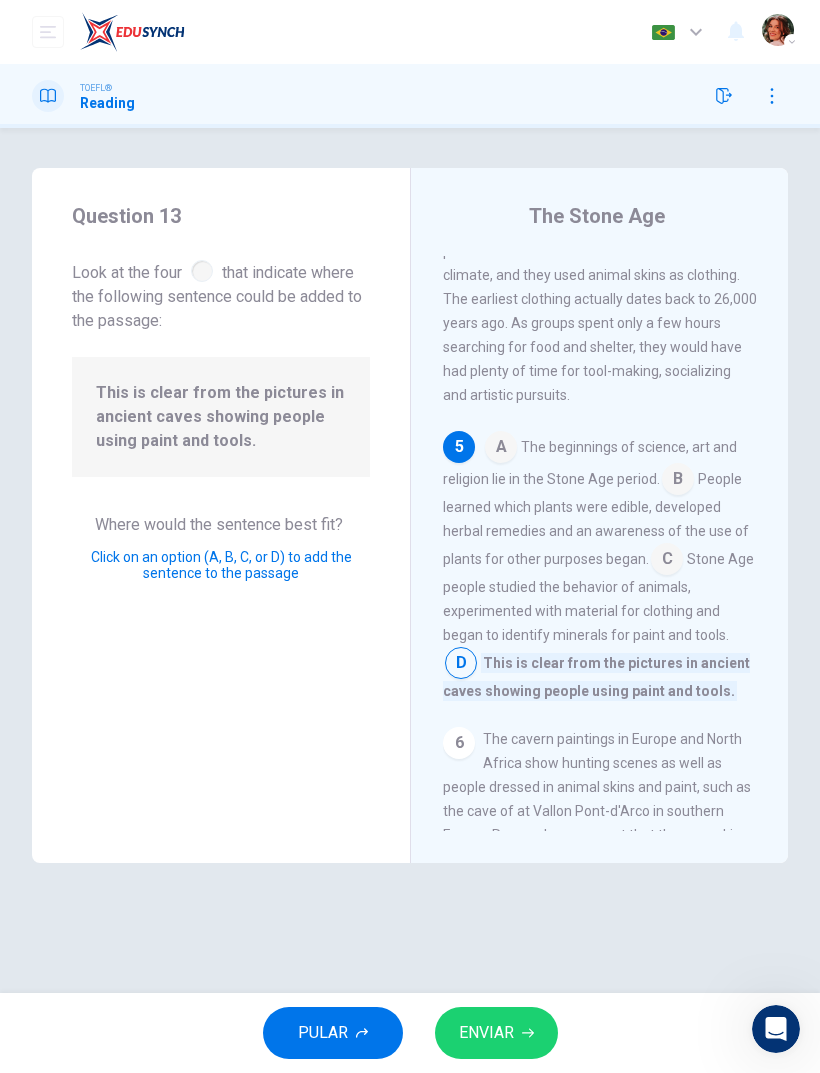 click on "ENVIAR" at bounding box center (496, 1033) 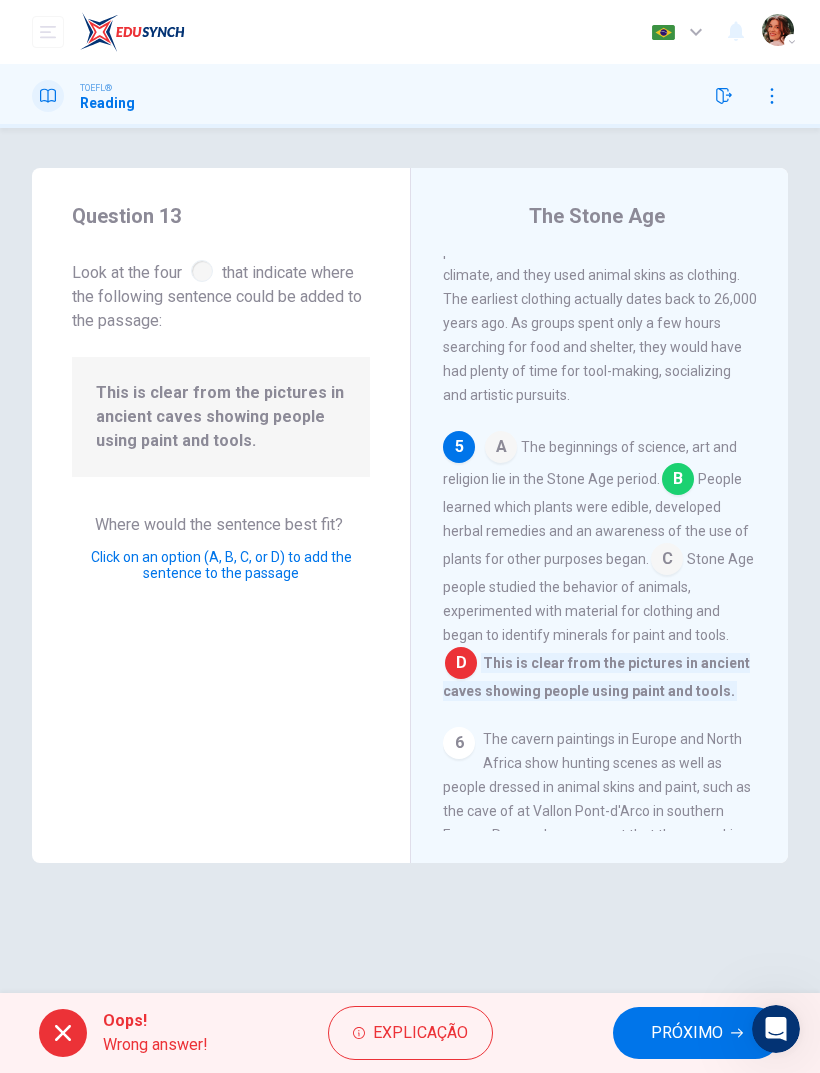 click on "PRÓXIMO" at bounding box center (687, 1033) 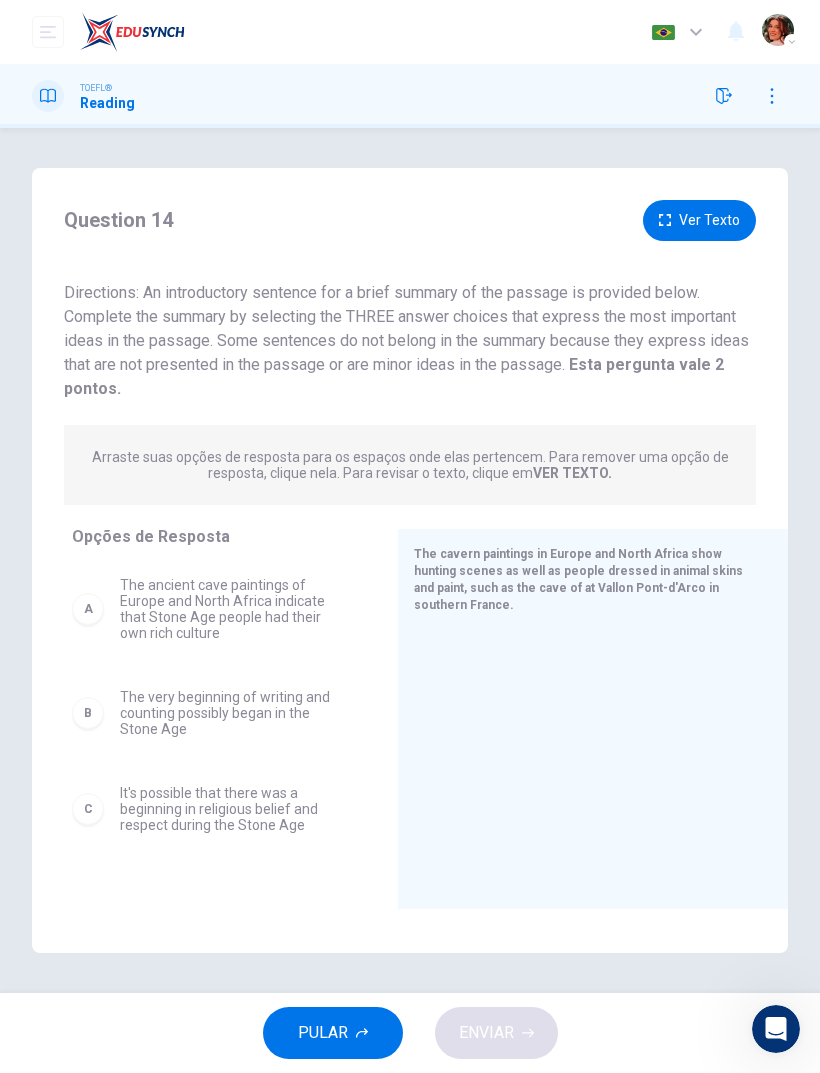 scroll, scrollTop: 0, scrollLeft: 0, axis: both 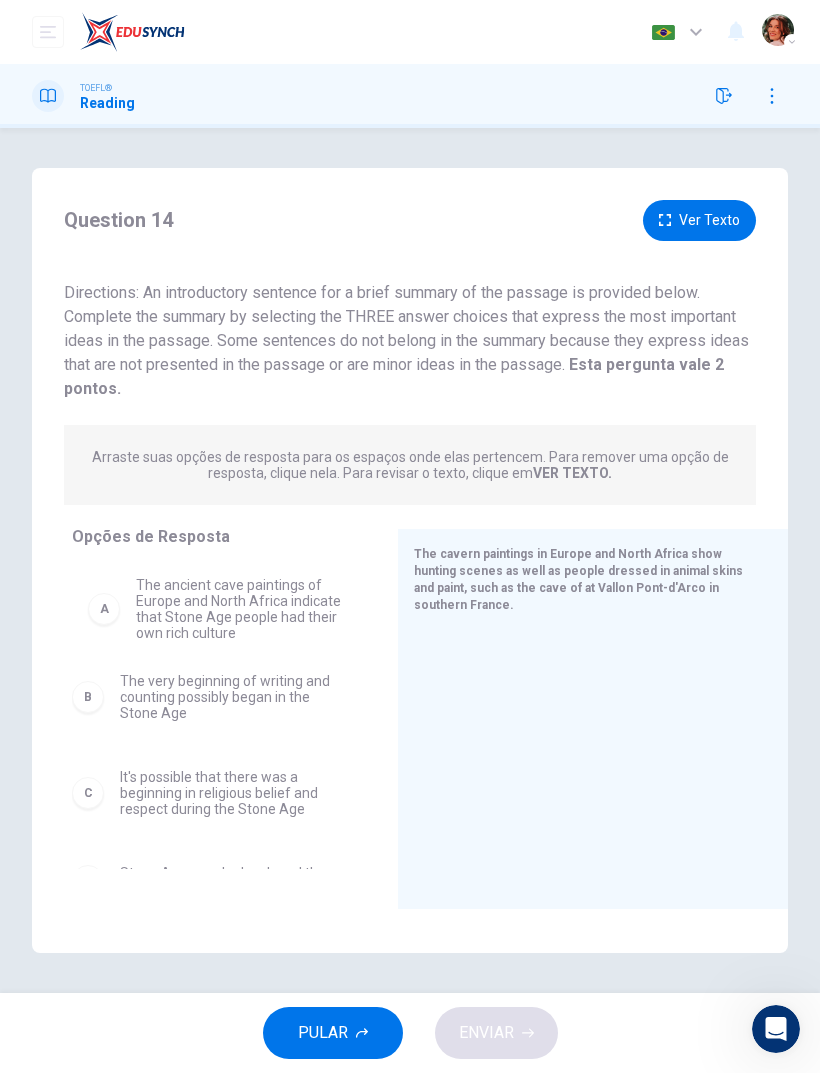 click on "B The very beginning of writing and counting possibly began in the Stone Age C It's possible that there was a beginning in religious belief and respect during the Stone Age D Stone Age people developed the skills or reading and writing E There was a deep awareness and reverence for their leaders F Stone implements and red ochre powder were religious tools for ceremonies" at bounding box center (219, 715) 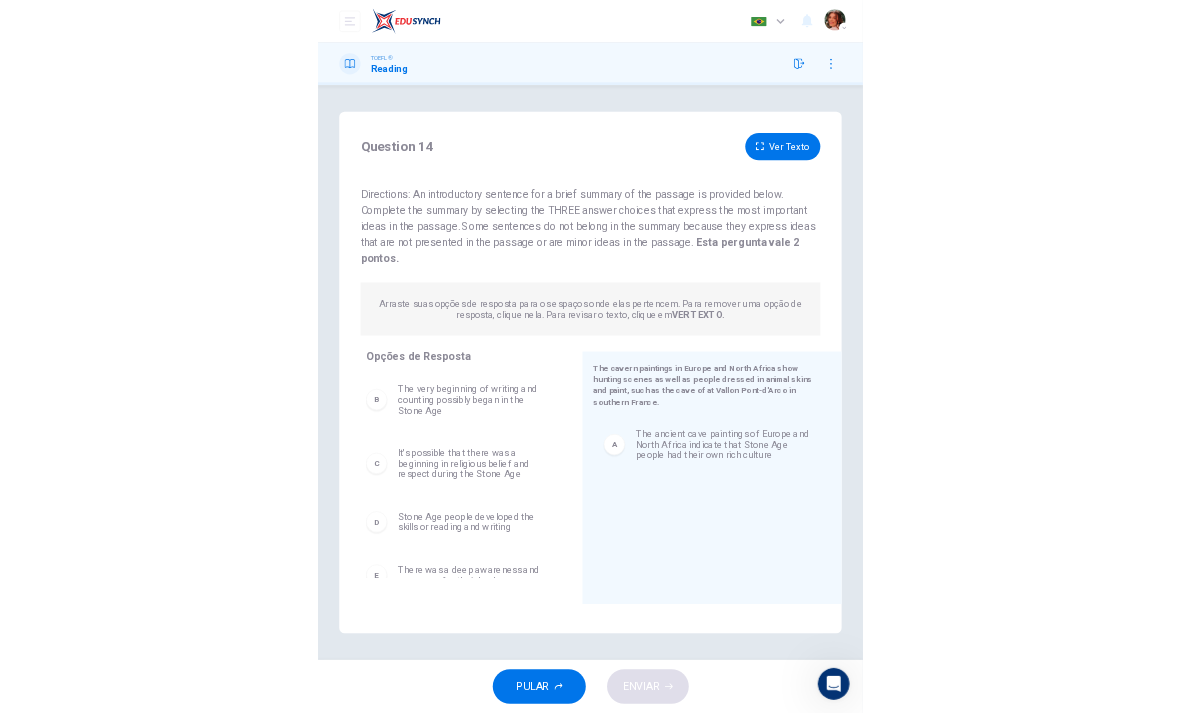 scroll, scrollTop: 0, scrollLeft: 0, axis: both 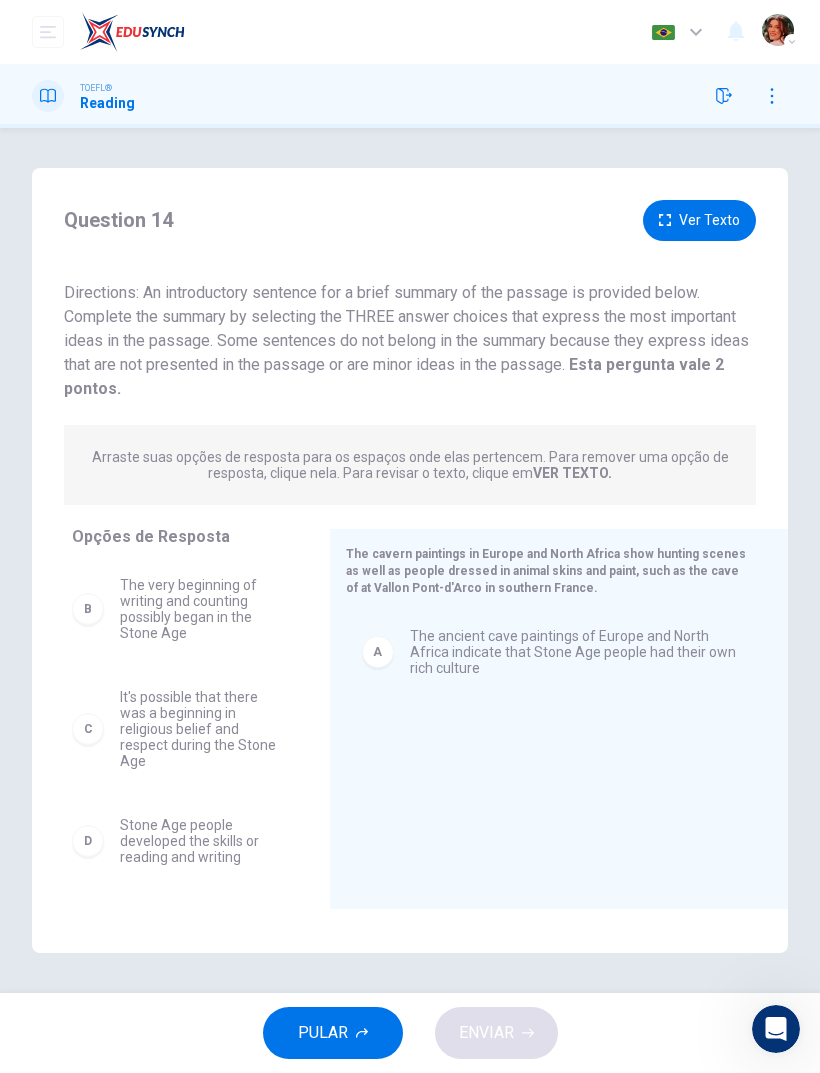 click on "B" at bounding box center (88, 609) 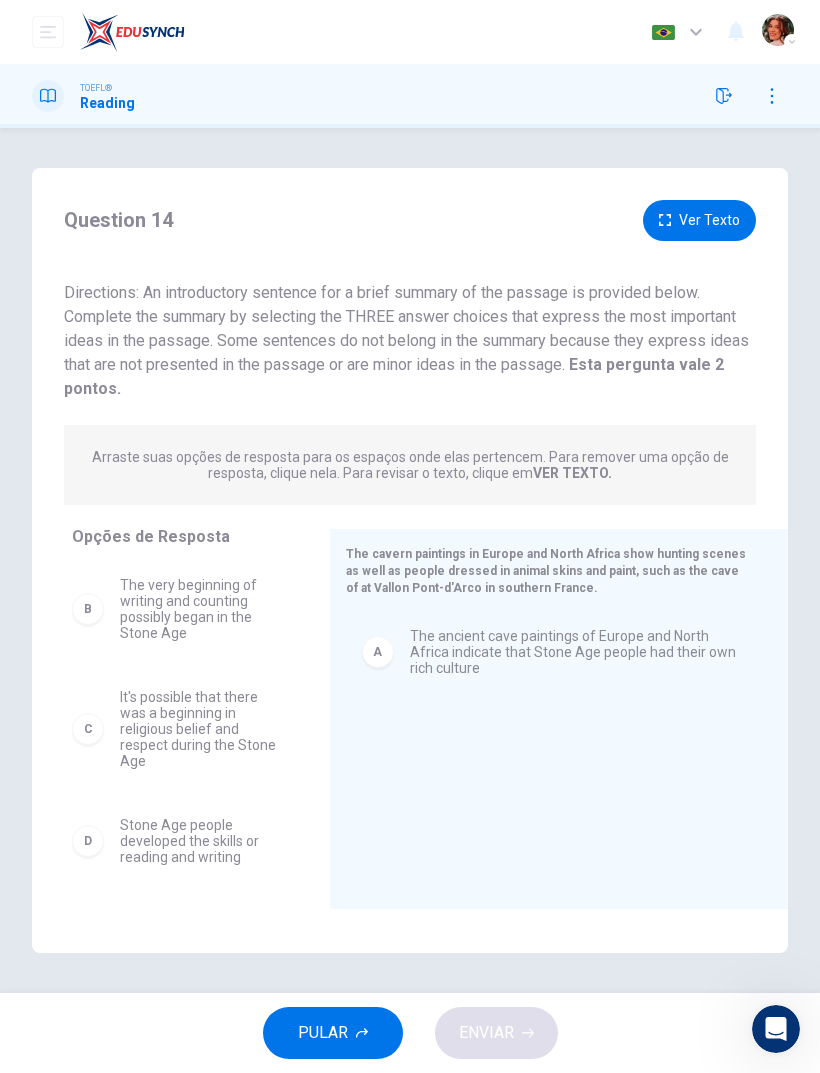 click on "B" at bounding box center (88, 609) 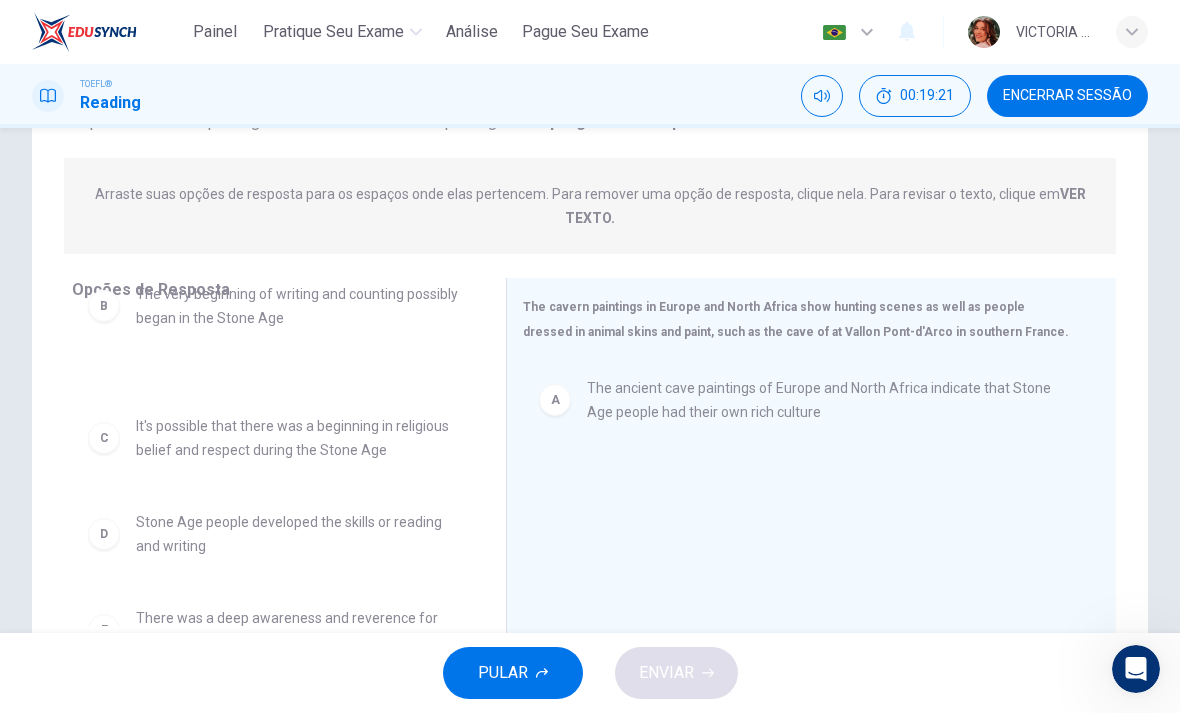 scroll, scrollTop: 218, scrollLeft: 0, axis: vertical 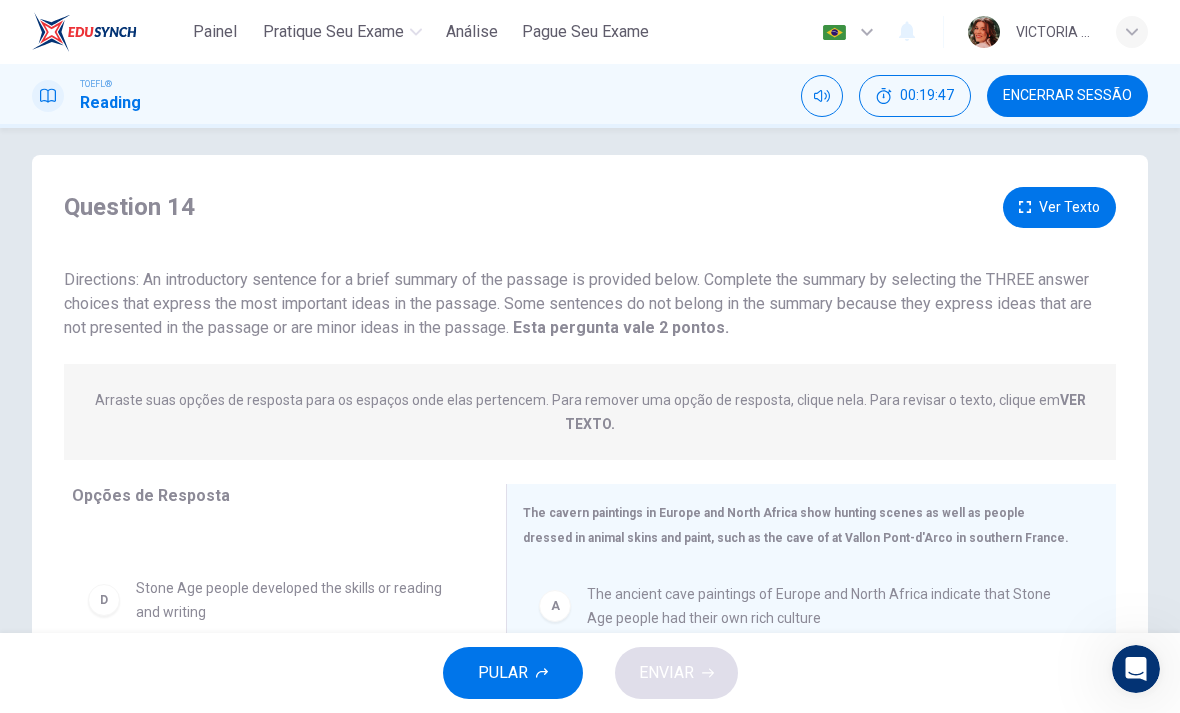 click on "Ver Texto" at bounding box center [1059, 207] 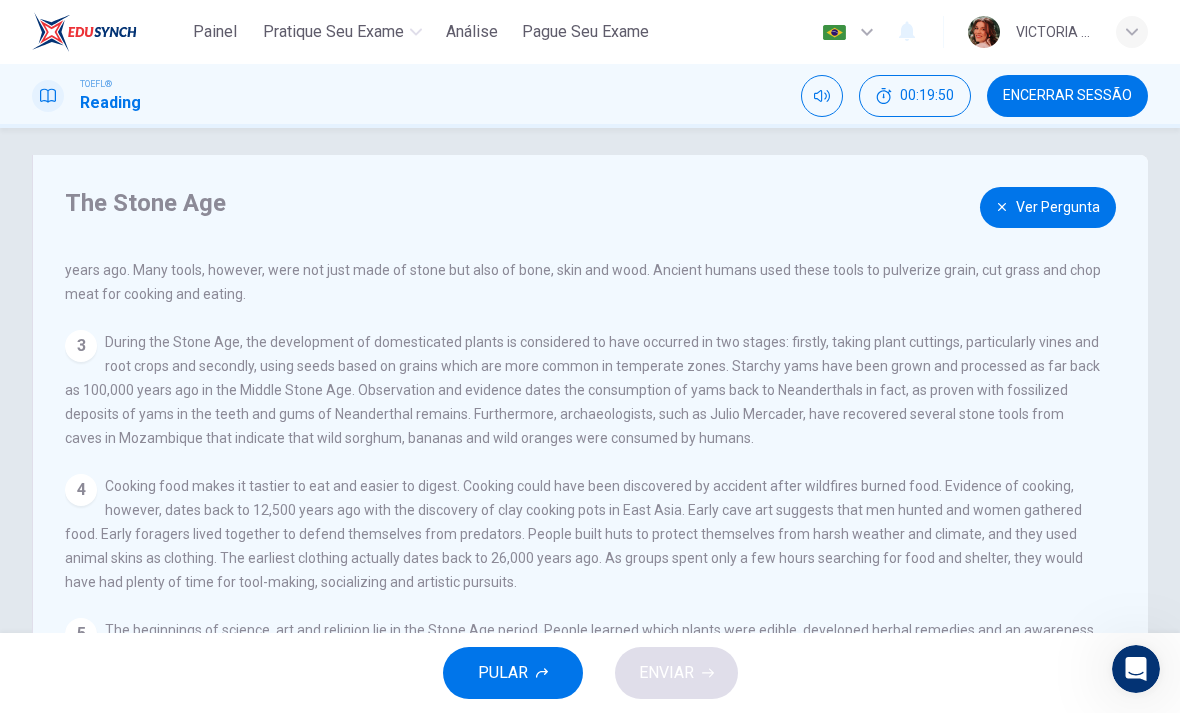 scroll, scrollTop: 194, scrollLeft: 0, axis: vertical 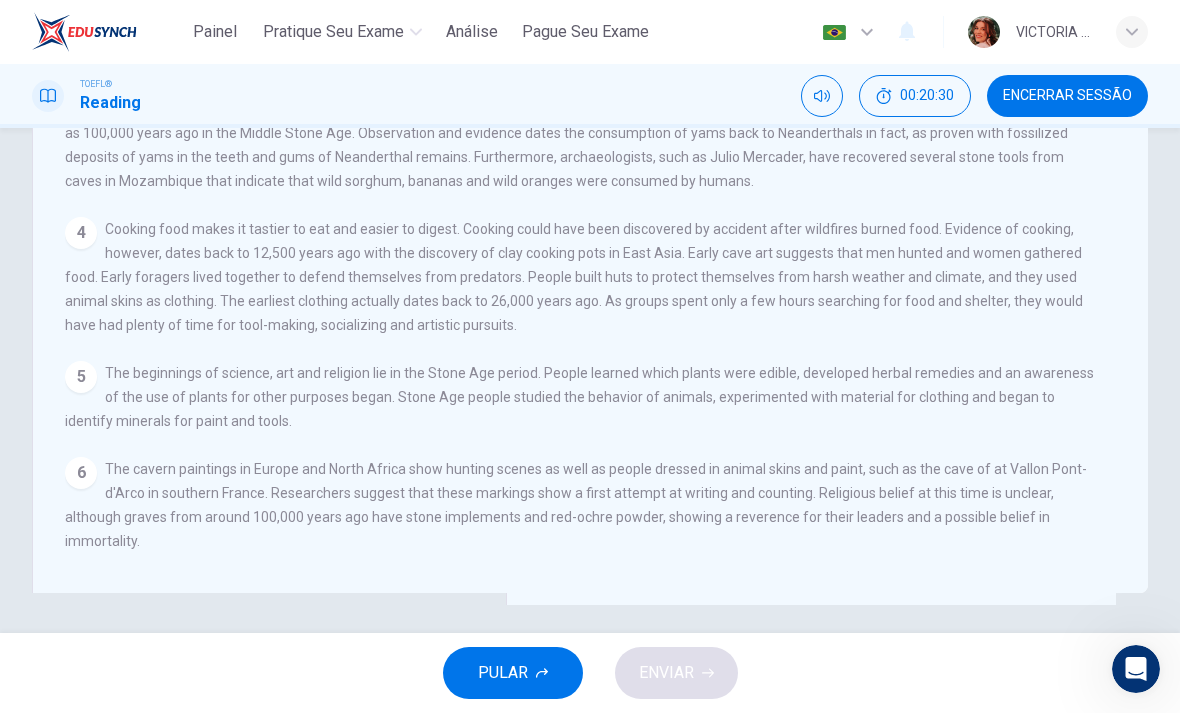 click on "The Stone Age Ver Pergunta 1 The Stone Age consists of seven subdivisions, including the Paleolithic Age (from 2 million to 10,000 years BC), about 3000 years after the Ice Age - and The Neolithic period (New Stone Age), from 1000 to about 2,500 BC. The discovery of fossils indicates that scavenging and hunting began in the Stone Age. However, researchers believe that early humans lived not only on meat, but also on plants from foraging in the forest. Ancient humans used skins and mats, made of leaves, to collect plants such as berries, seeds and fruit. Archaeologists think that people used doughnut-shaped stones to serve as weights to make wooden digging sticks effective. 2 3 4 5 6 Question 14 Ver Texto   Esta pergunta vale 2 pontos. Esta pergunta vale 2 pontos. Arraste suas opções de resposta para os espaços onde elas pertencem. Para remover uma opção de resposta, clique nela. Para revisar o texto, clique em  VER TEXTO. C D Stone Age people developed the skills or reading and writing E F A B C D E F A" at bounding box center [590, 380] 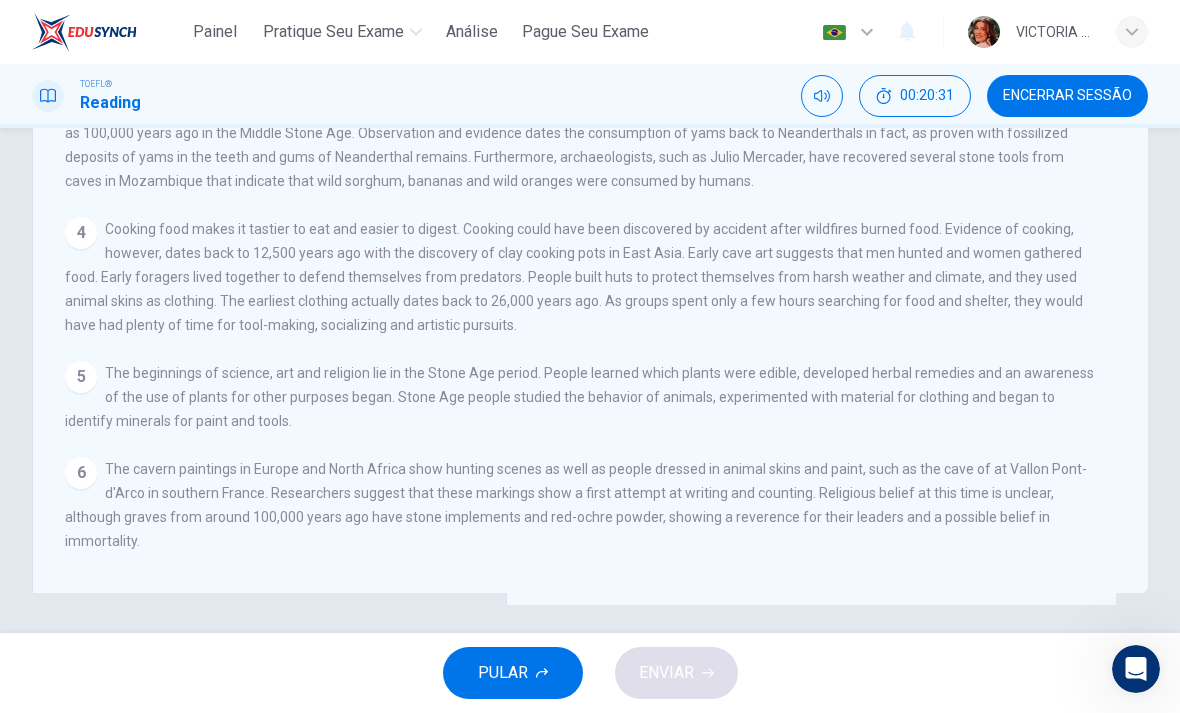 click on "The Stone Age Ver Pergunta 1 The Stone Age consists of seven subdivisions, including the Paleolithic Age (from 2 million to 10,000 years BC), about 3000 years after the Ice Age - and The Neolithic period (New Stone Age), from 1000 to about 2,500 BC. The discovery of fossils indicates that scavenging and hunting began in the Stone Age. However, researchers believe that early humans lived not only on meat, but also on plants from foraging in the forest. Ancient humans used skins and mats, made of leaves, to collect plants such as berries, seeds and fruit. Archaeologists think that people used doughnut-shaped stones to serve as weights to make wooden digging sticks effective. 2 3 4 5 6" at bounding box center [590, 245] 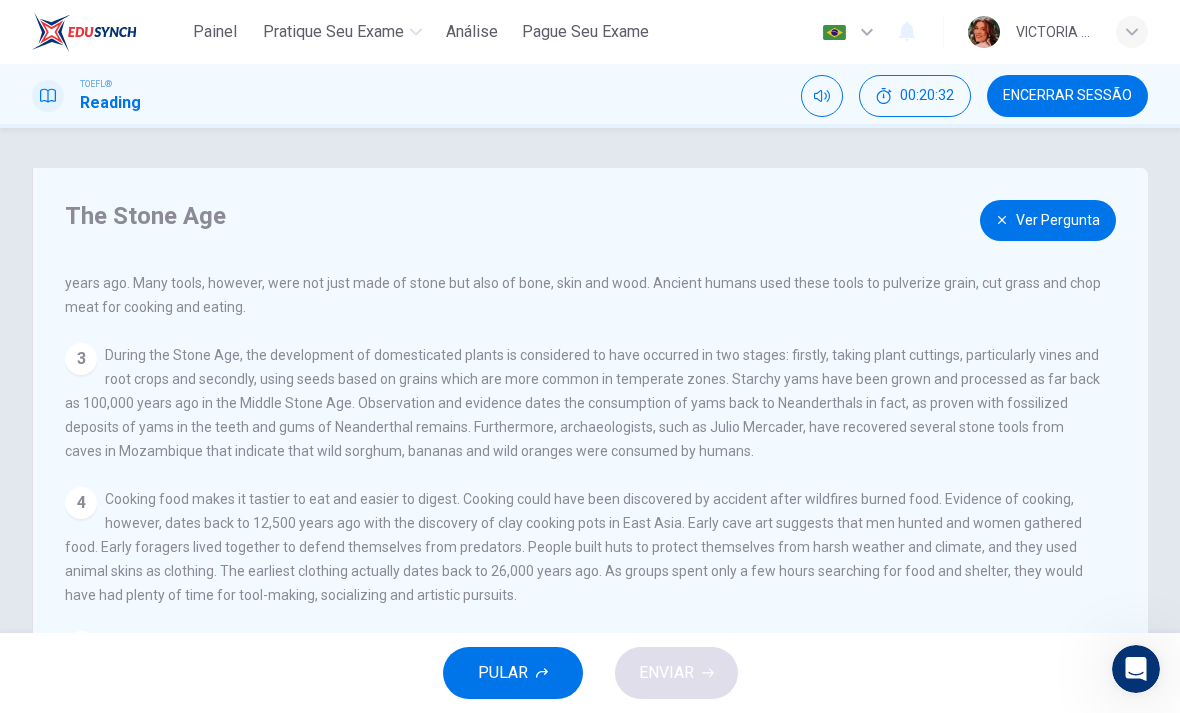 scroll, scrollTop: 0, scrollLeft: 0, axis: both 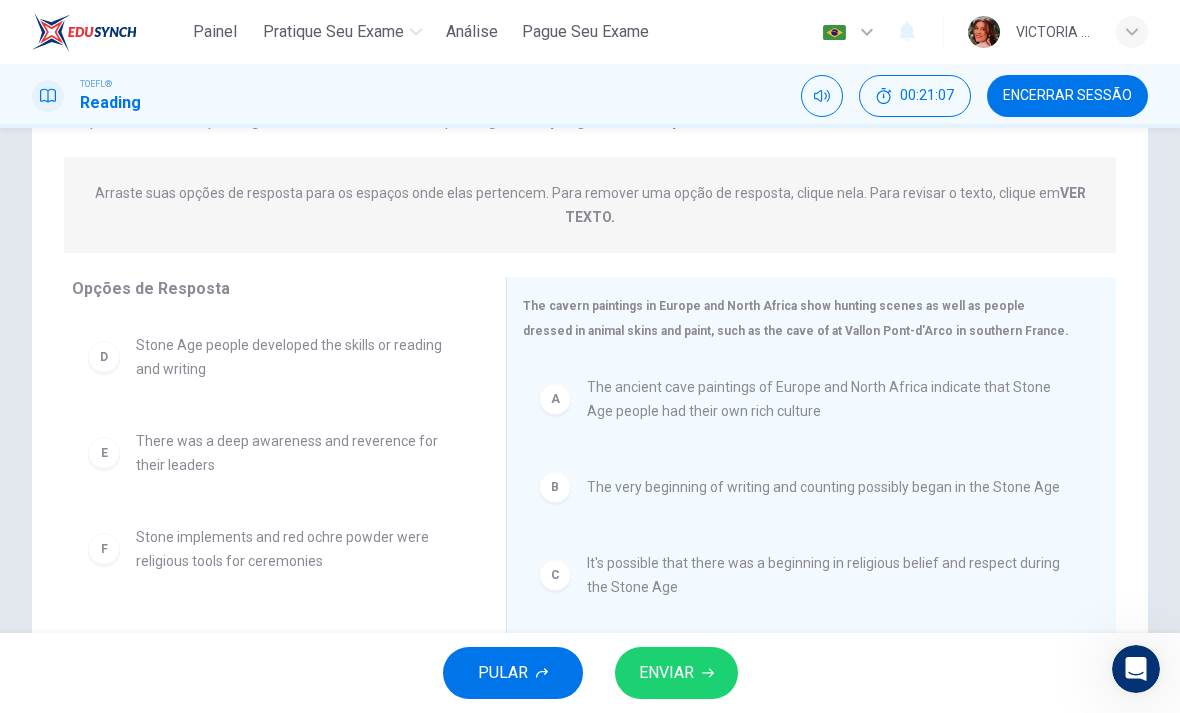 click on "ENVIAR" at bounding box center (666, 673) 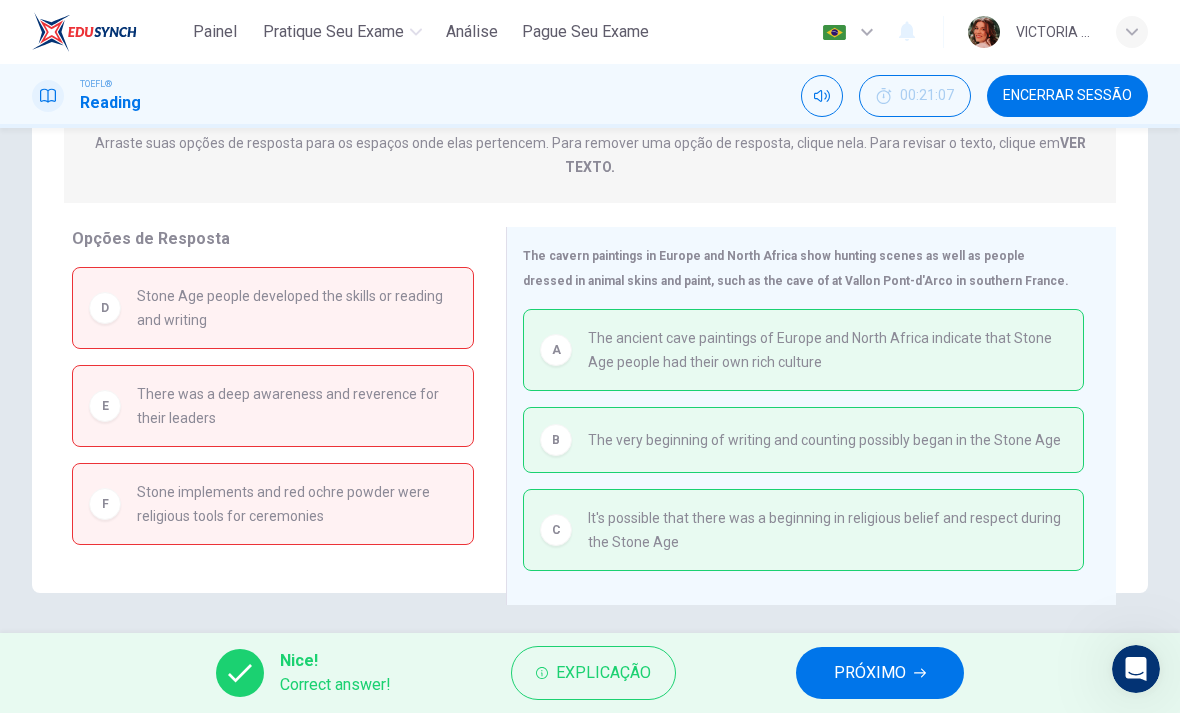 scroll, scrollTop: 270, scrollLeft: 0, axis: vertical 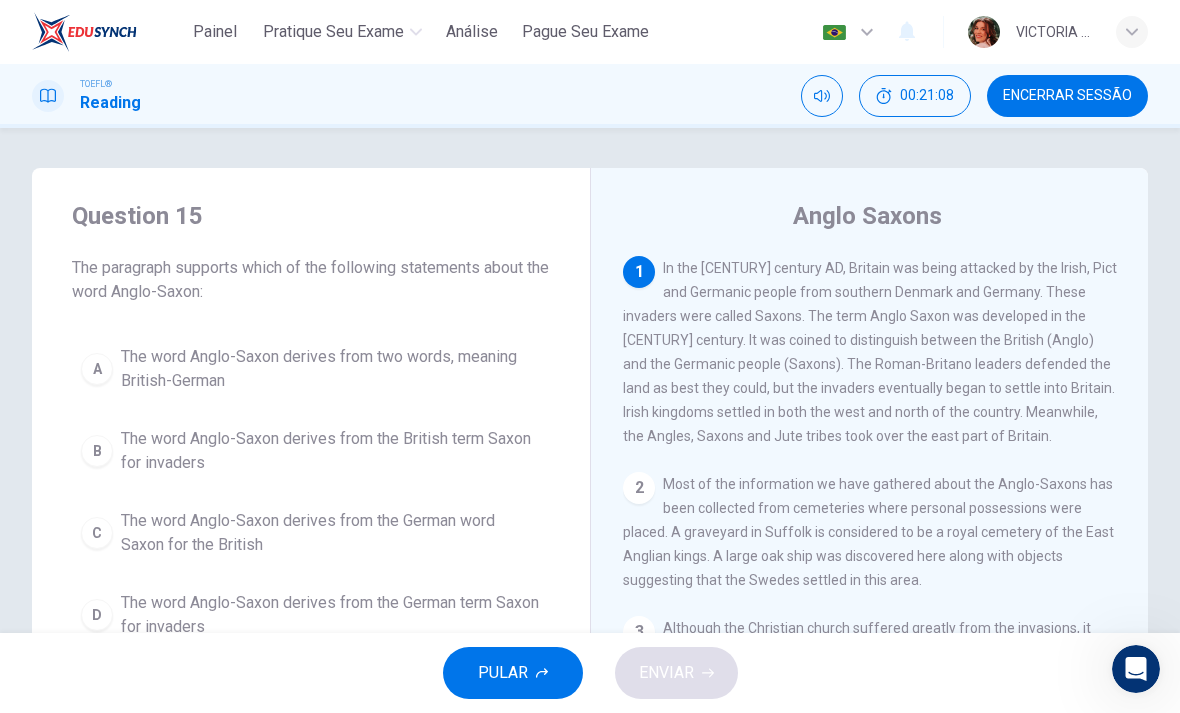 click on "Encerrar Sessão" at bounding box center (1067, 96) 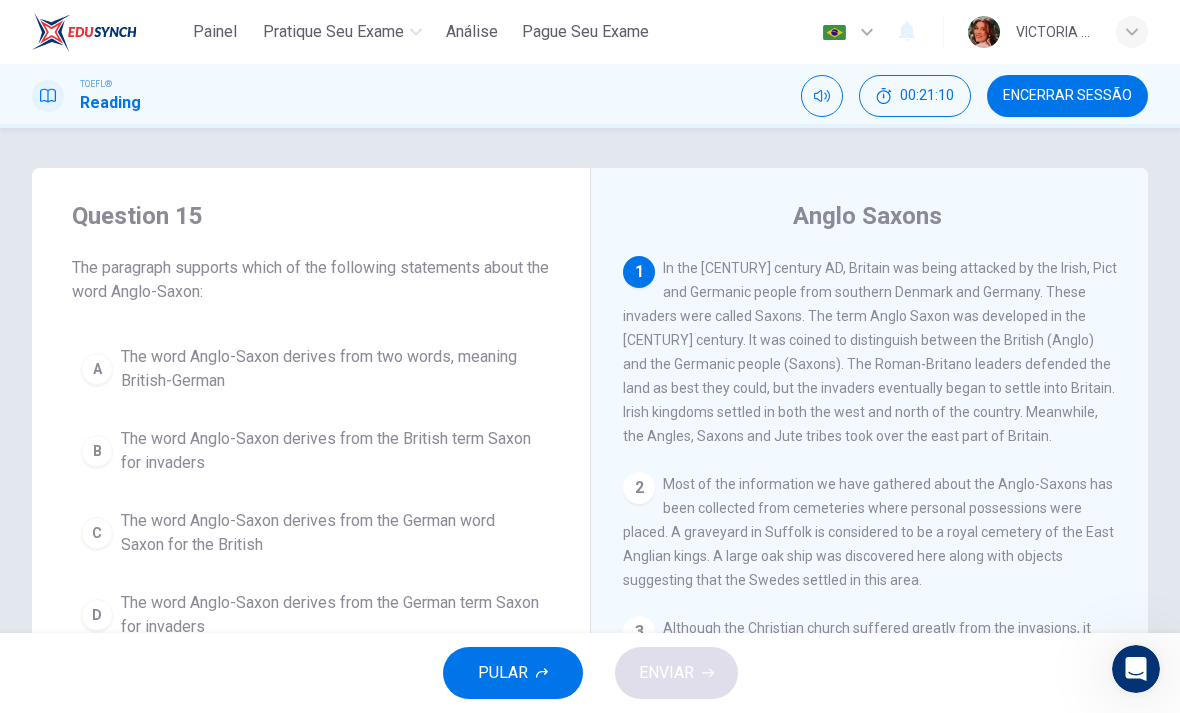 click on "Encerrar Sessão" at bounding box center (1067, 96) 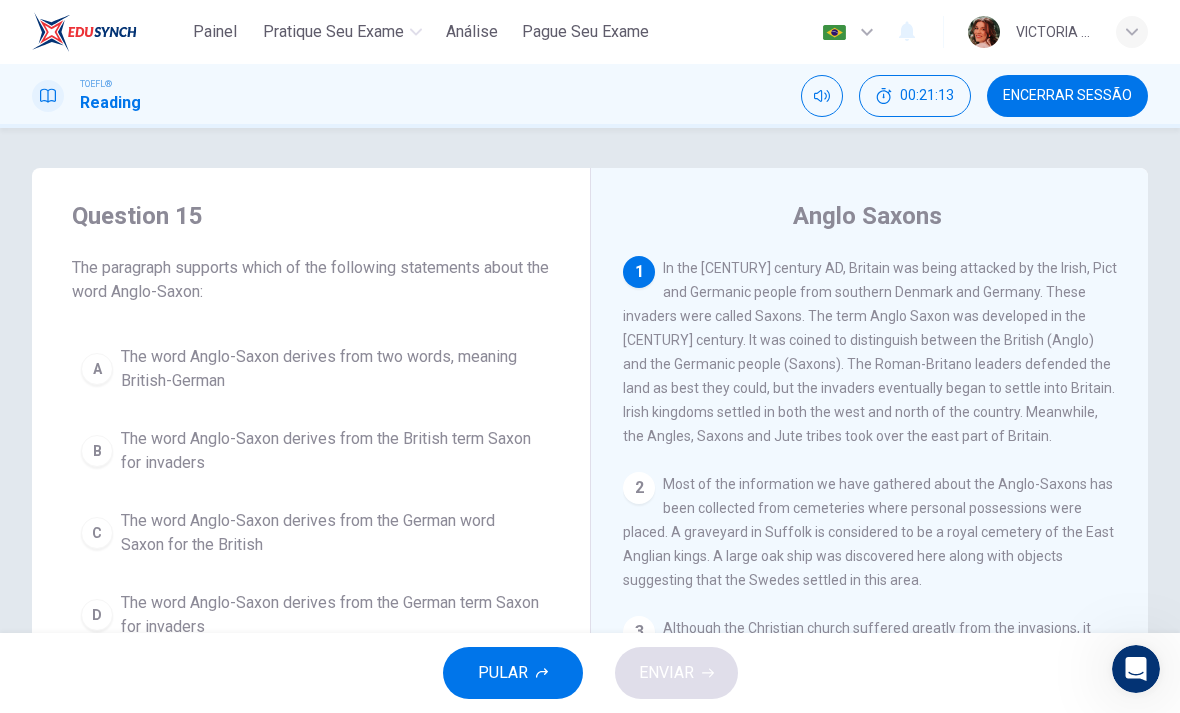 click on "Encerrar Sessão" at bounding box center [1067, 96] 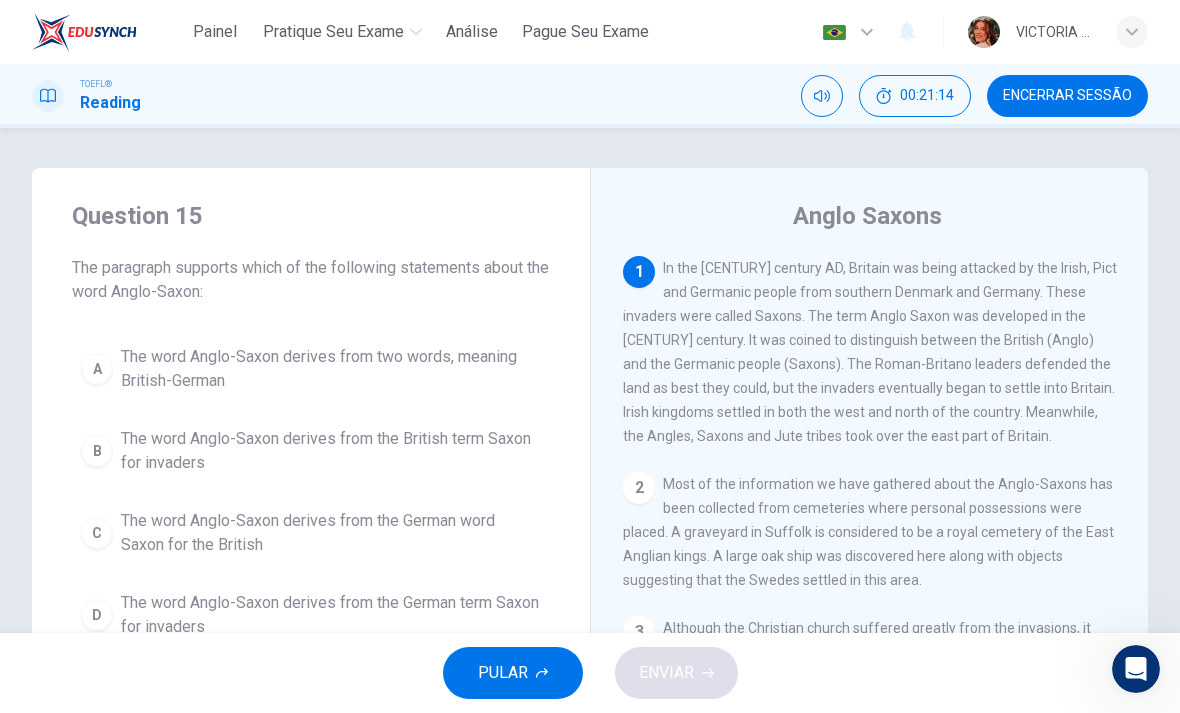 click on "Encerrar Sessão" at bounding box center [1067, 96] 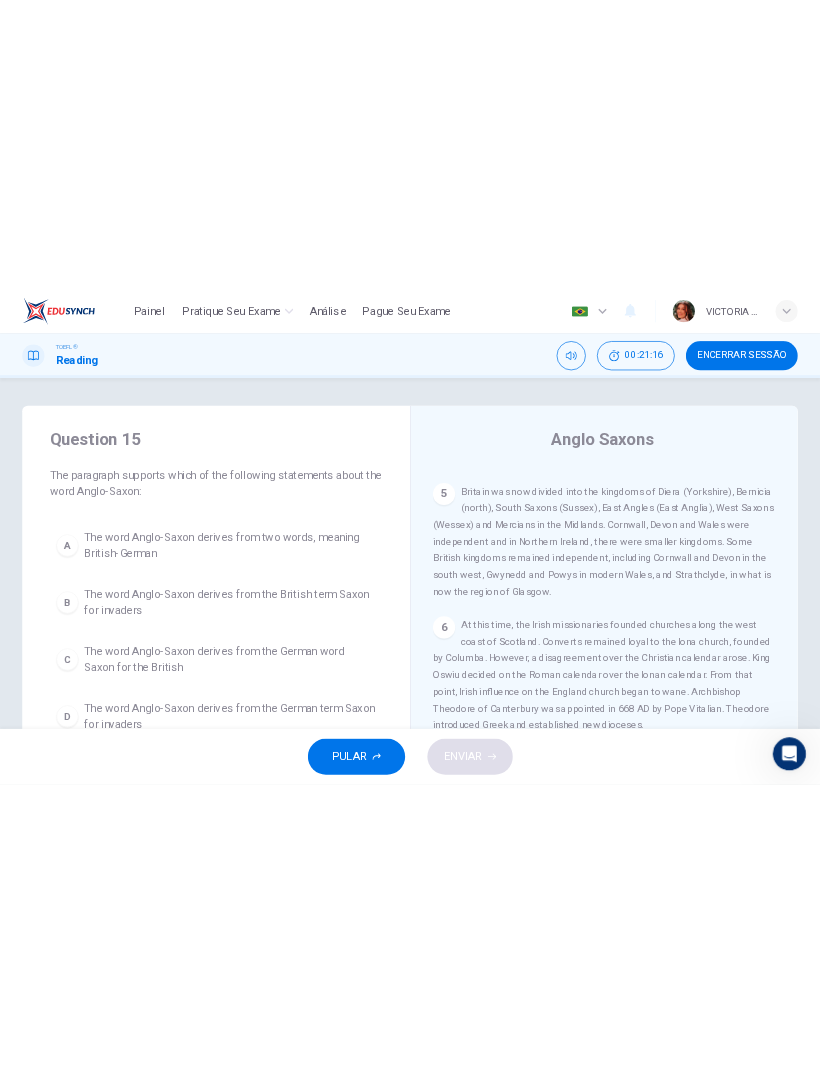 scroll, scrollTop: 868, scrollLeft: 0, axis: vertical 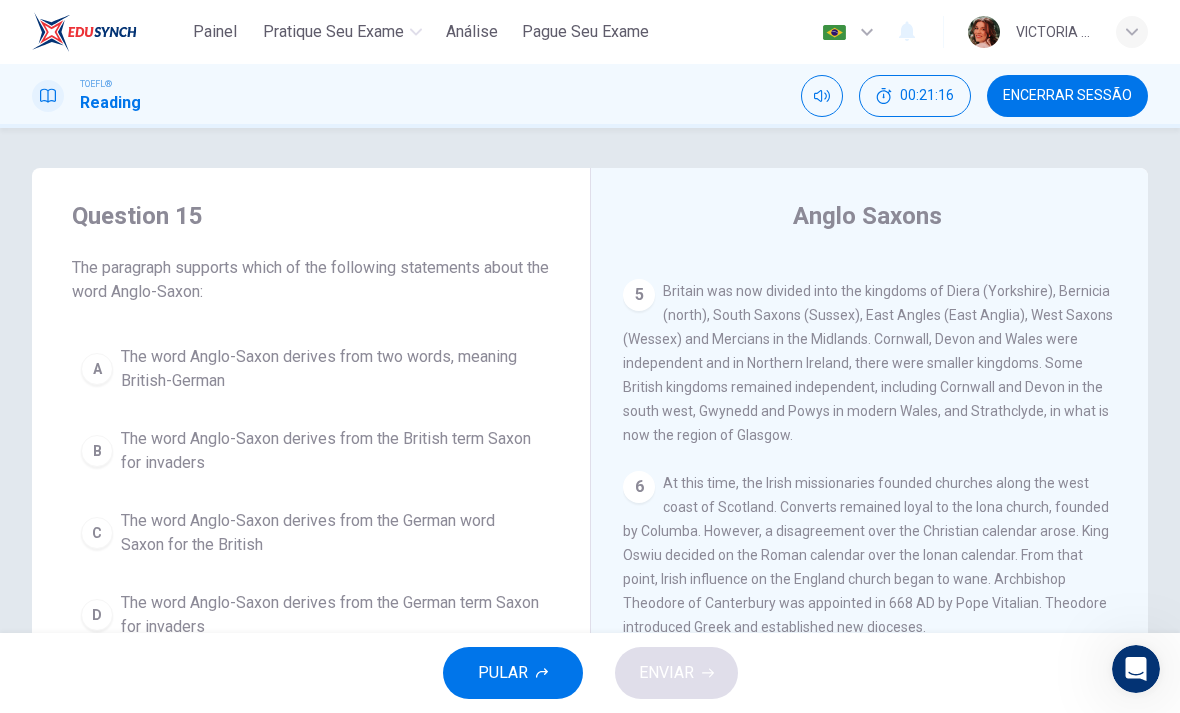 click on "Encerrar Sessão" at bounding box center [1067, 96] 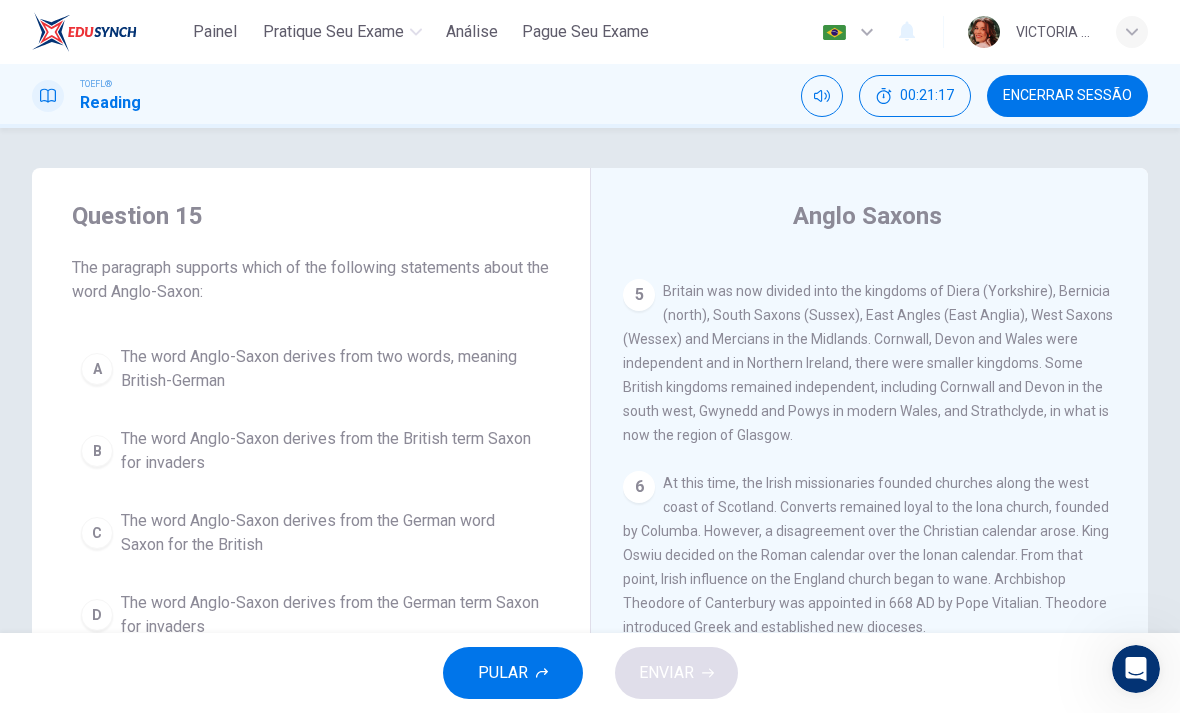 click on "Encerrar Sessão" at bounding box center [1067, 96] 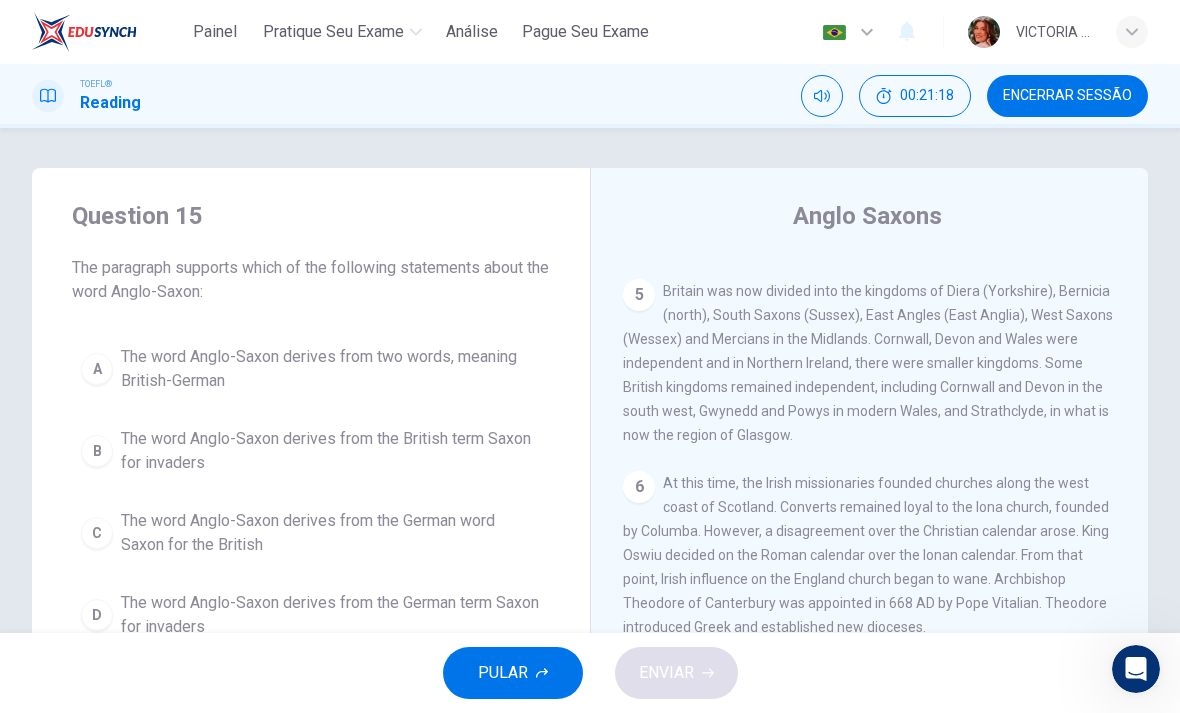 click on "Encerrar Sessão" at bounding box center (1067, 96) 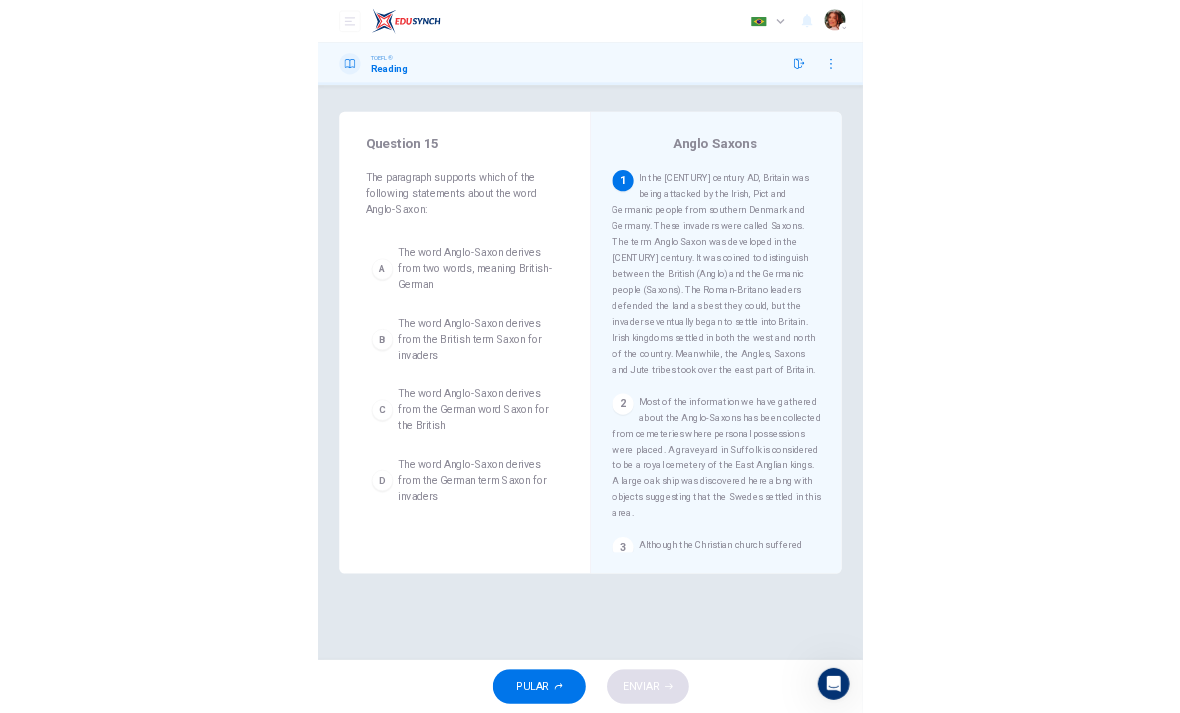 scroll, scrollTop: 0, scrollLeft: 0, axis: both 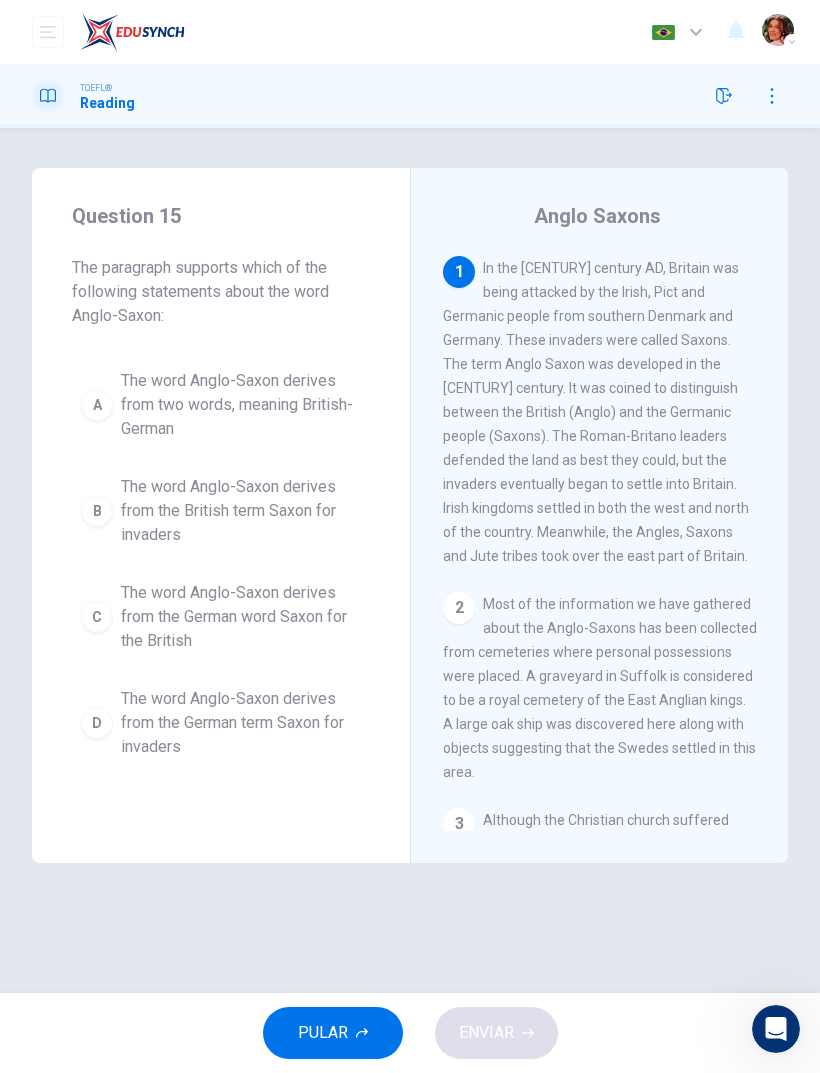 click 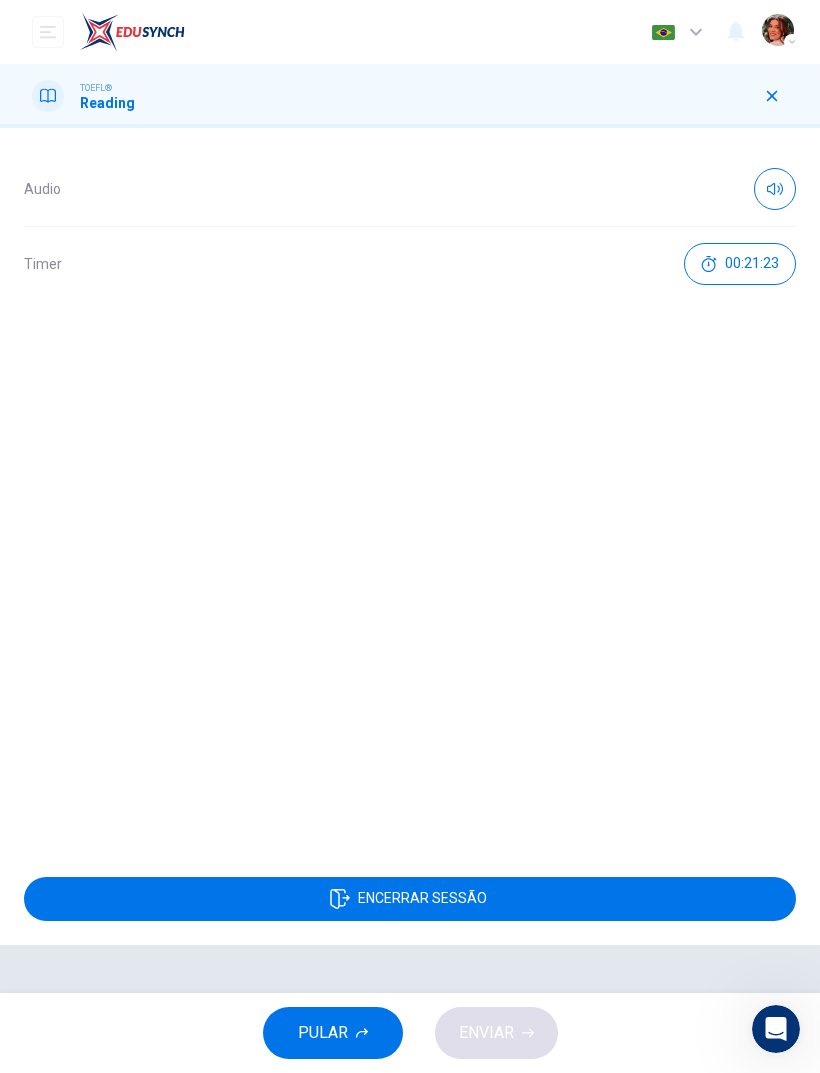 click 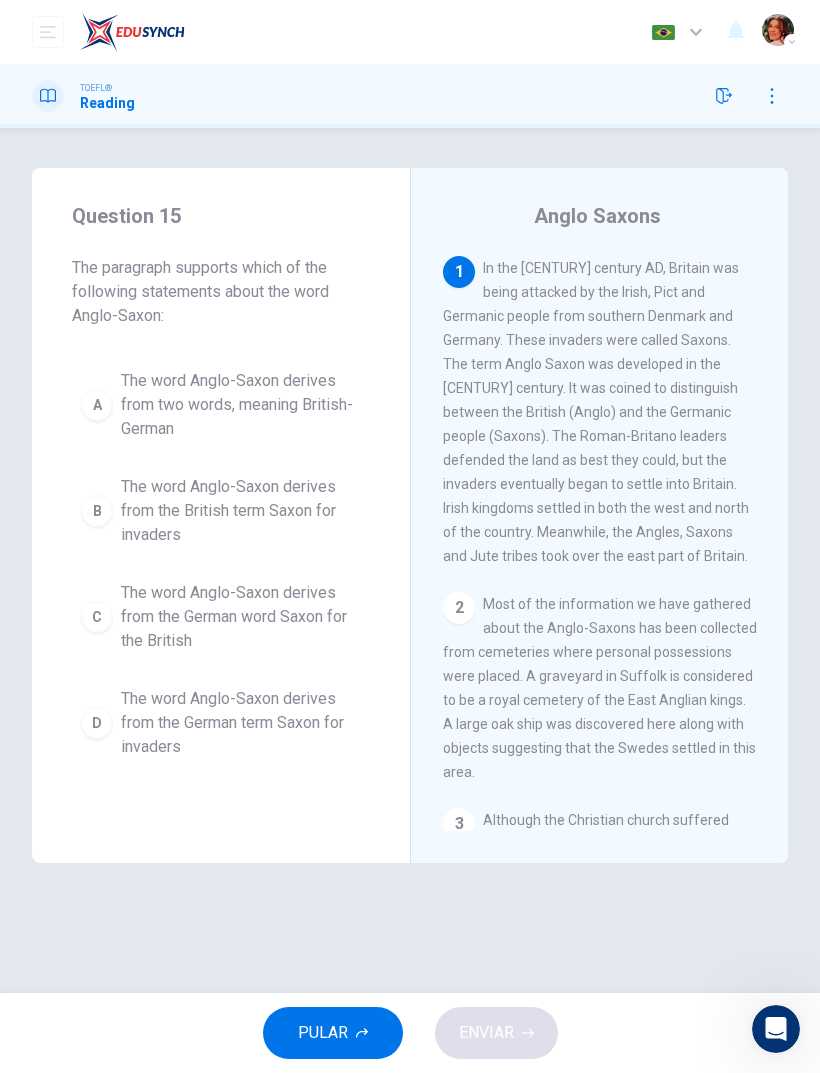 click 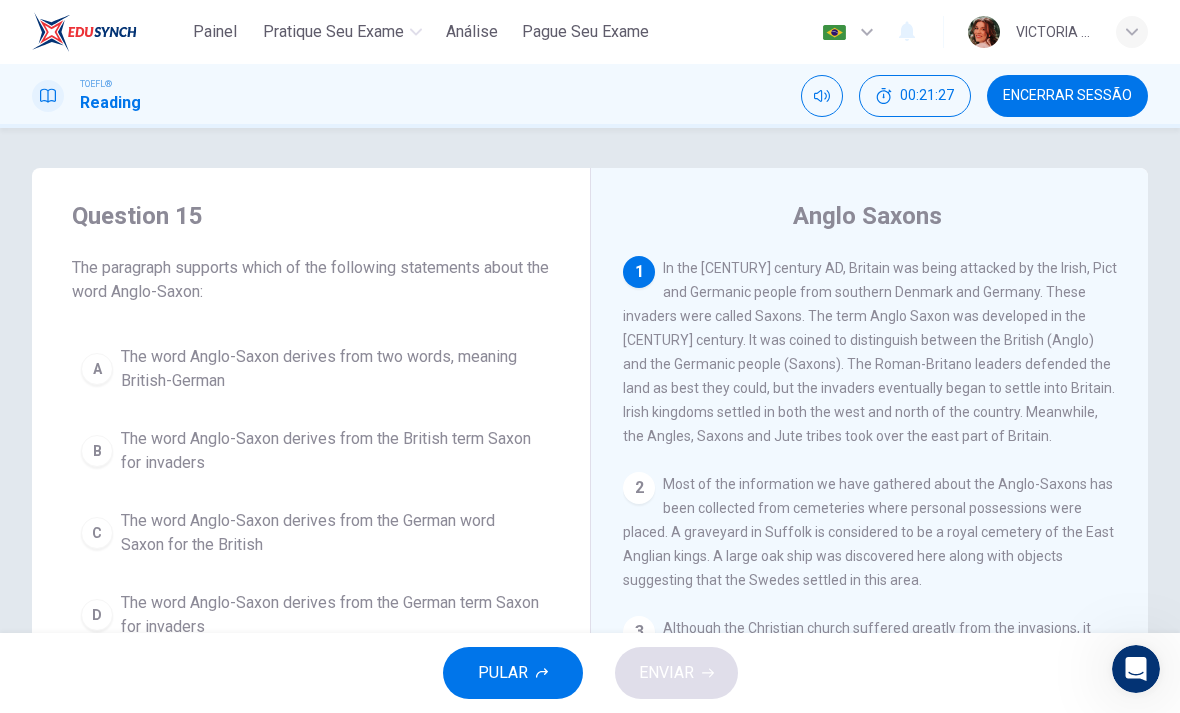 click on "Encerrar Sessão" at bounding box center (1067, 96) 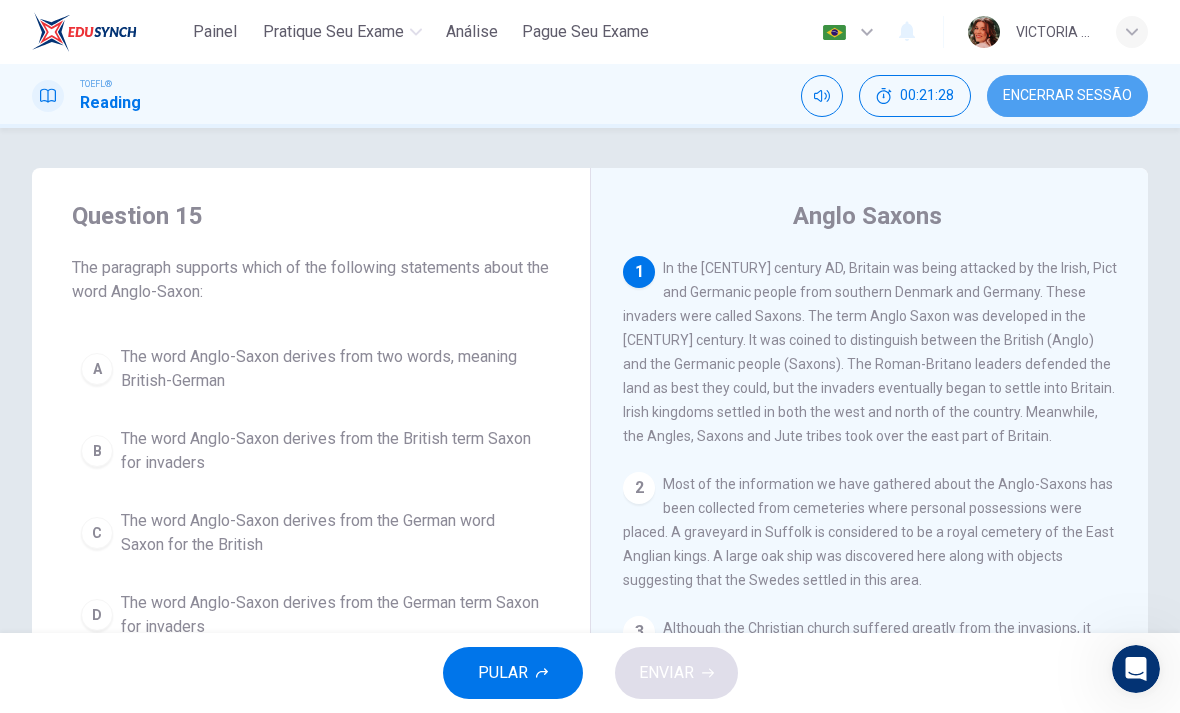 click on "Encerrar Sessão" at bounding box center (1067, 96) 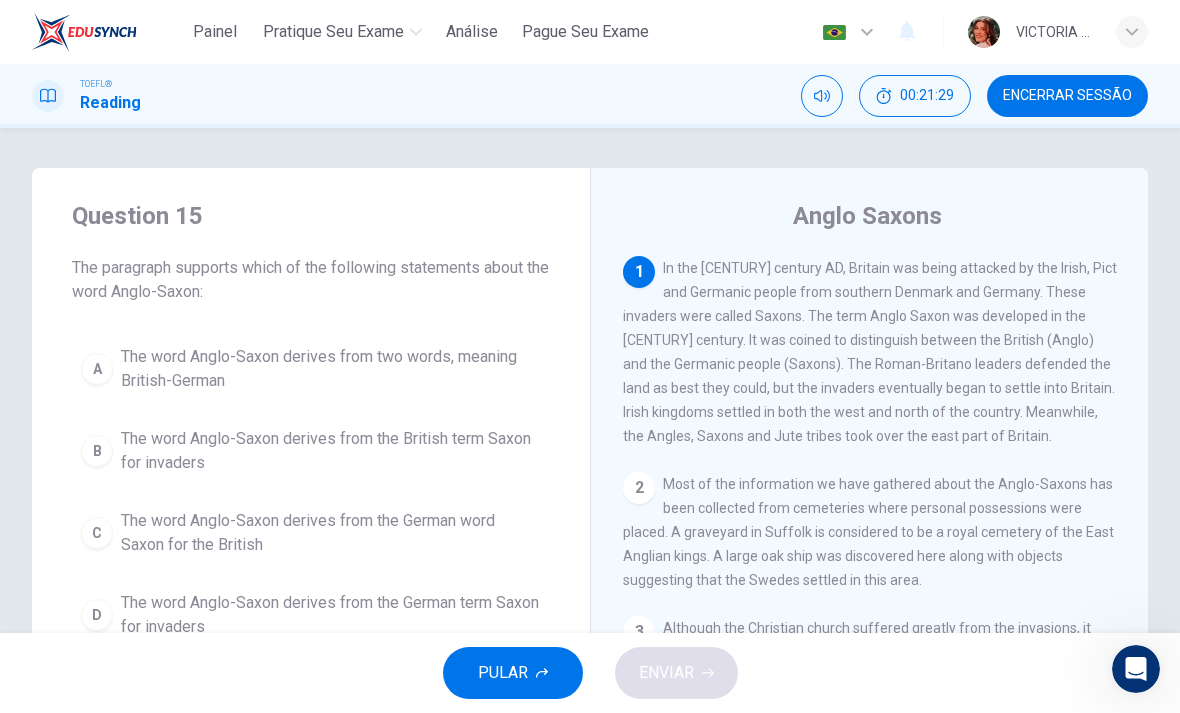 click on "Encerrar Sessão" at bounding box center (1067, 96) 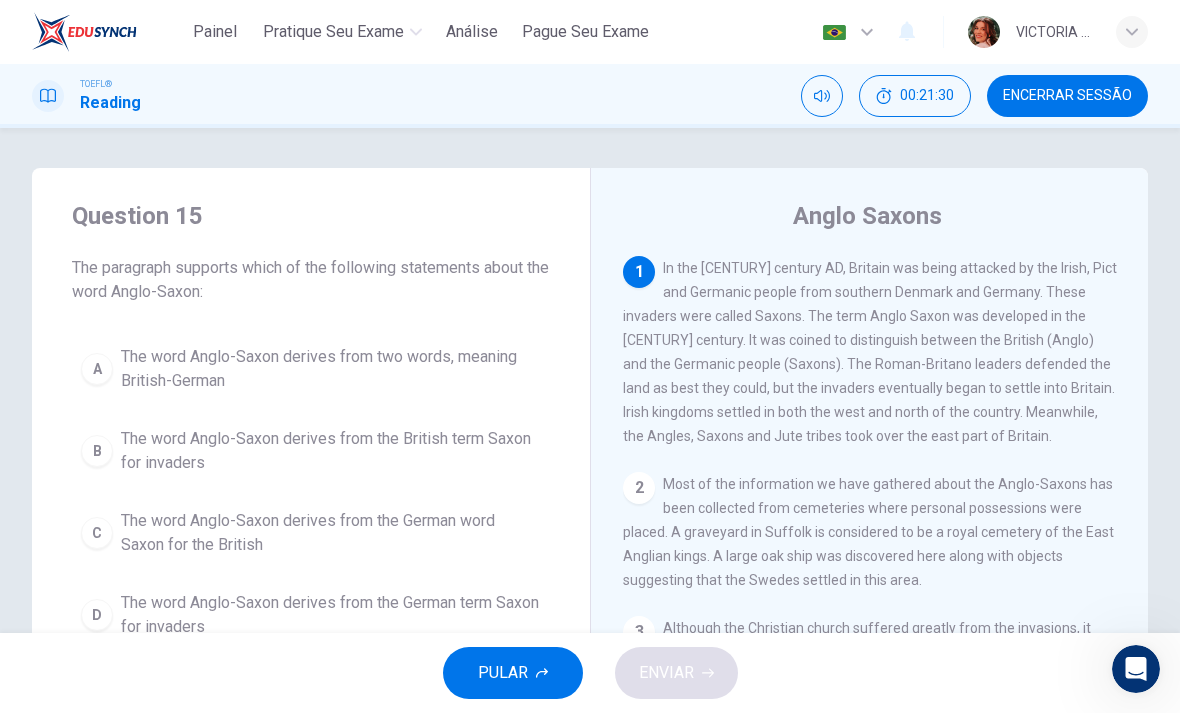 click on "Encerrar Sessão" at bounding box center (1067, 96) 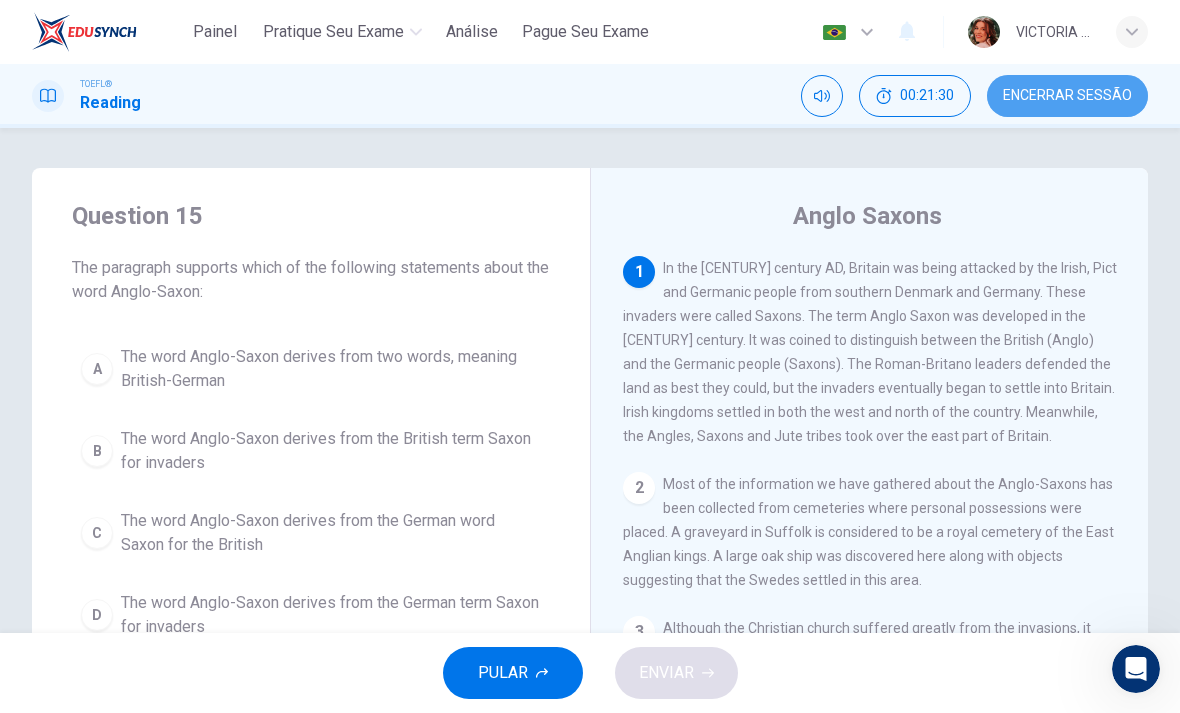 click on "Encerrar Sessão" at bounding box center (1067, 96) 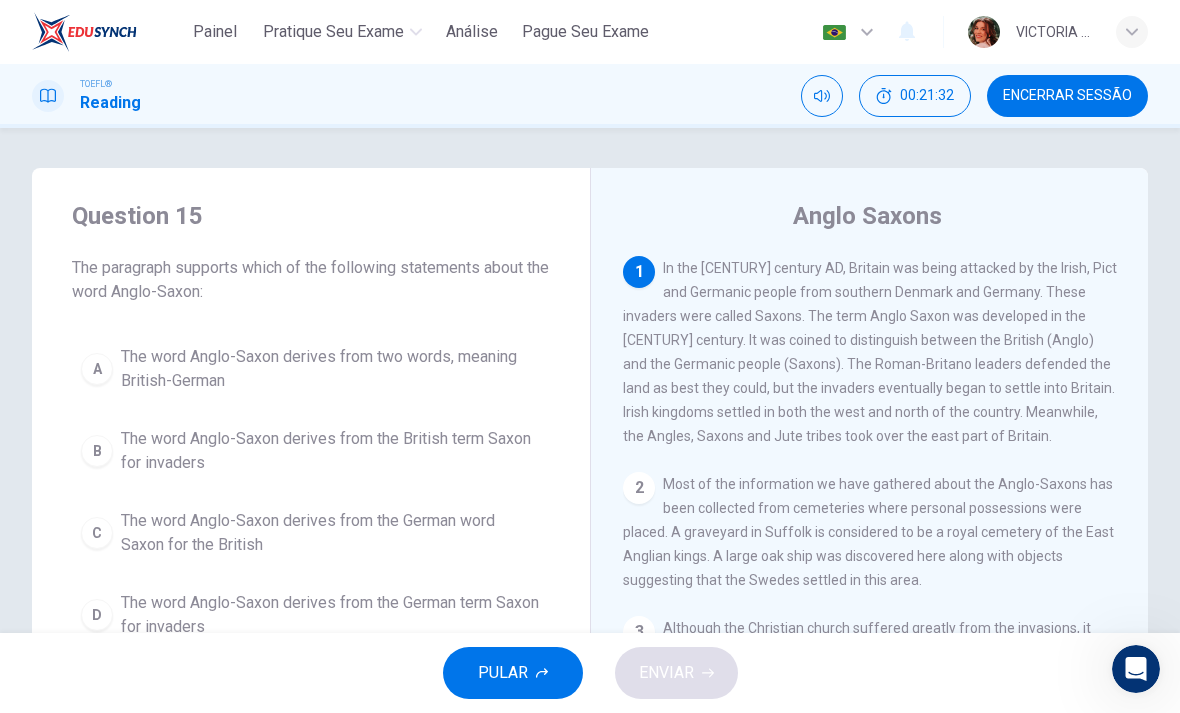 click on "TOEFL® Reading 00:21:32 Encerrar Sessão" at bounding box center (590, 96) 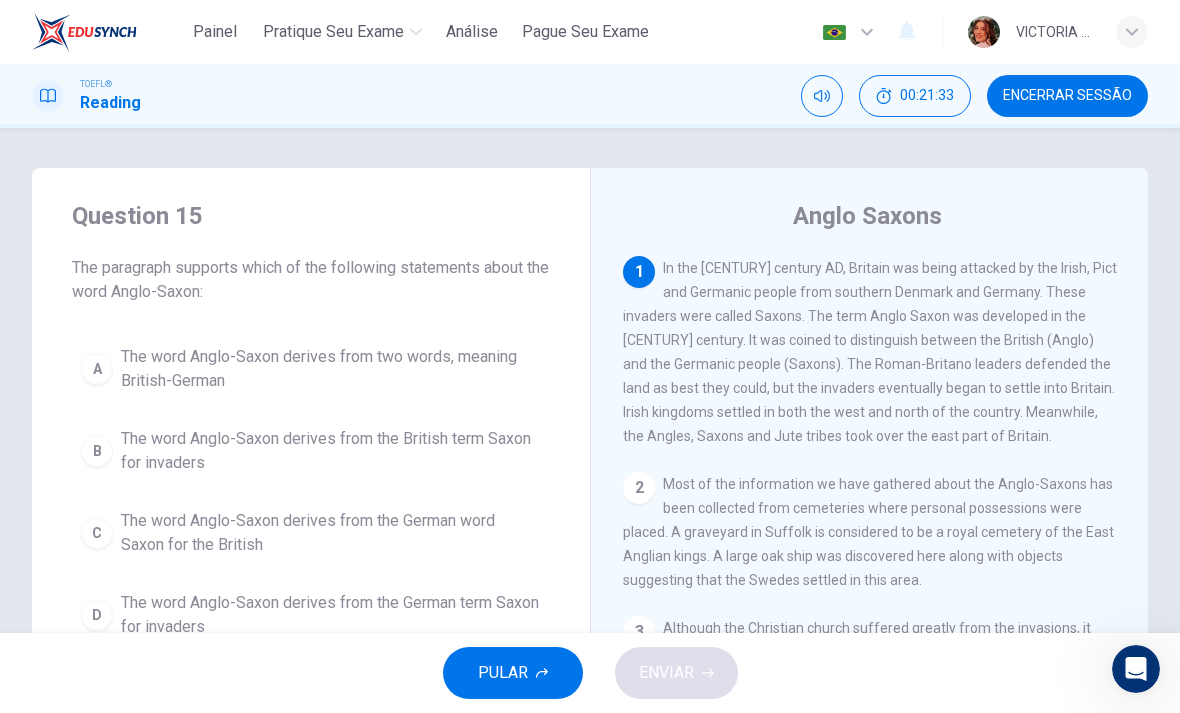 click on "00:21:33" at bounding box center (927, 96) 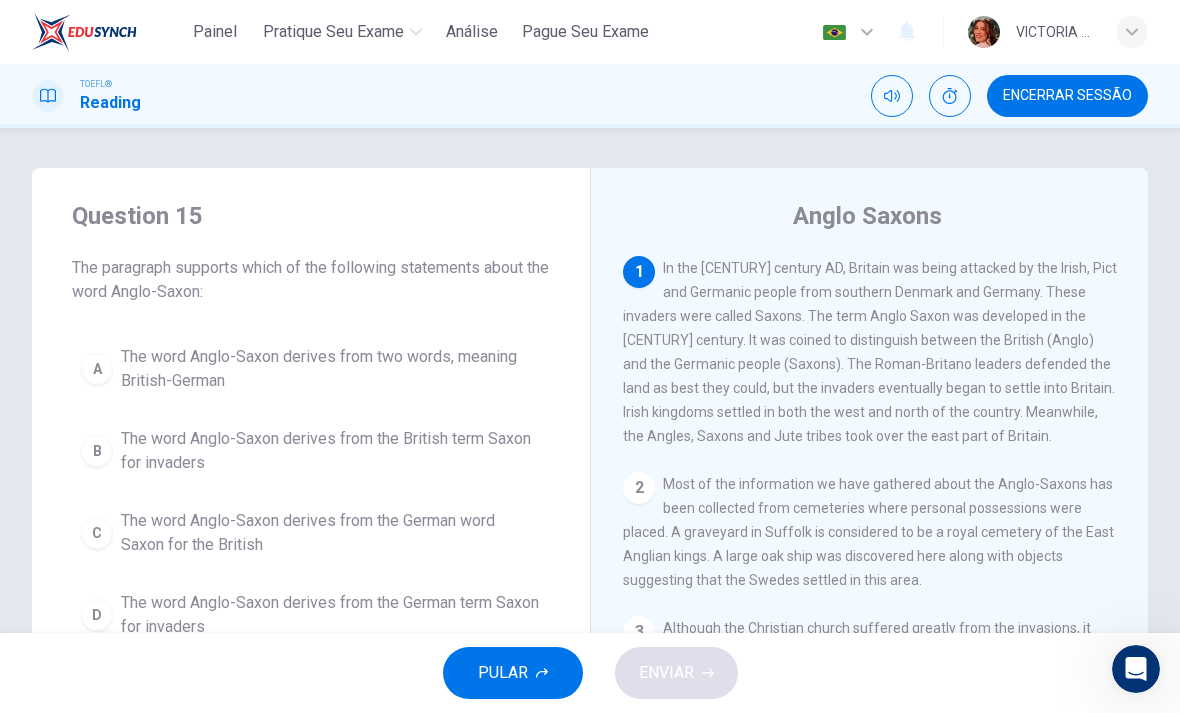 click on "Encerrar Sessão" at bounding box center (1067, 96) 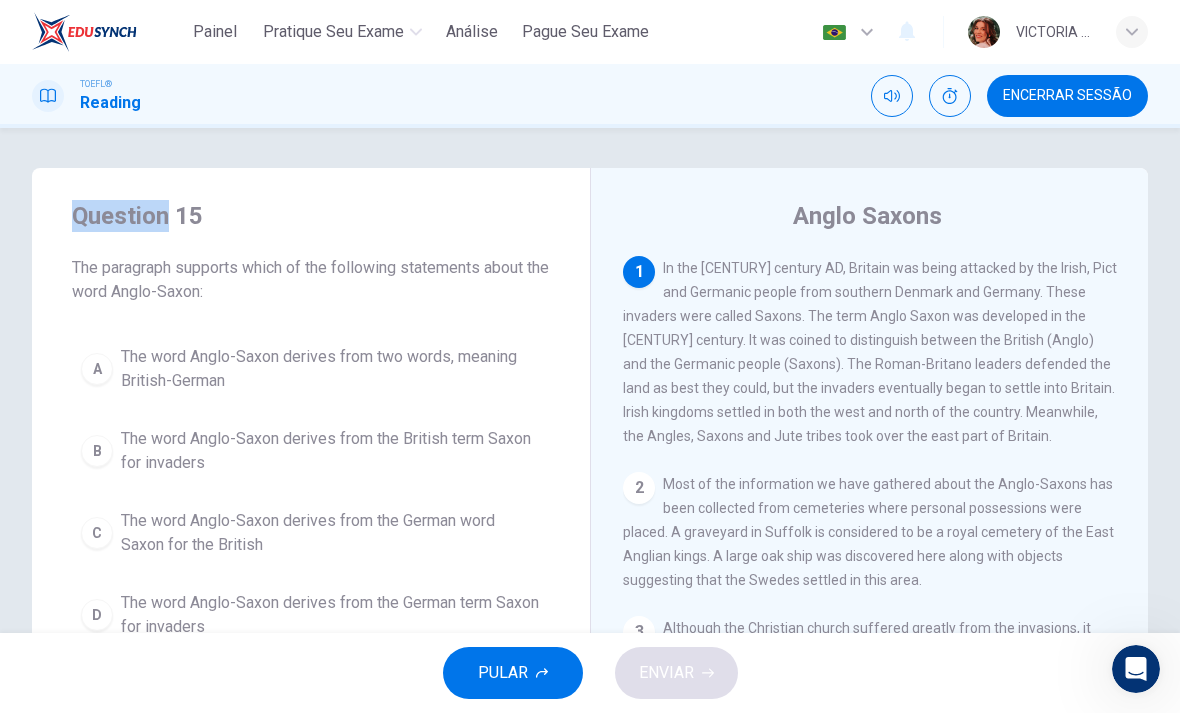 click on "Encerrar Sessão" at bounding box center [1067, 96] 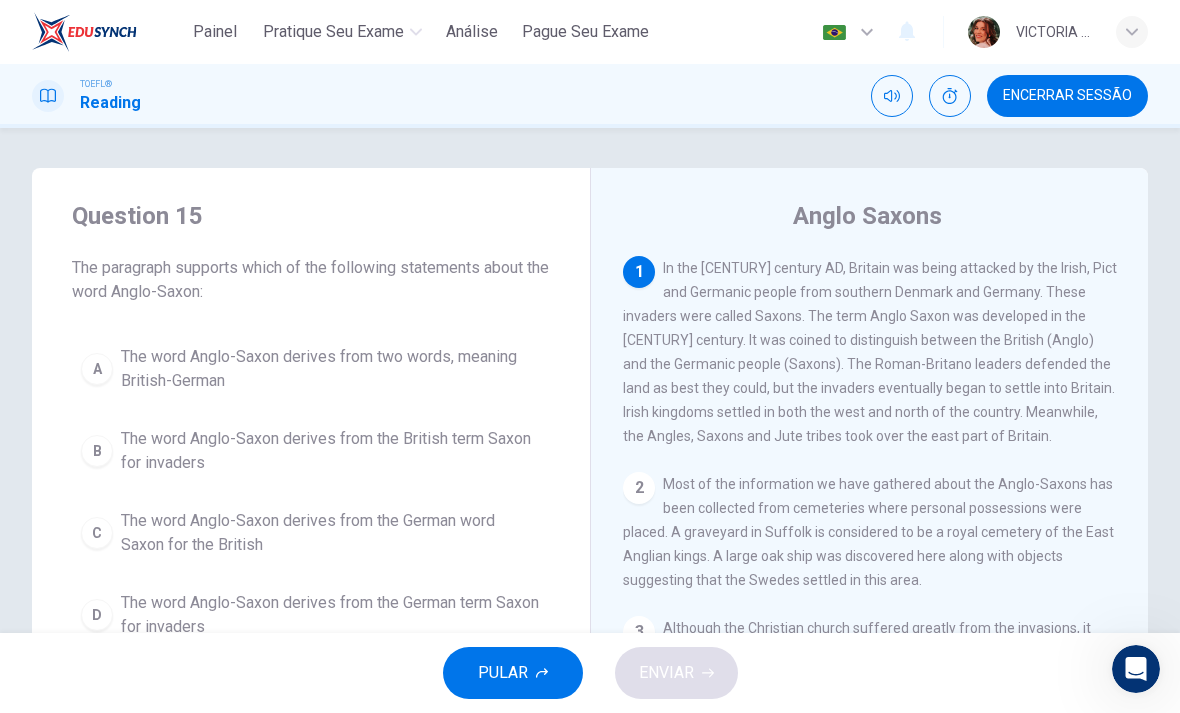 click on "Encerrar Sessão" at bounding box center [1067, 96] 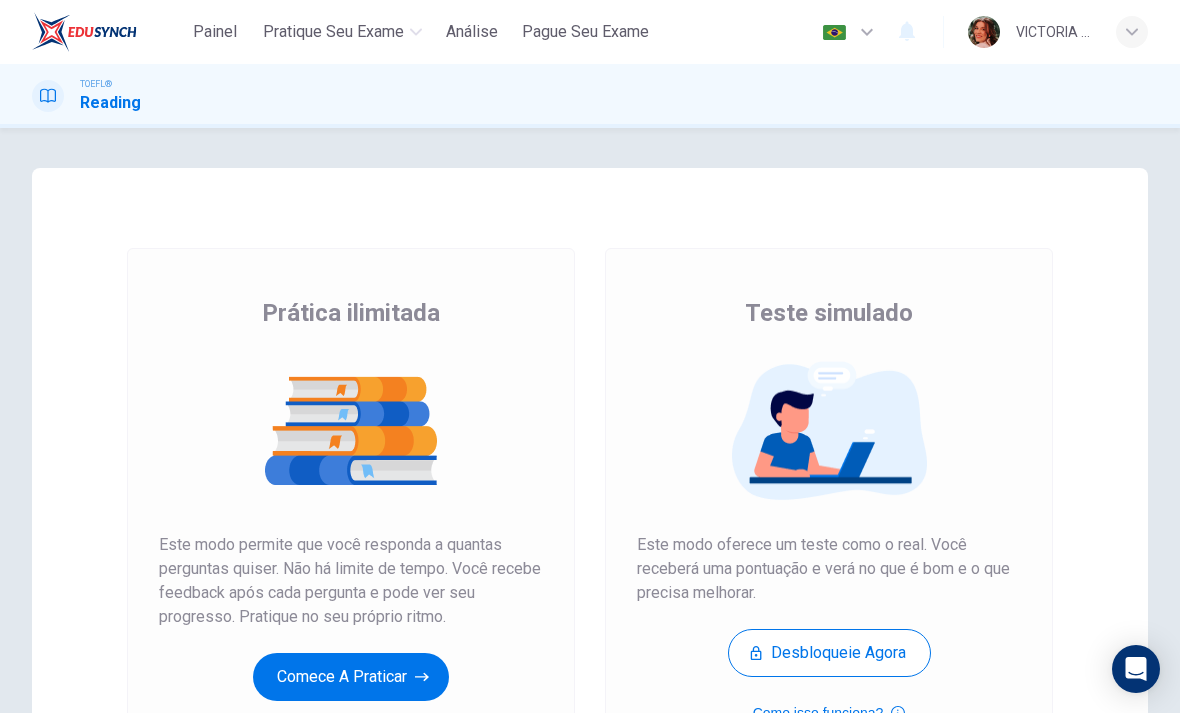 scroll, scrollTop: 0, scrollLeft: 0, axis: both 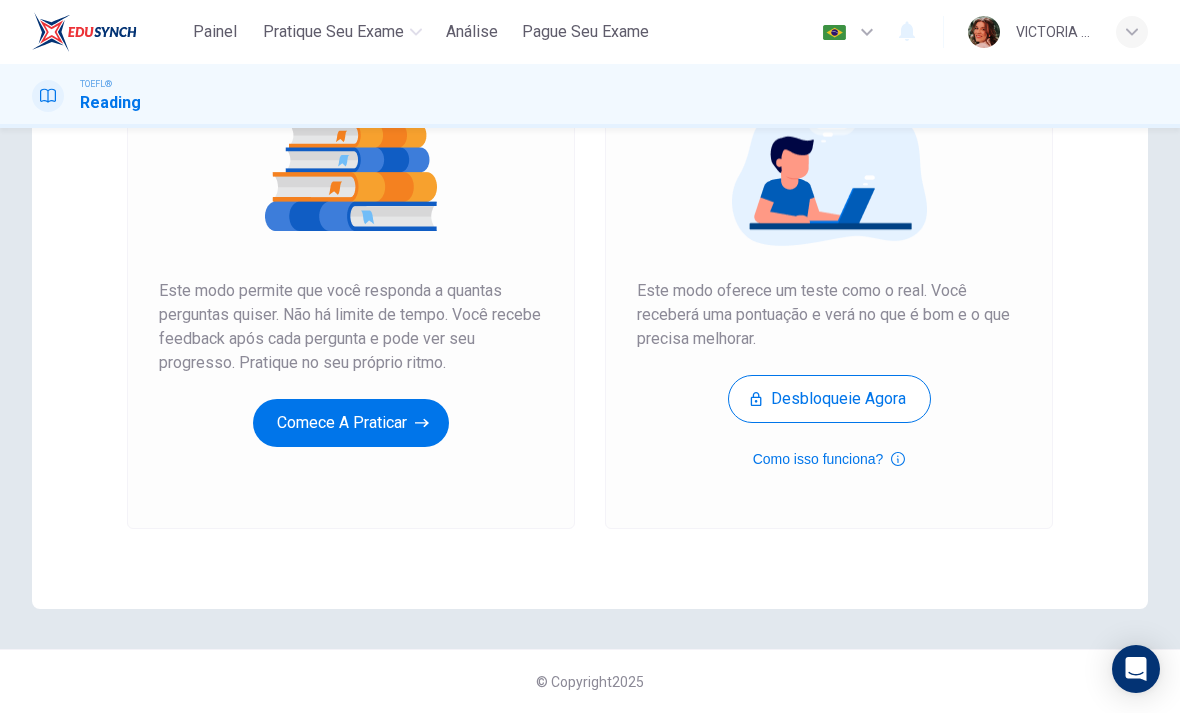 click on "Comece a praticar" at bounding box center (351, 423) 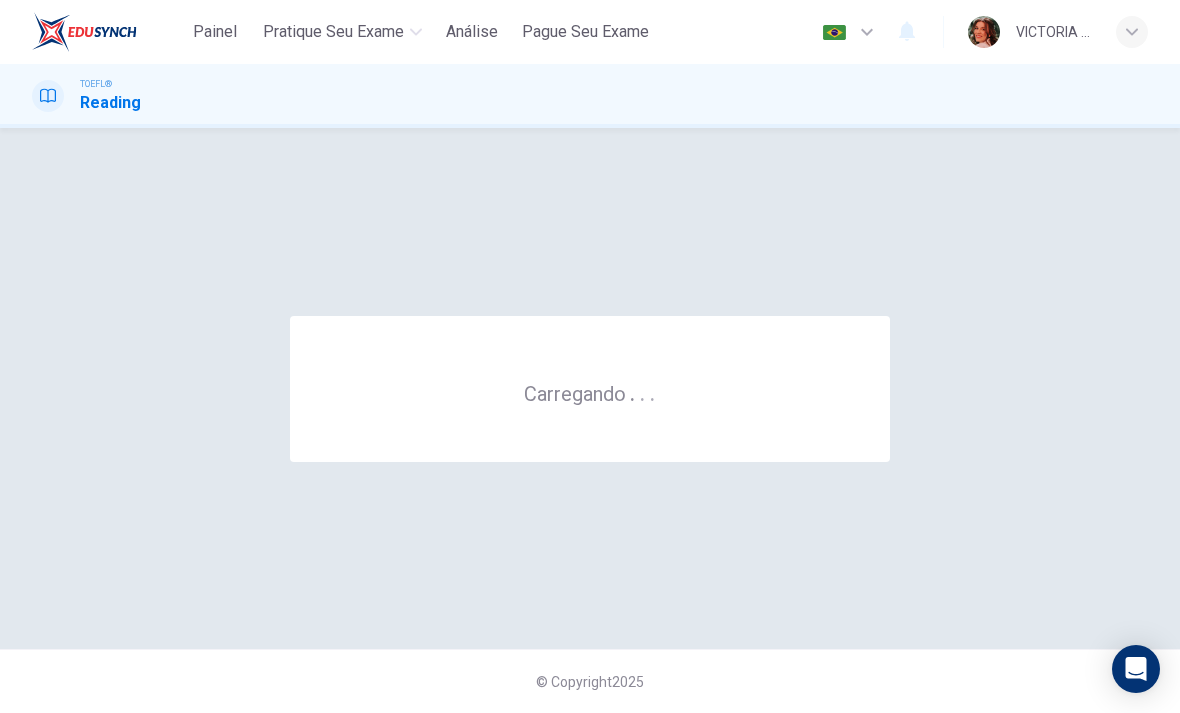 scroll, scrollTop: 0, scrollLeft: 0, axis: both 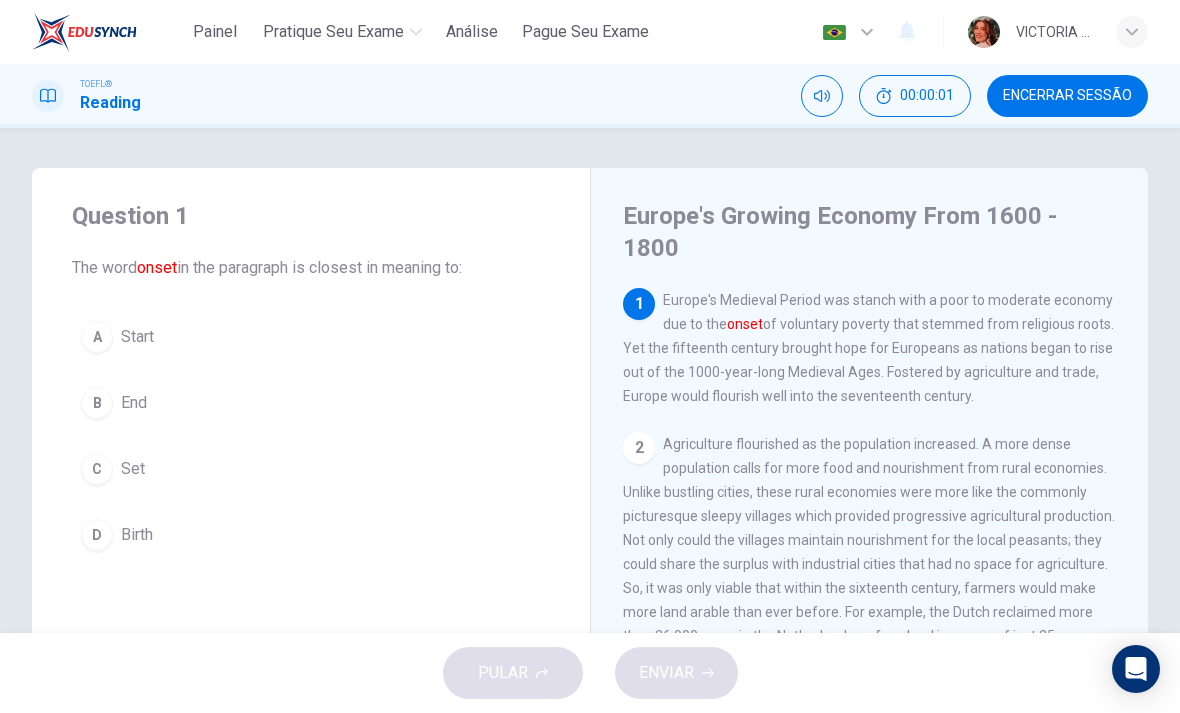 click on "Encerrar Sessão" at bounding box center [1067, 96] 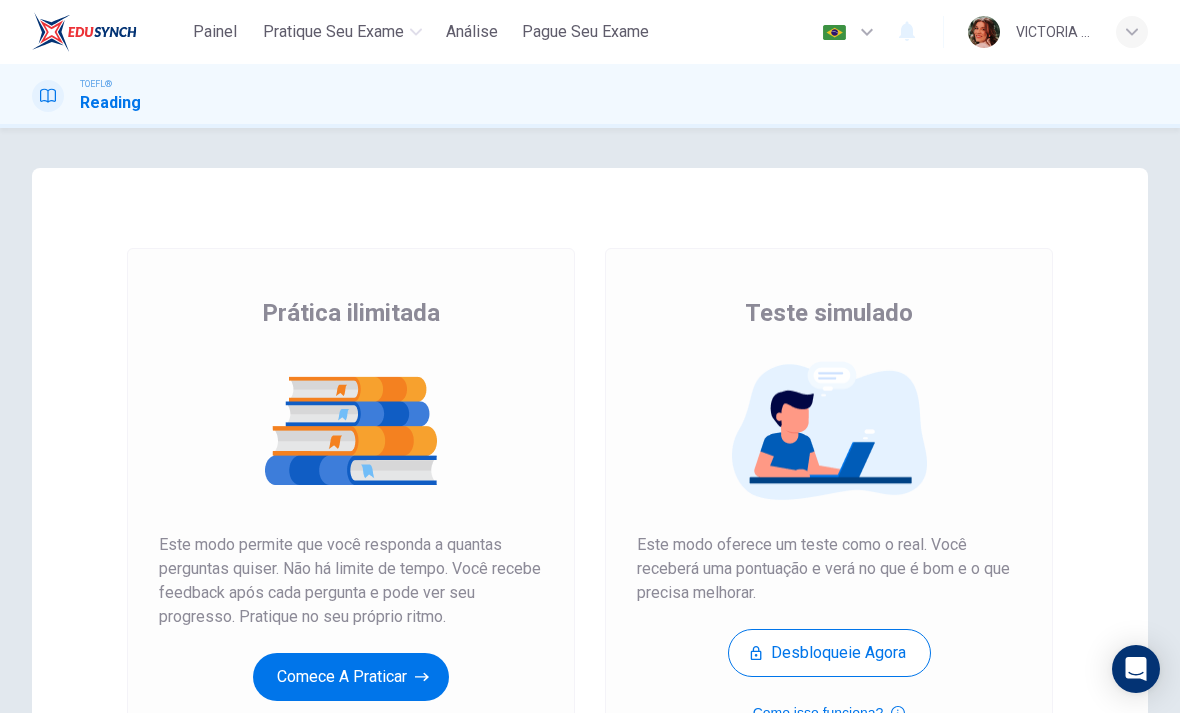 scroll, scrollTop: 0, scrollLeft: 0, axis: both 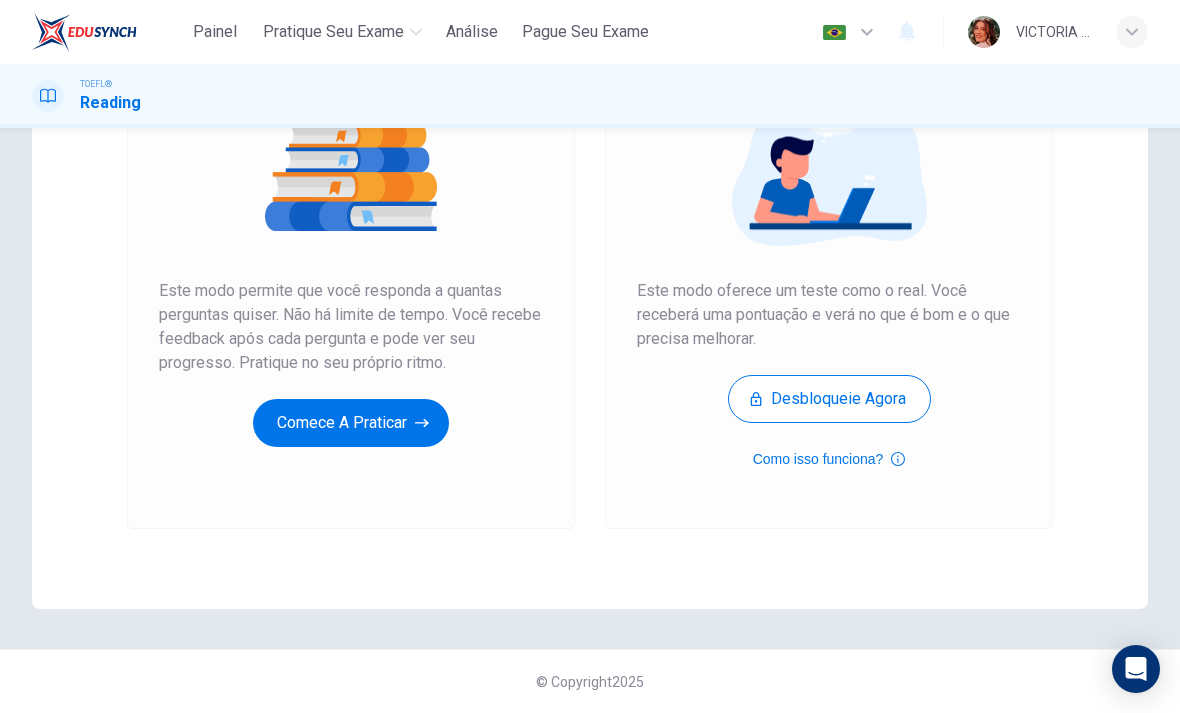 click on "Comece a praticar" at bounding box center (351, 423) 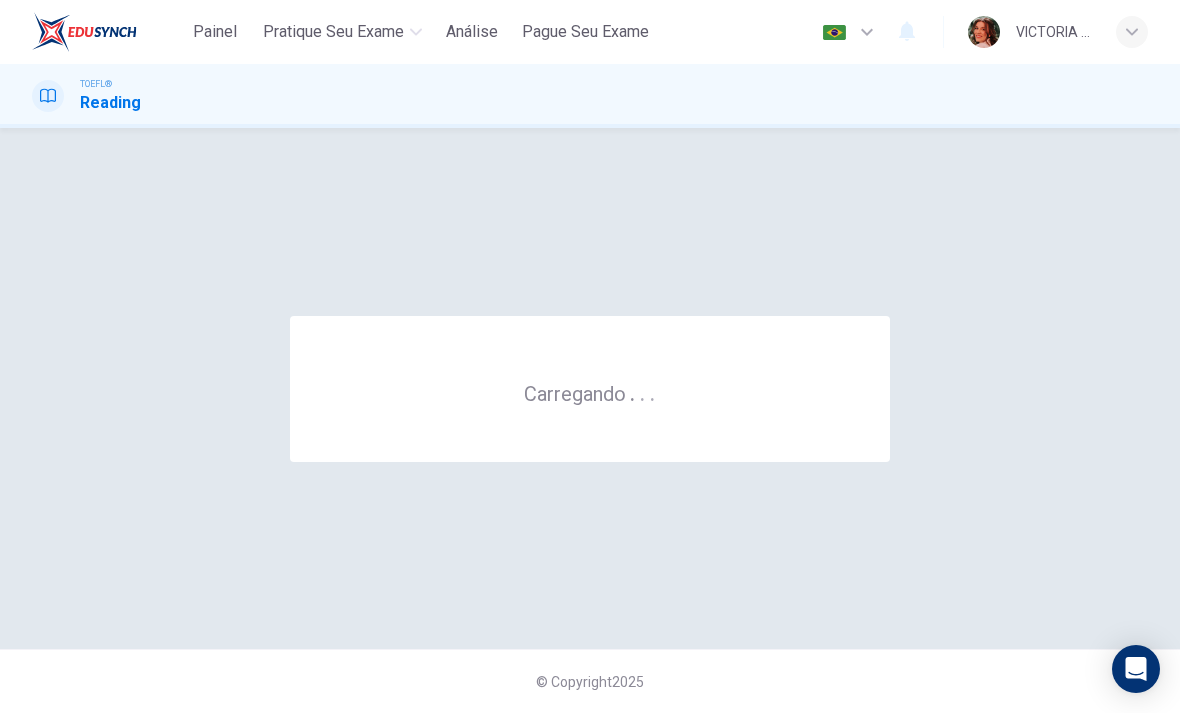 scroll, scrollTop: 0, scrollLeft: 0, axis: both 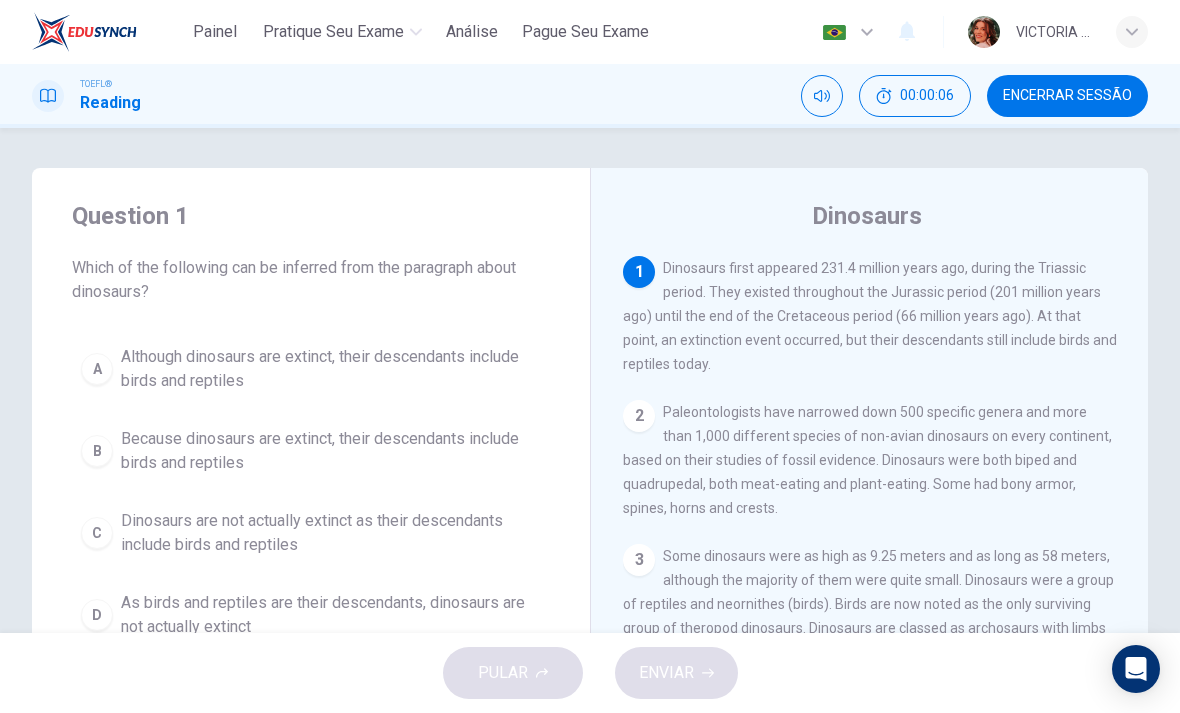 click on "Encerrar Sessão" at bounding box center (1067, 96) 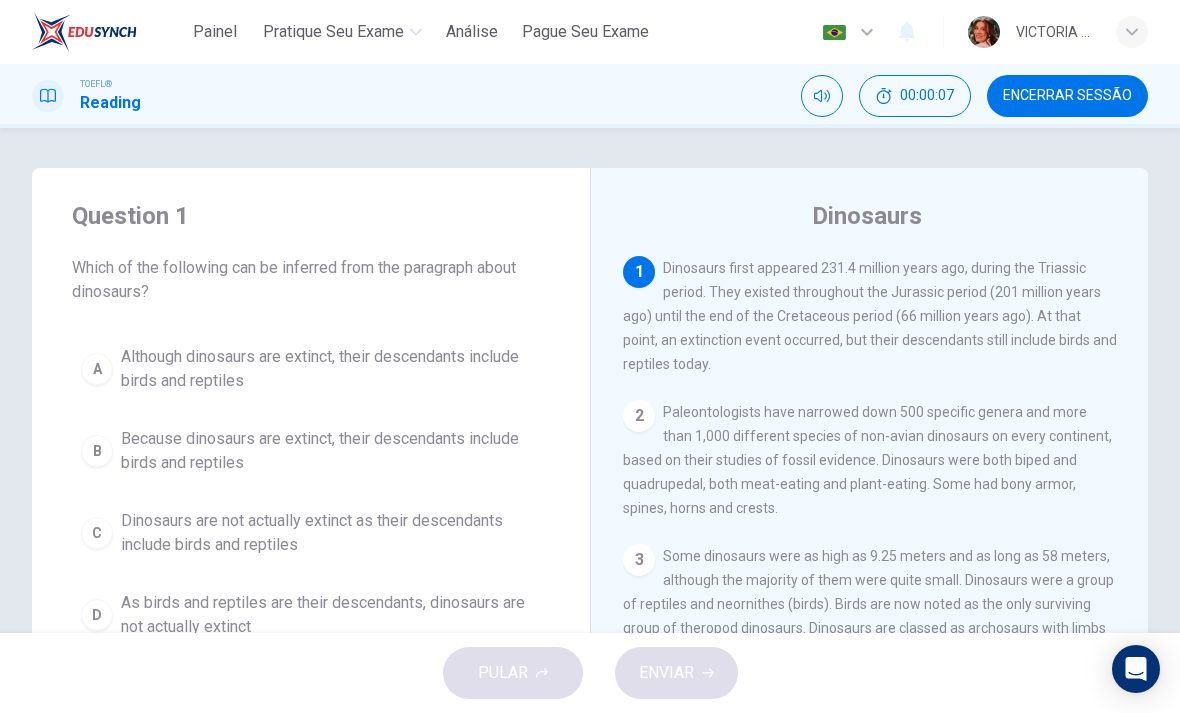 click on "Encerrar Sessão" at bounding box center [1067, 96] 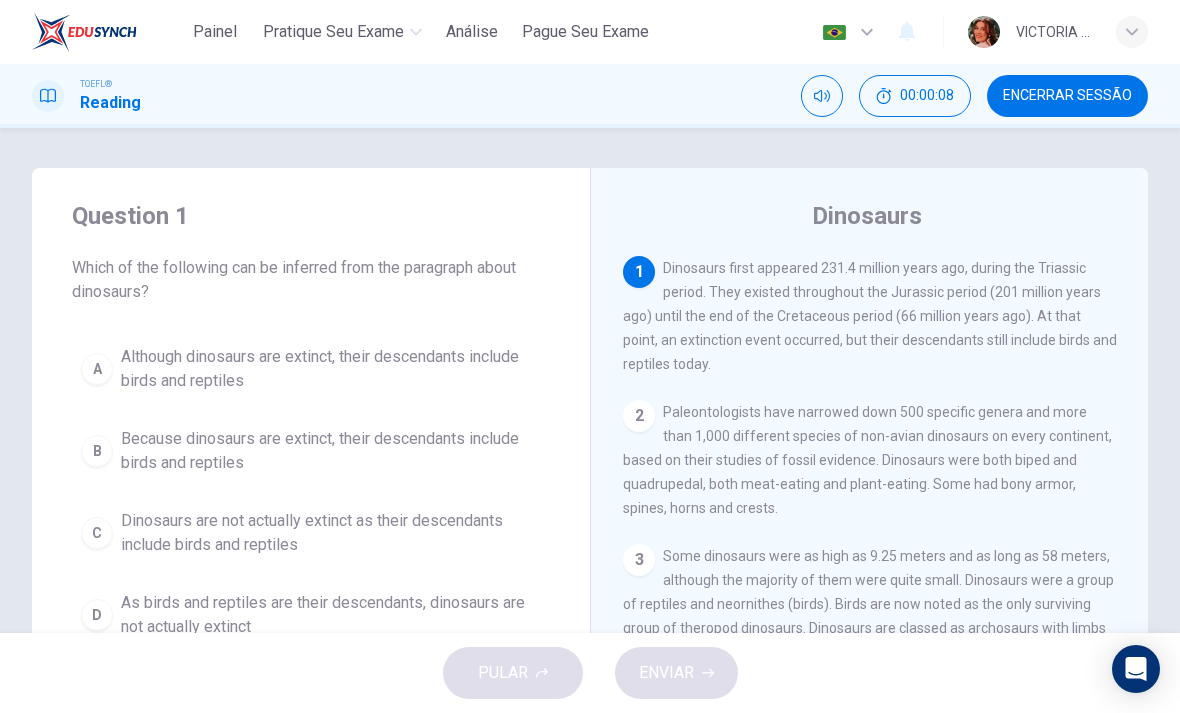 click on "Encerrar Sessão" at bounding box center (1067, 96) 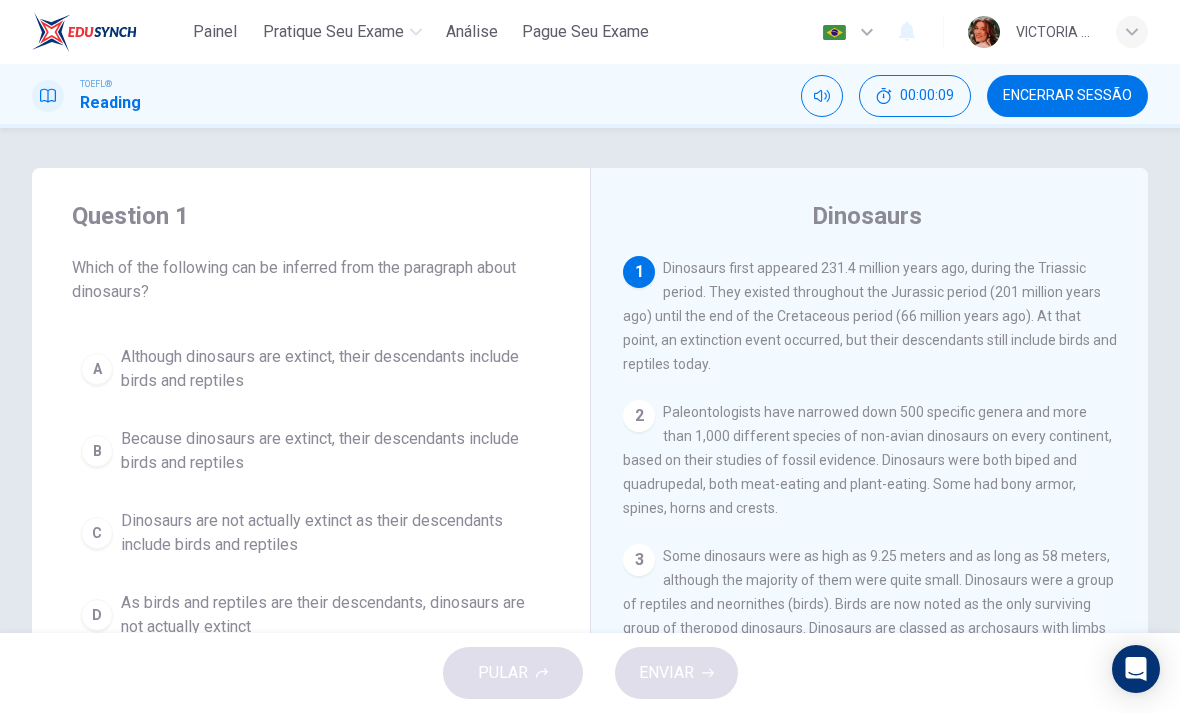 click on "Encerrar Sessão" at bounding box center [1067, 96] 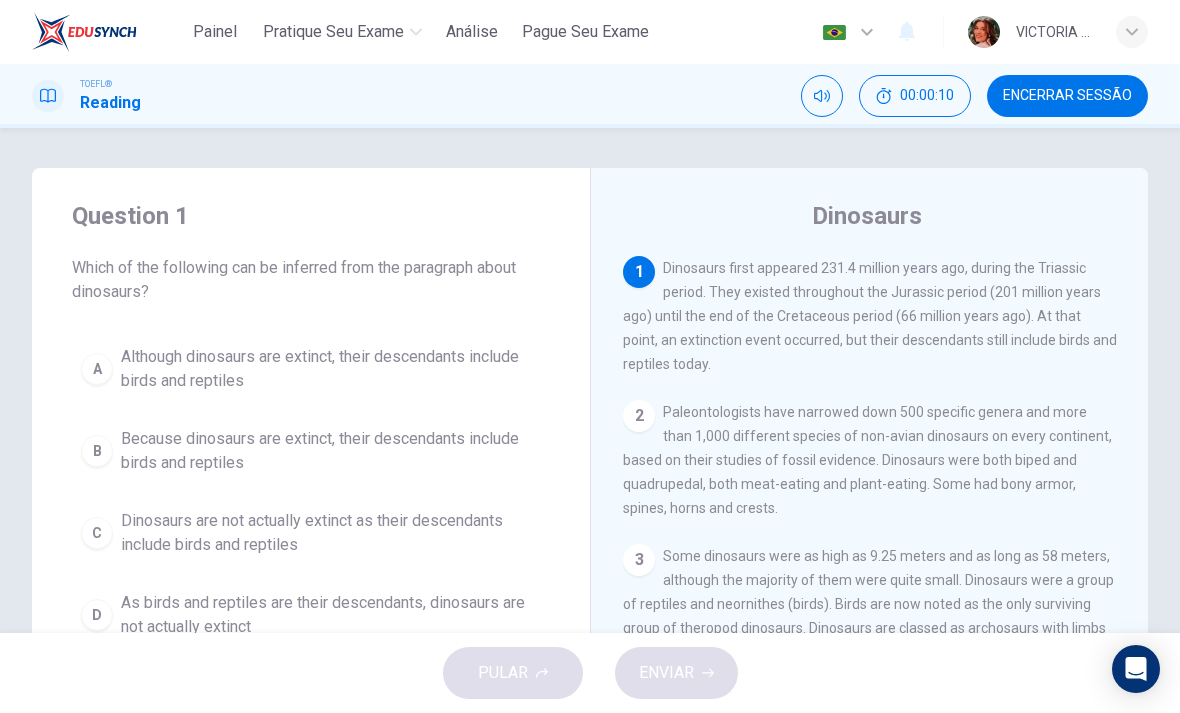 click on "Encerrar Sessão" at bounding box center [1067, 96] 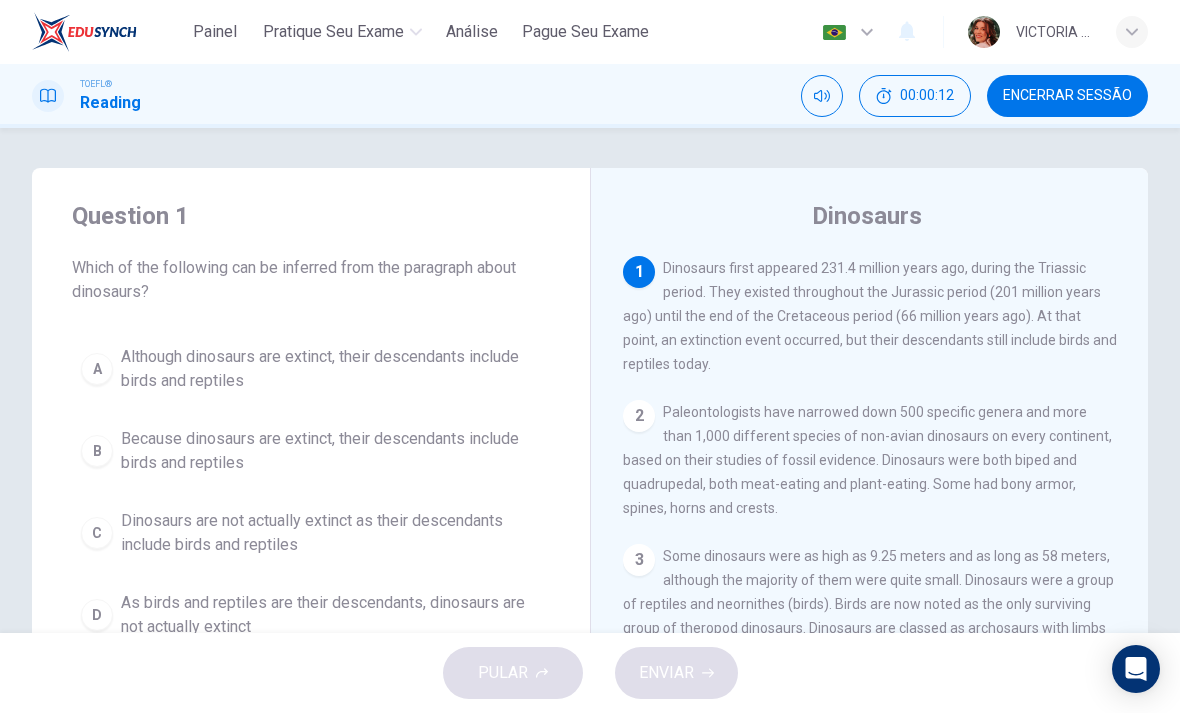 click on "Encerrar Sessão" at bounding box center [1067, 96] 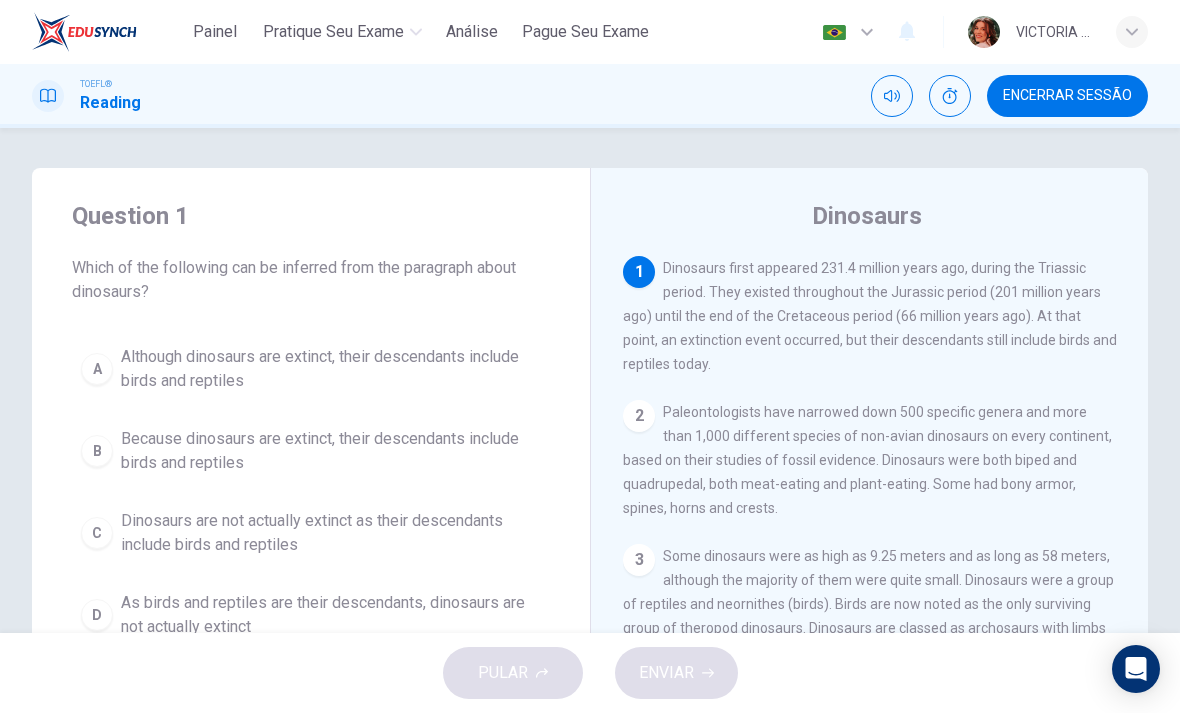 click 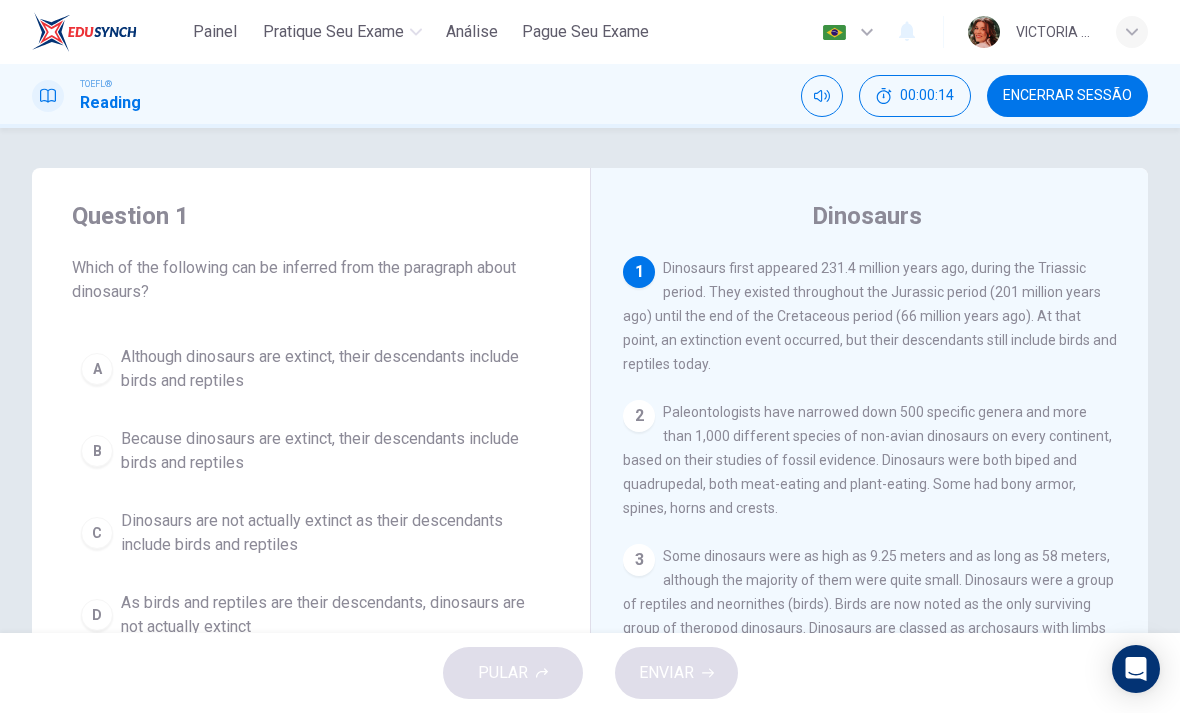 click at bounding box center [822, 96] 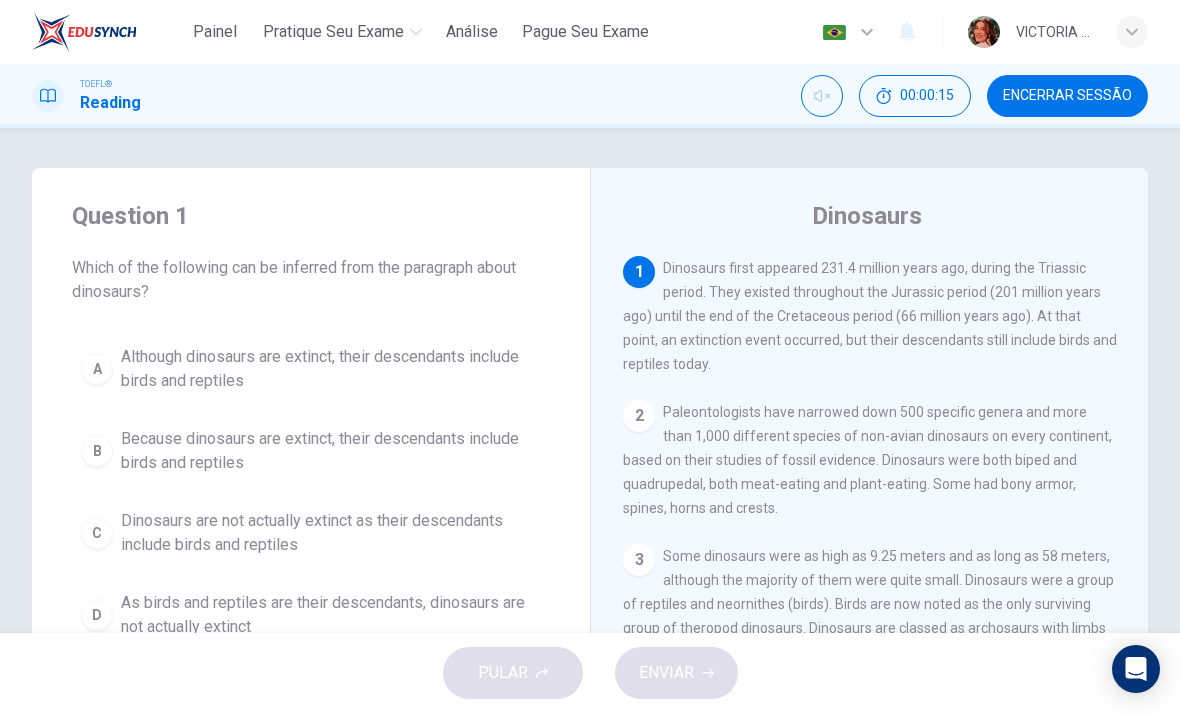 click 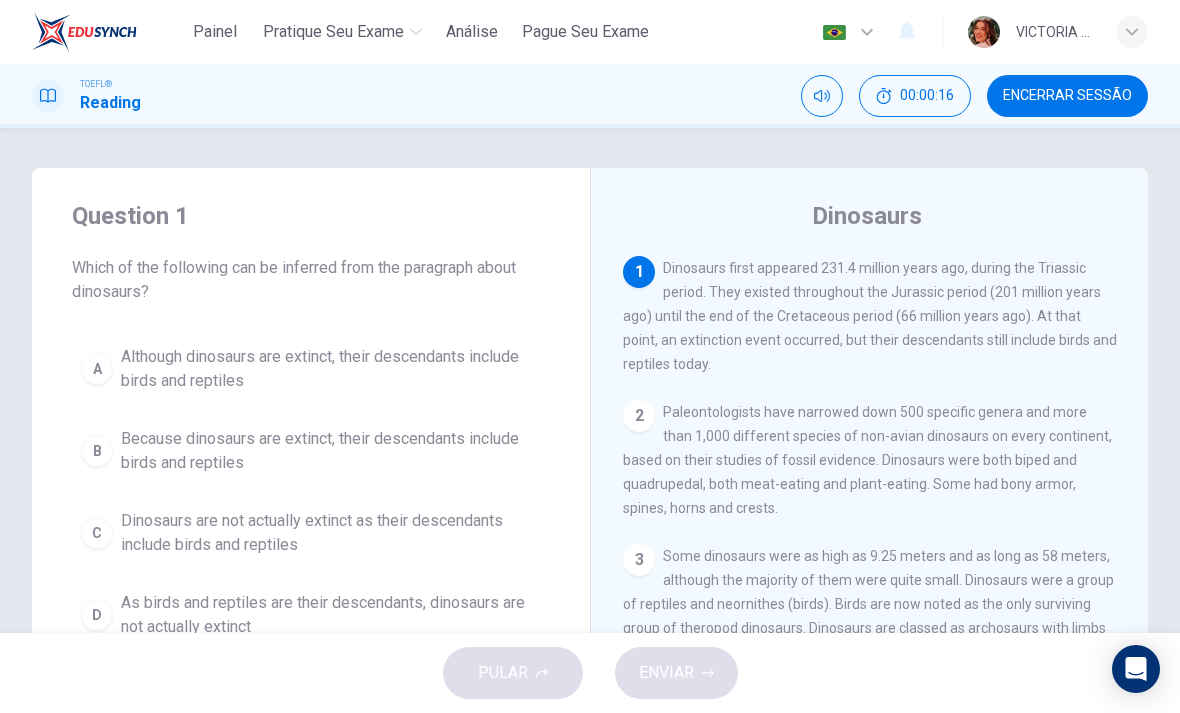 click on "Encerrar Sessão" at bounding box center [1067, 96] 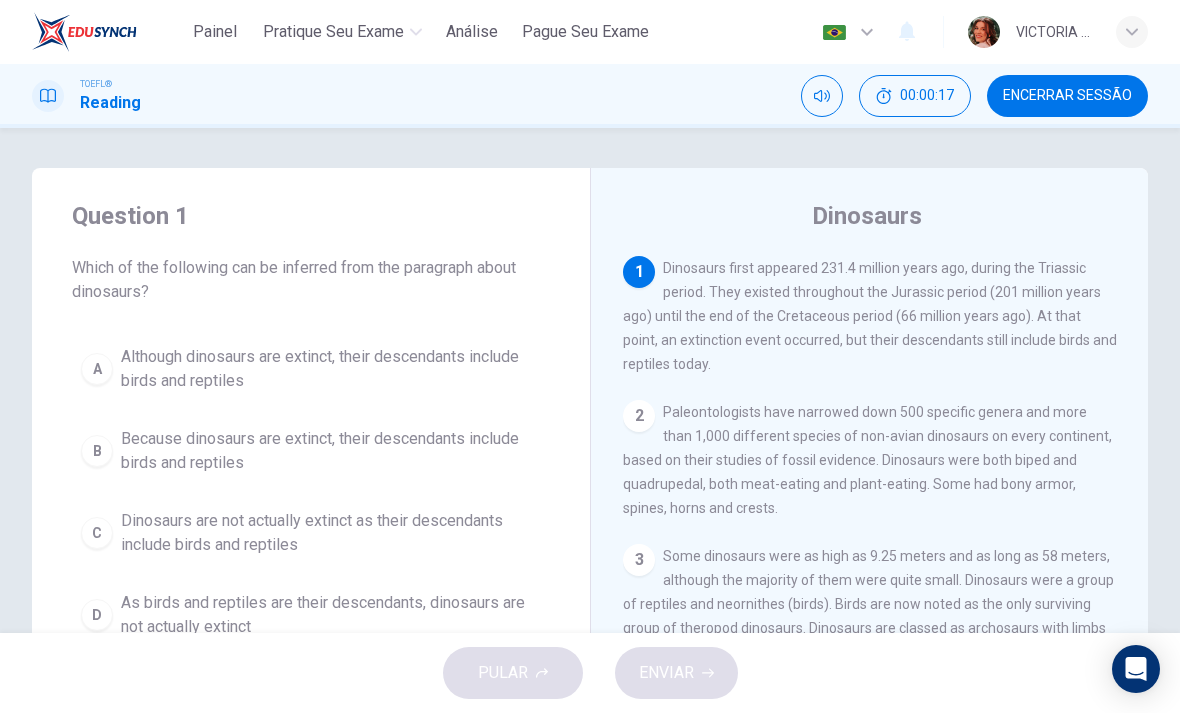 click on "Encerrar Sessão" at bounding box center (1067, 96) 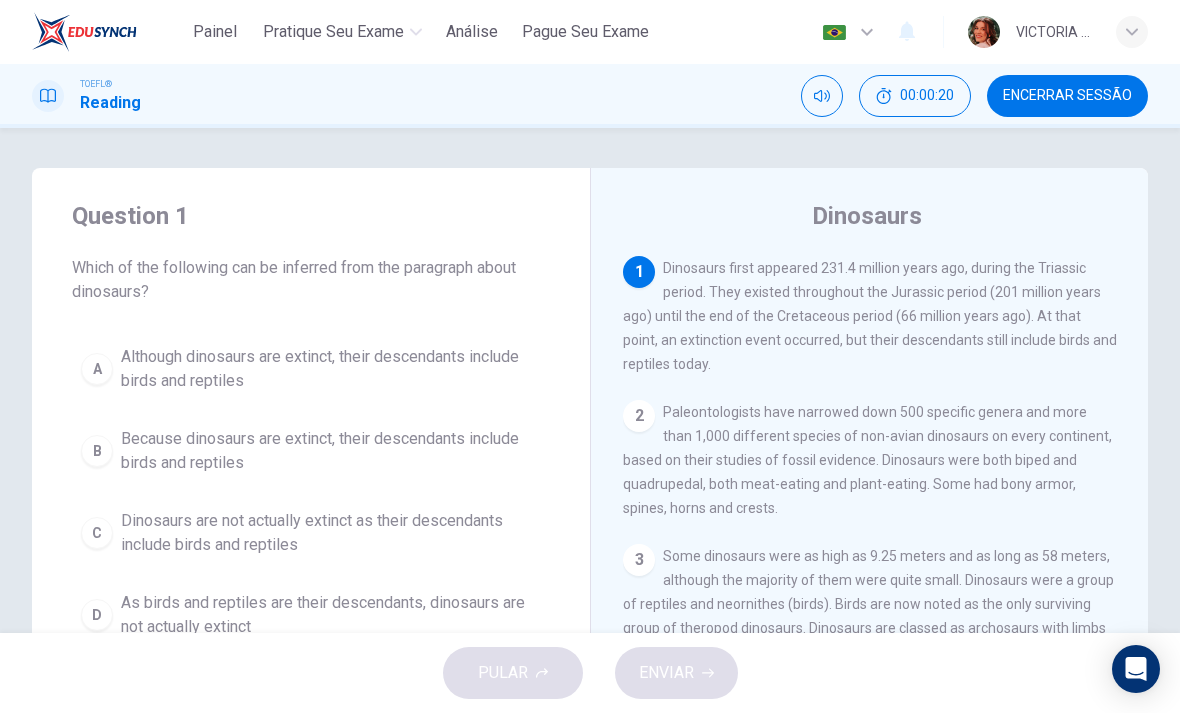 click on "Encerrar Sessão" at bounding box center (1067, 96) 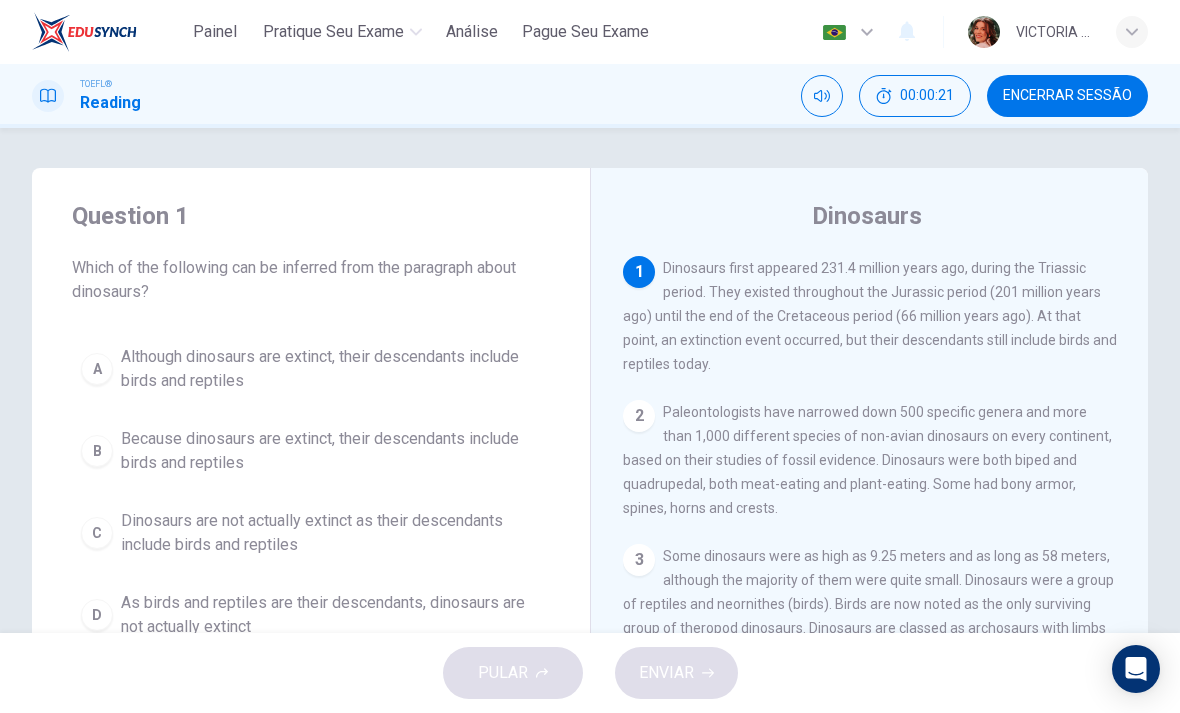 click on "Encerrar Sessão" at bounding box center [1067, 96] 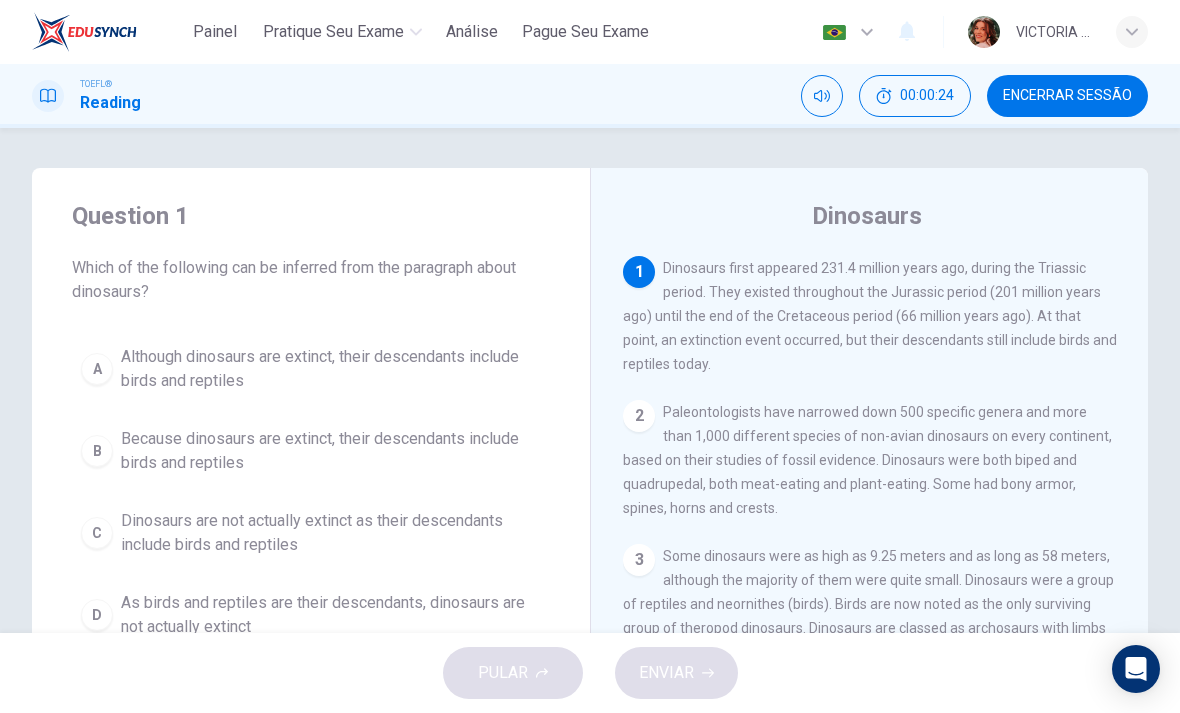 click on "Encerrar Sessão" at bounding box center (1067, 96) 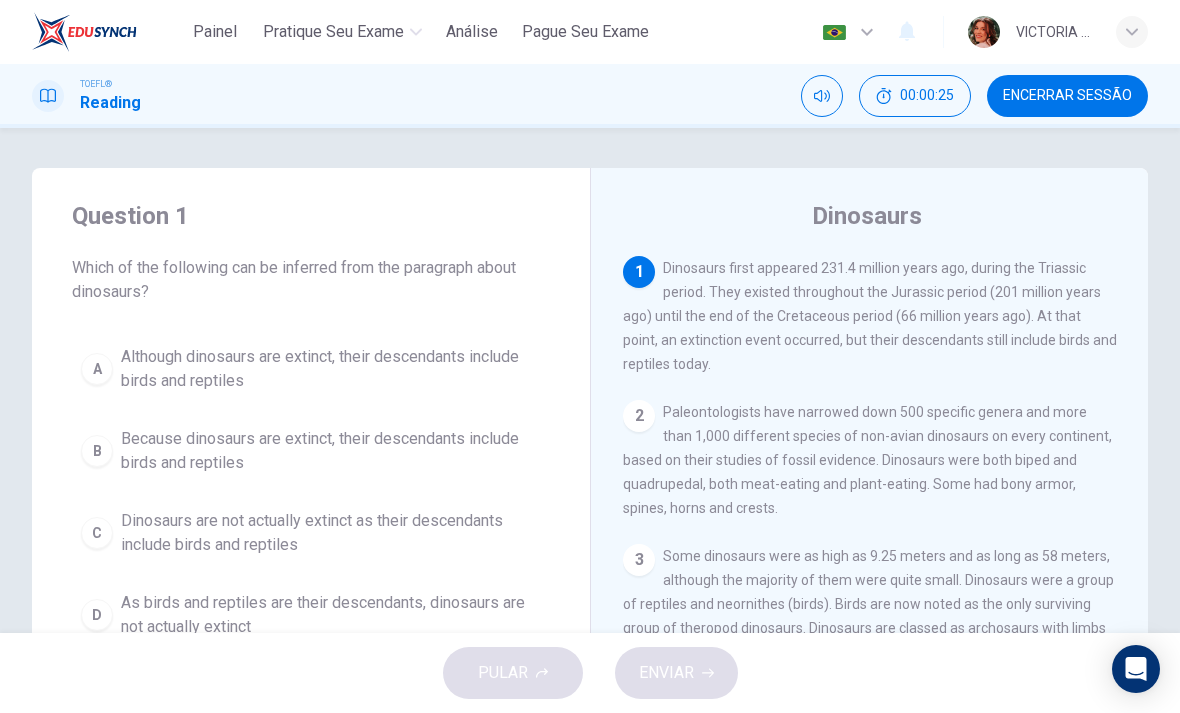 click on "Encerrar Sessão" at bounding box center (1067, 96) 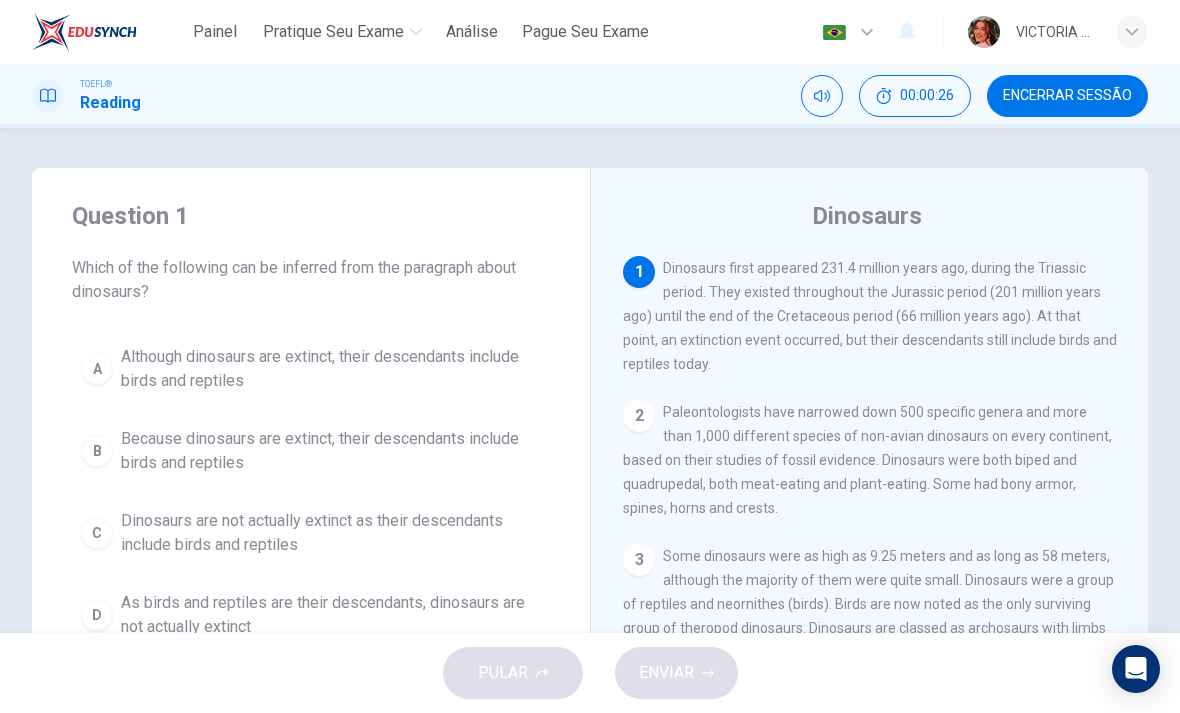 click on "Encerrar Sessão" at bounding box center (1067, 96) 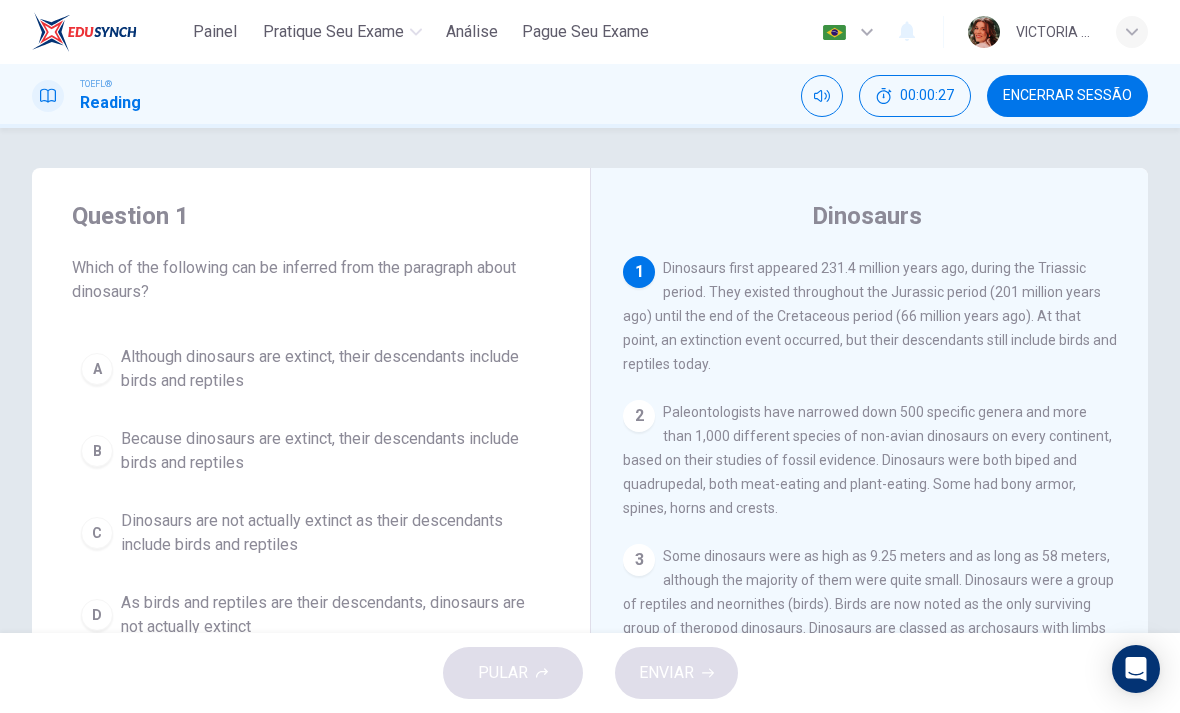 click on "TOEFL®" at bounding box center [96, 84] 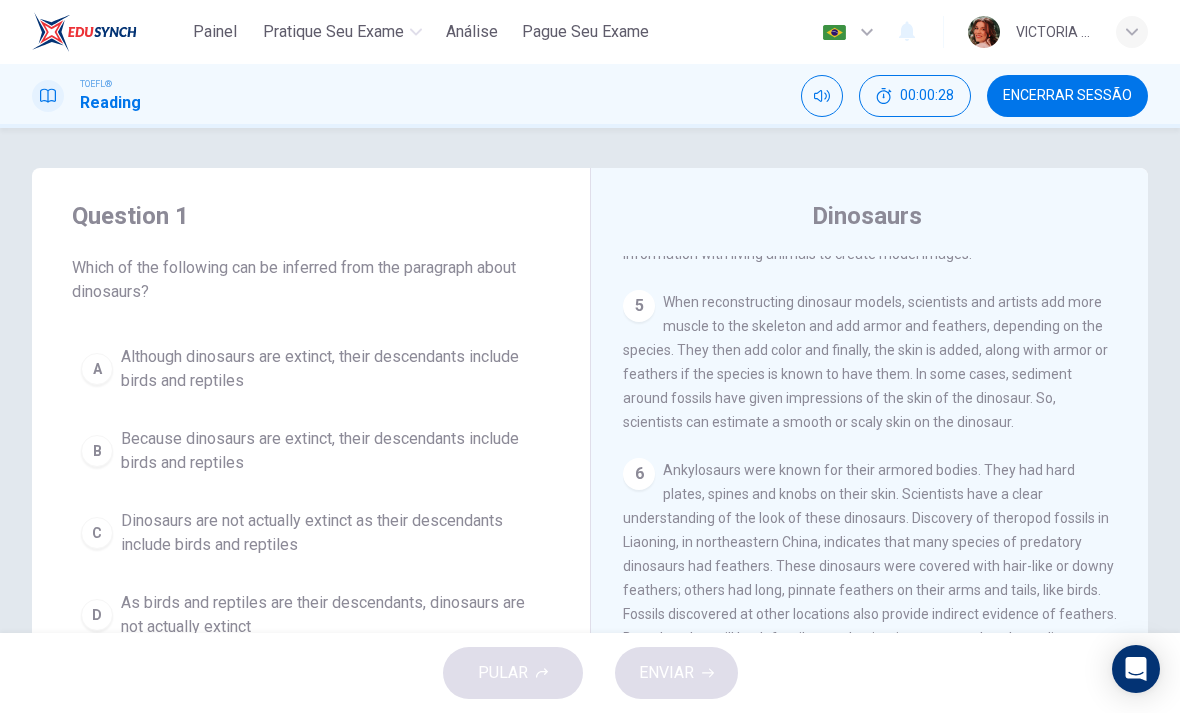 scroll, scrollTop: 797, scrollLeft: 0, axis: vertical 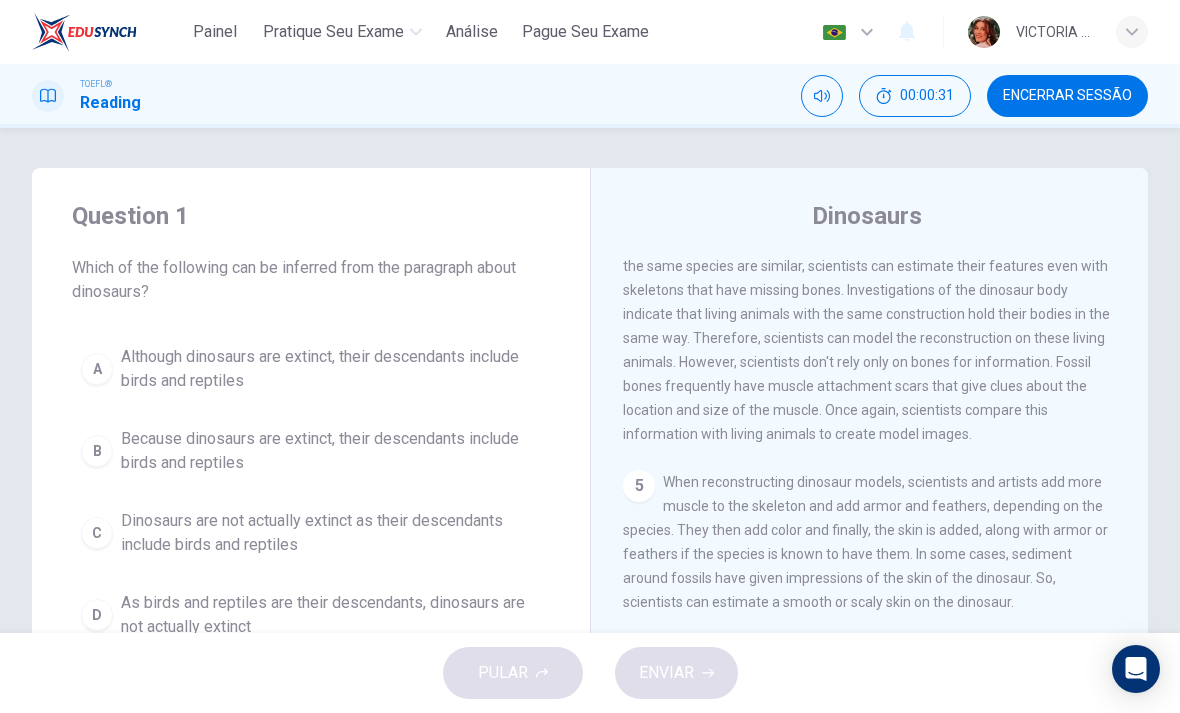 click on "5" at bounding box center (639, 486) 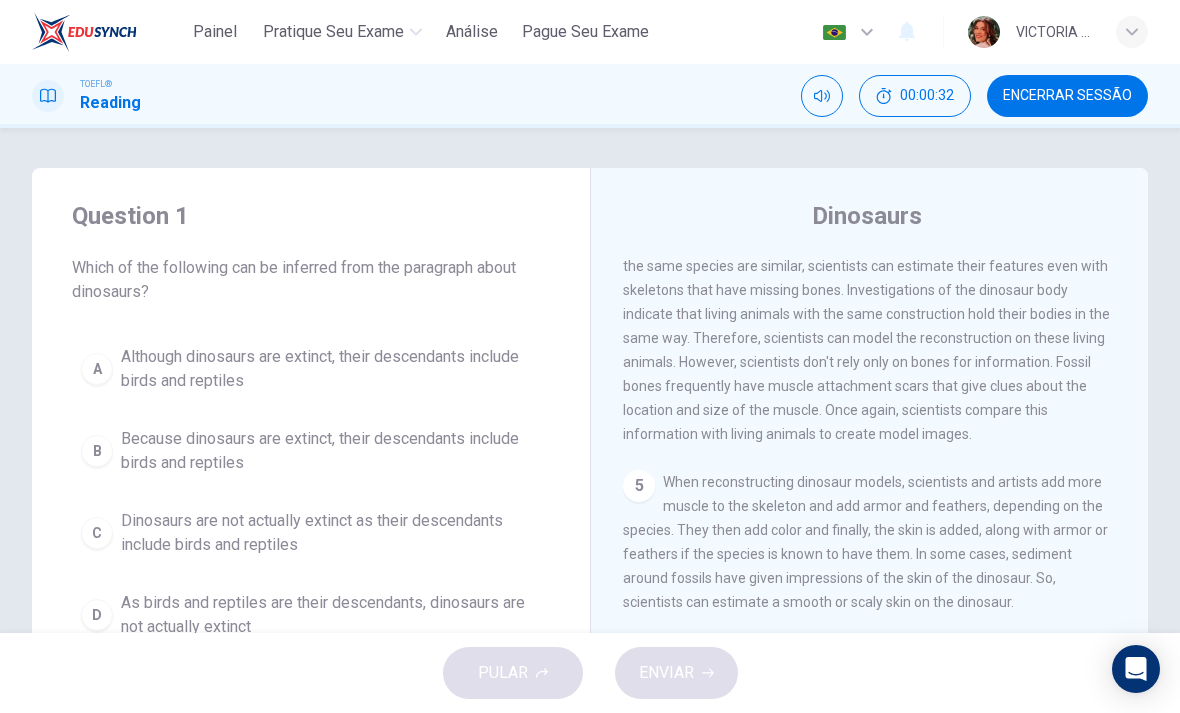 click on "A" at bounding box center [97, 369] 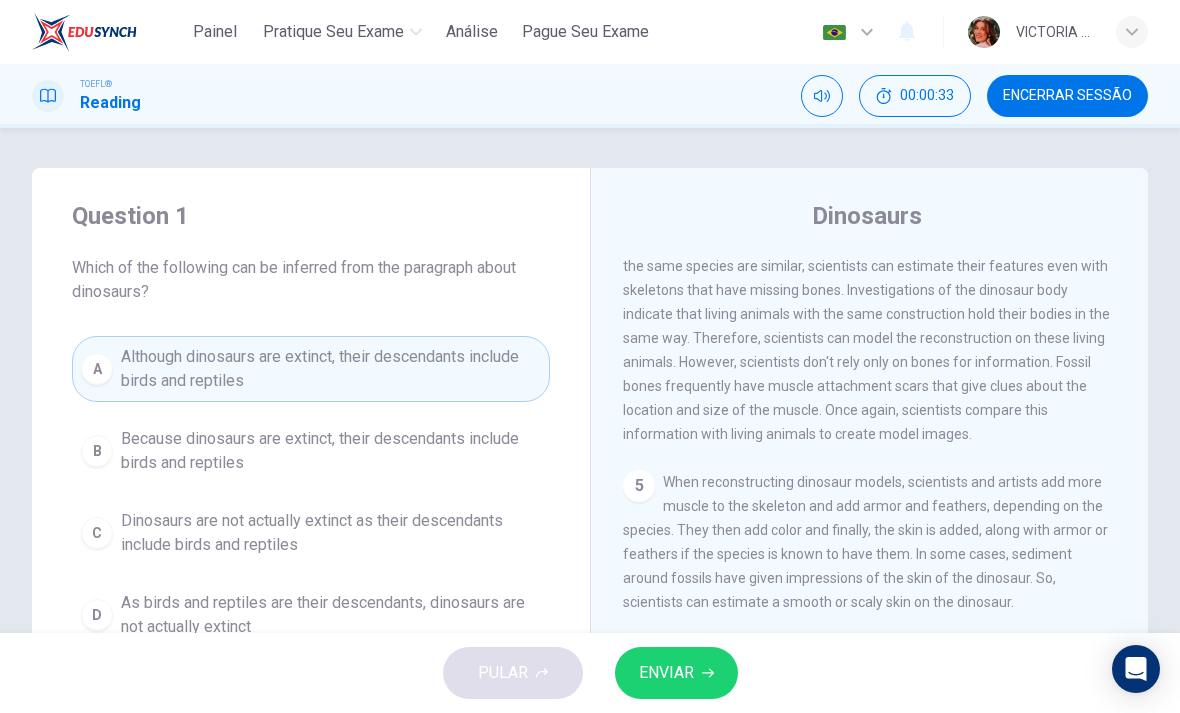 click on "A Although dinosaurs are extinct, their descendants include birds and reptiles" at bounding box center [311, 369] 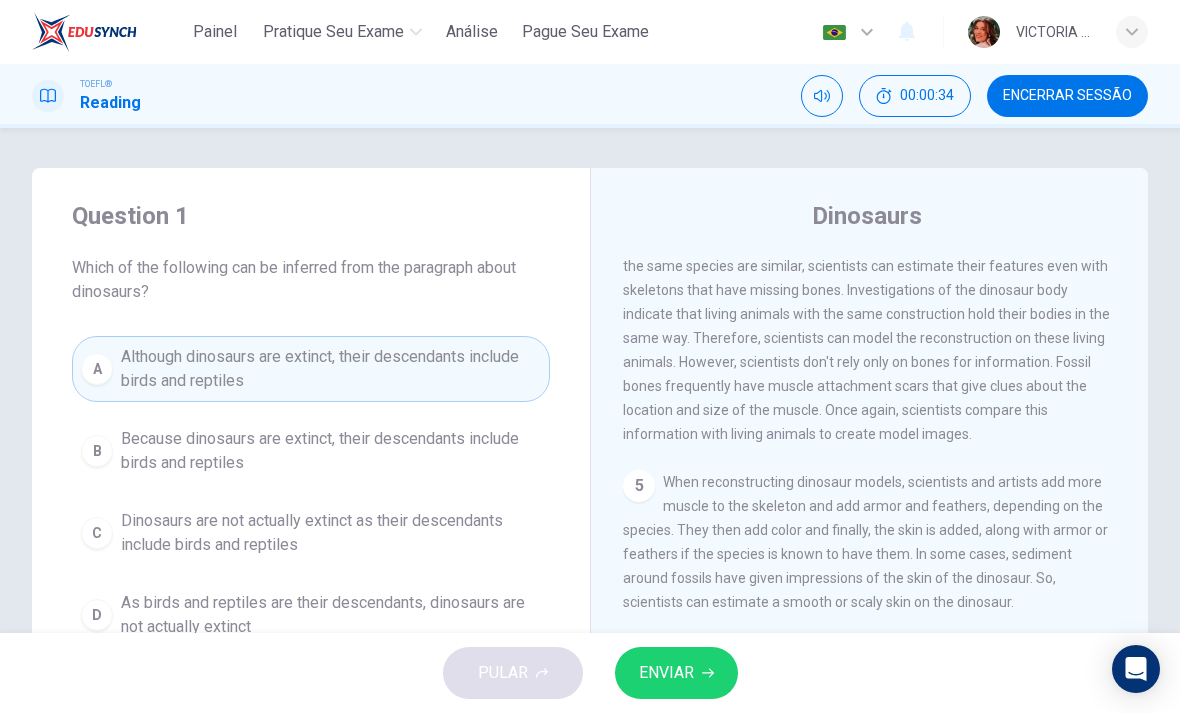 click on "Encerrar Sessão" at bounding box center (1067, 96) 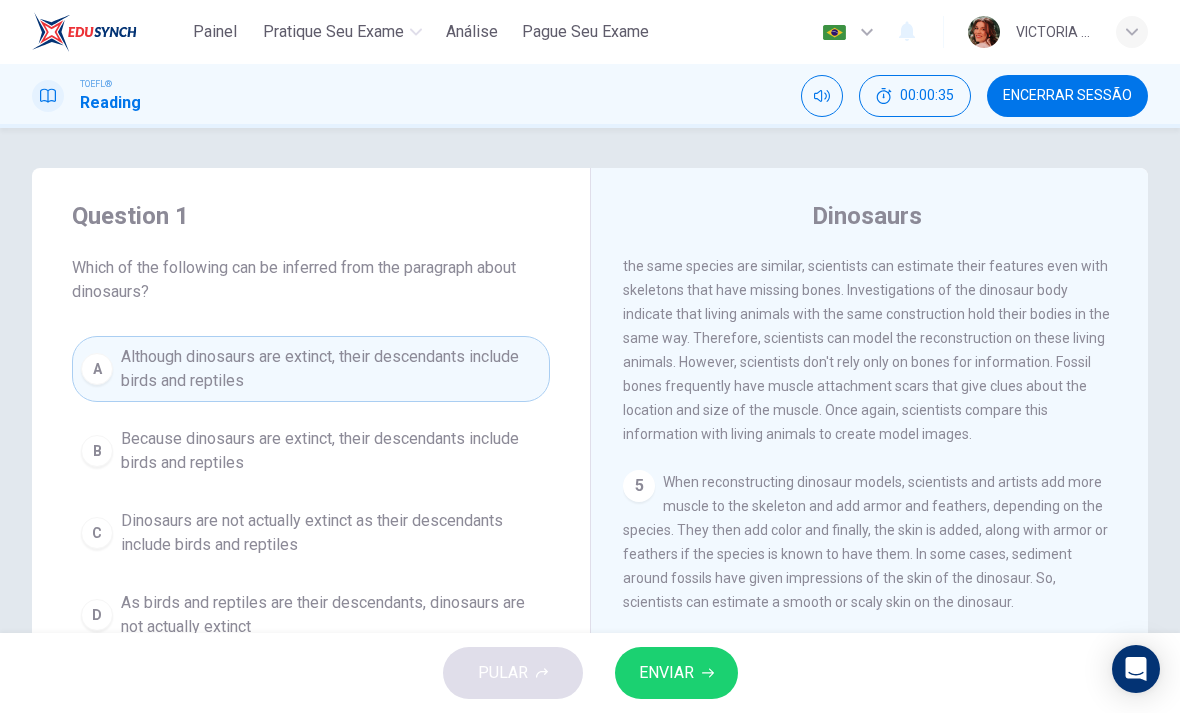 click on "Encerrar Sessão" at bounding box center (1067, 96) 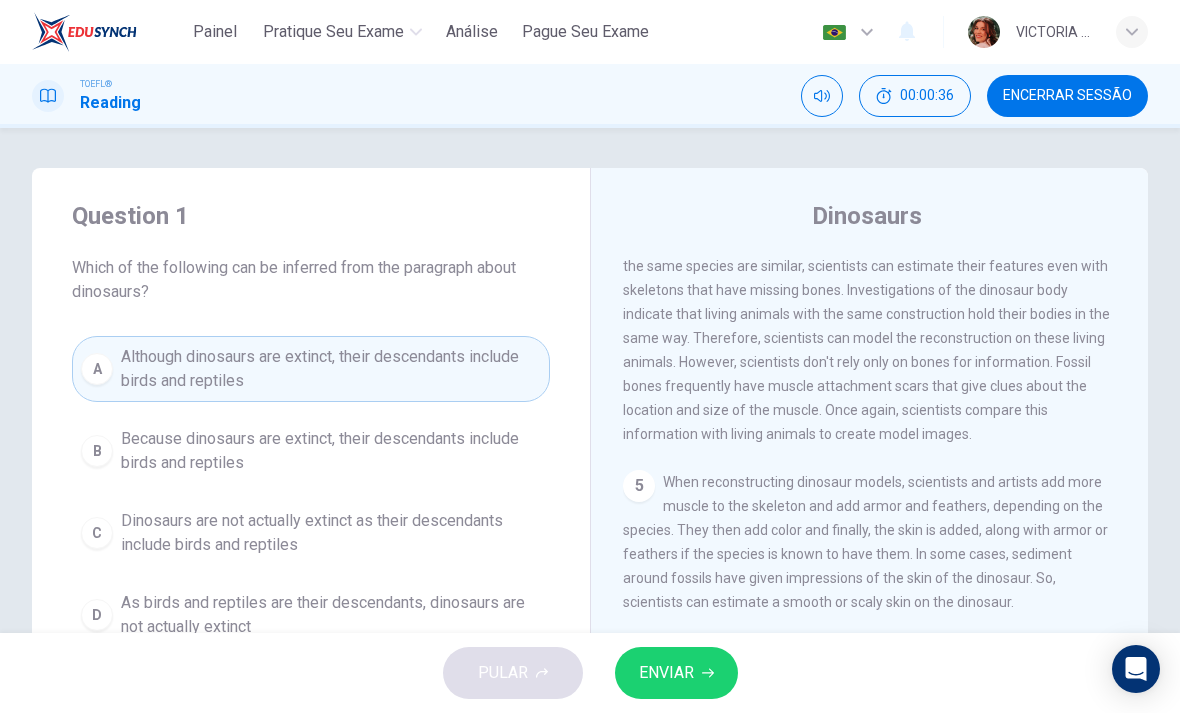 click on "Encerrar Sessão" at bounding box center (1067, 96) 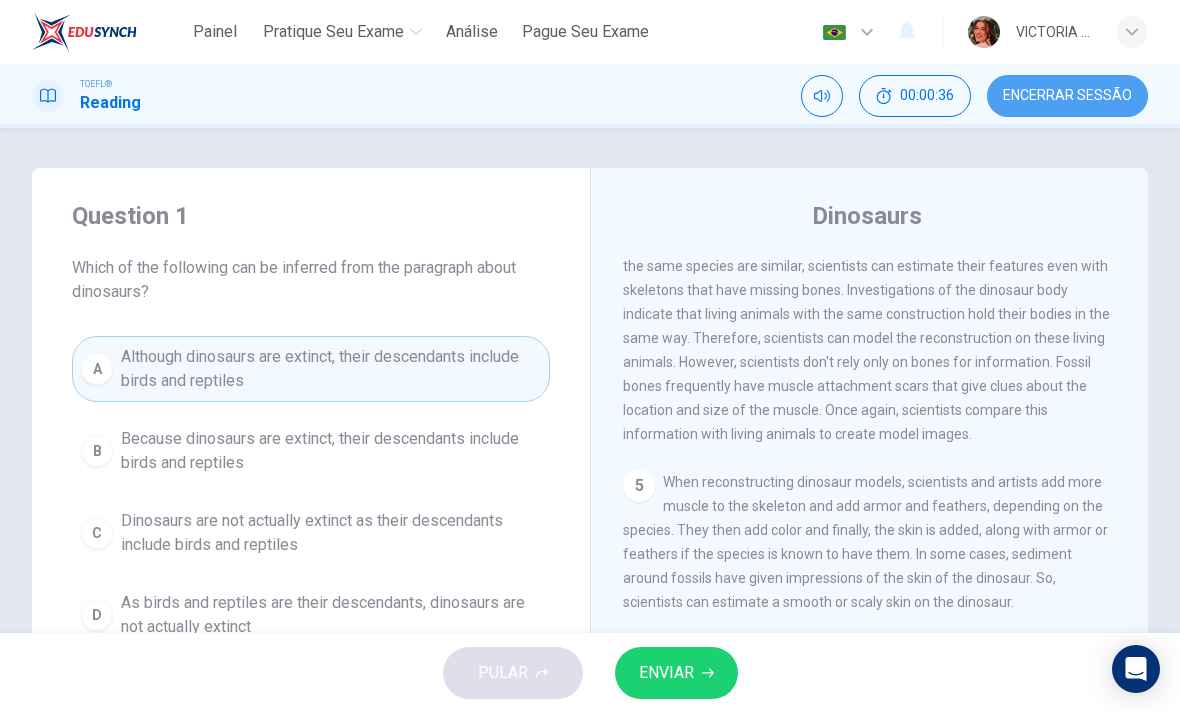 click on "Encerrar Sessão" at bounding box center [1067, 96] 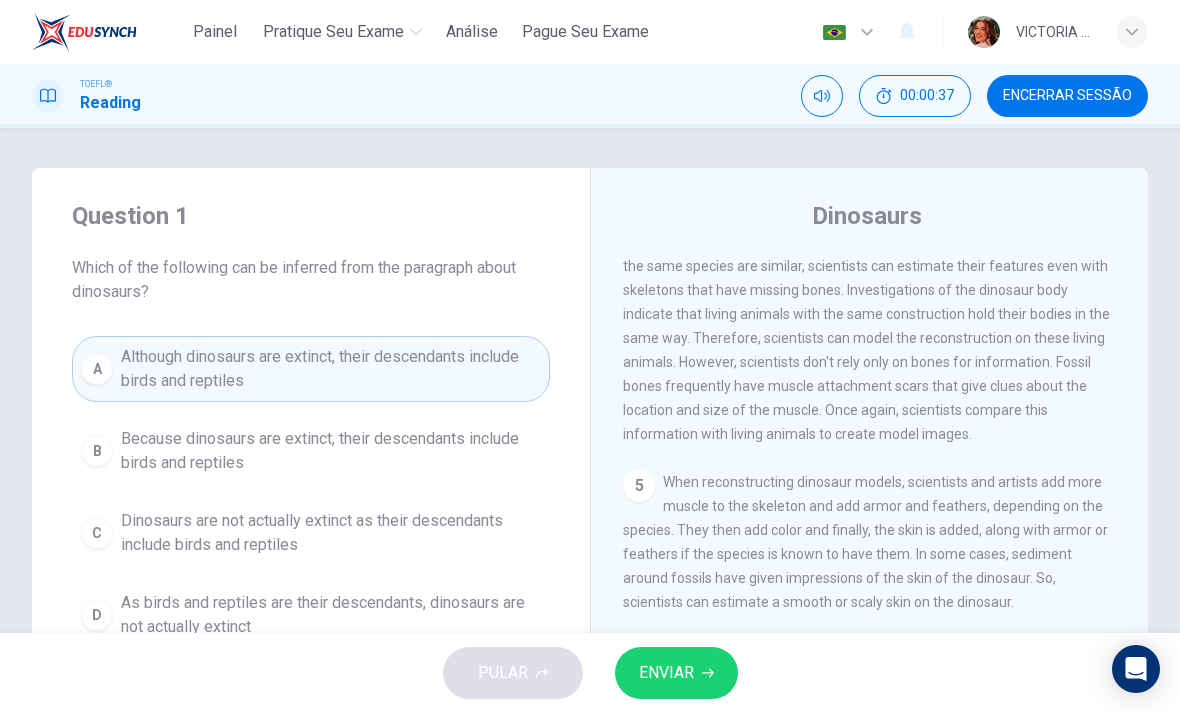 click on "Encerrar Sessão" at bounding box center (1067, 96) 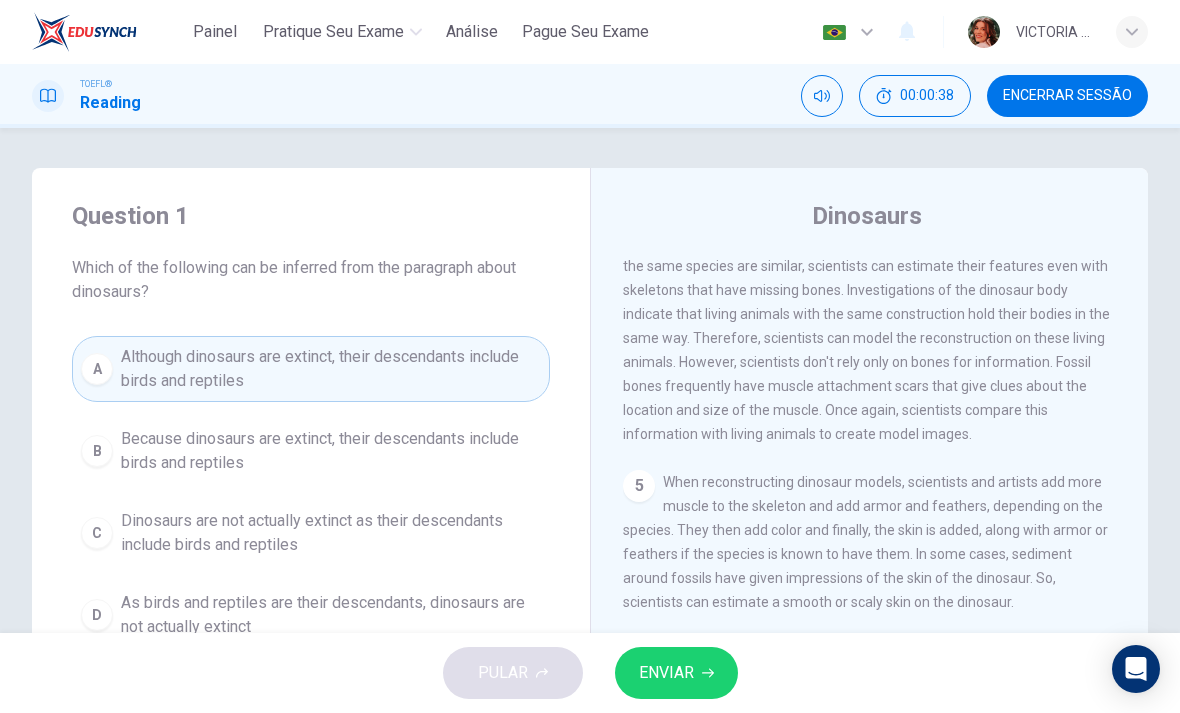 click on "Encerrar Sessão" at bounding box center (1067, 96) 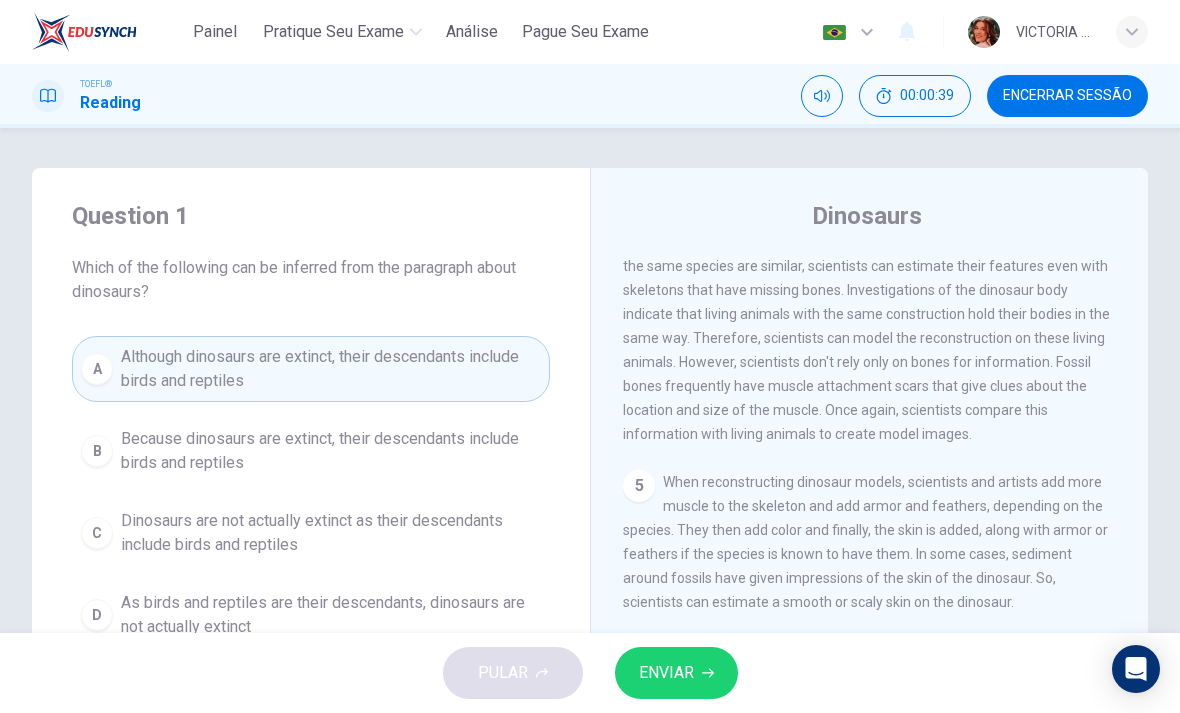 click on "Encerrar Sessão" at bounding box center (1067, 96) 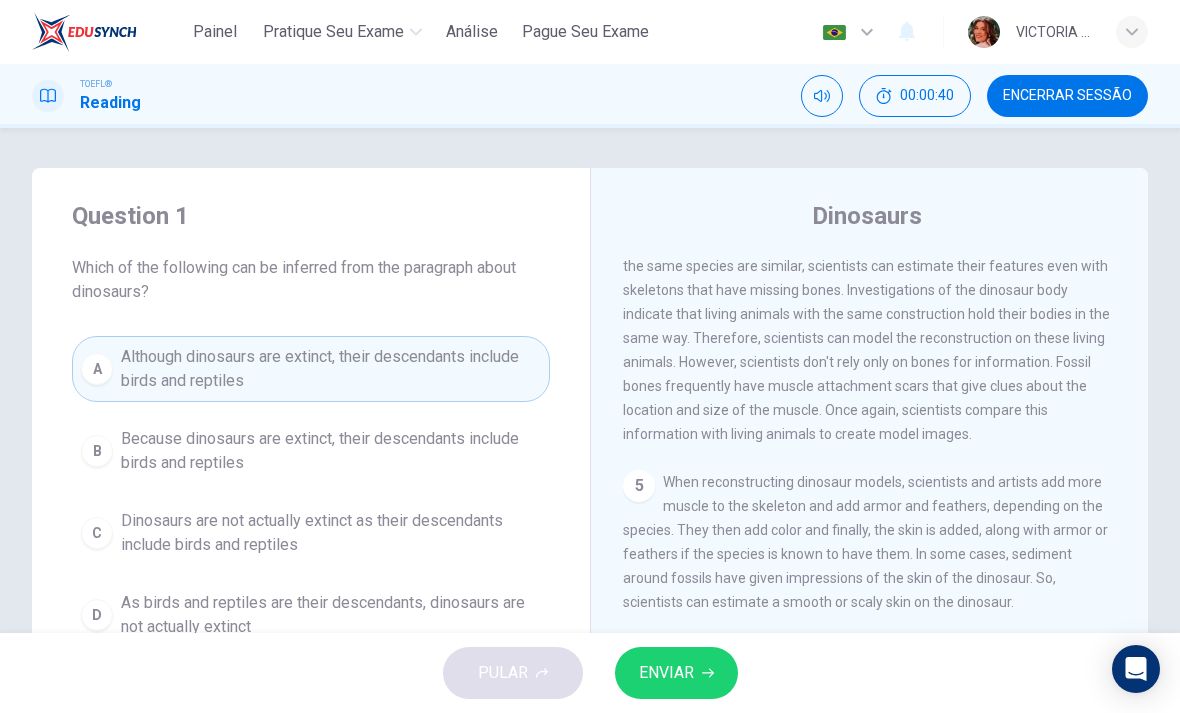 click on "Encerrar Sessão" at bounding box center [1067, 96] 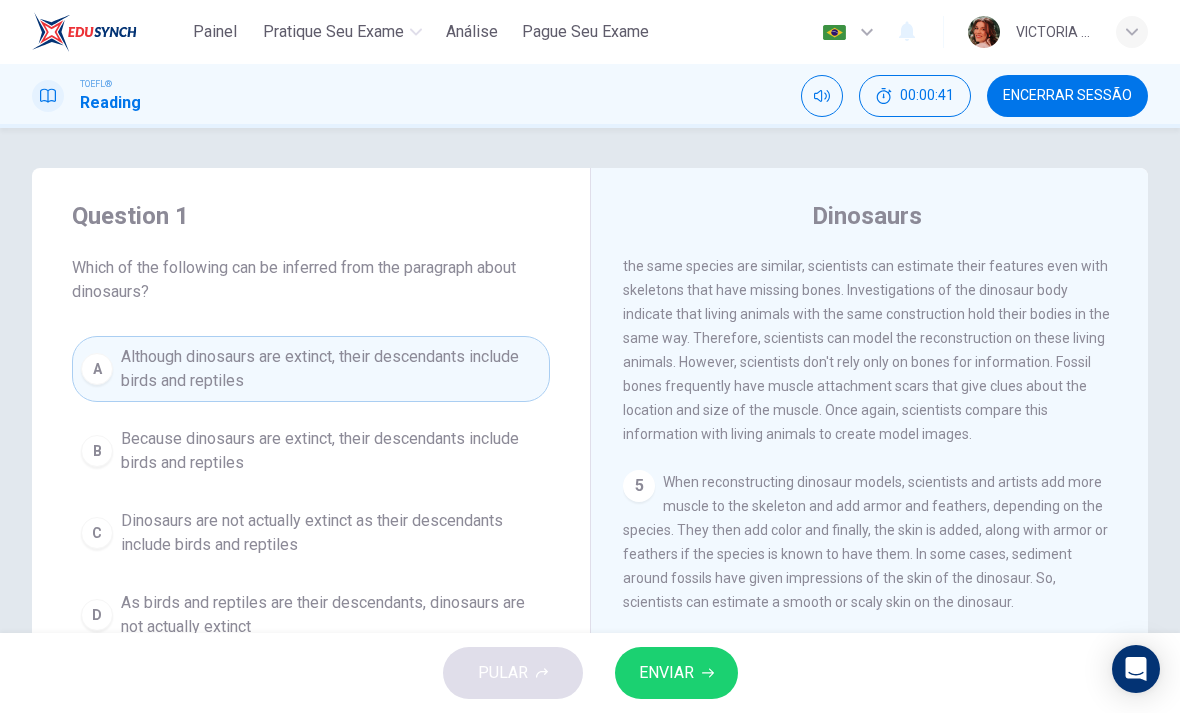 click on "Reading" at bounding box center (110, 103) 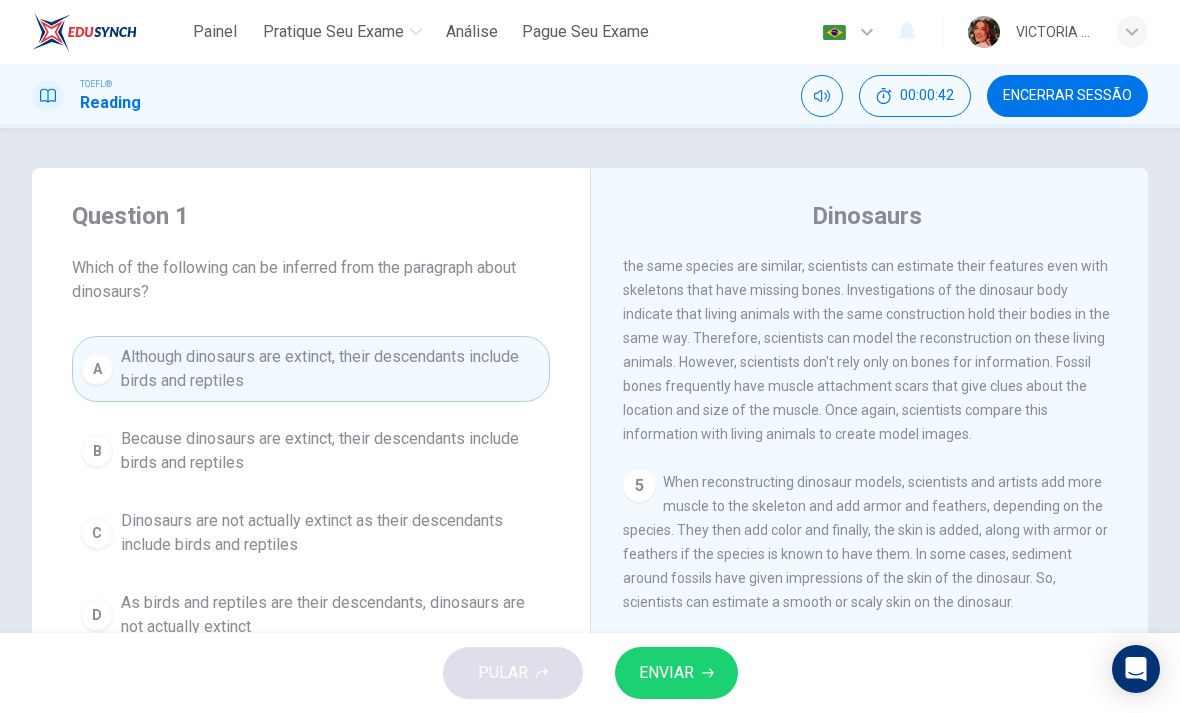 click 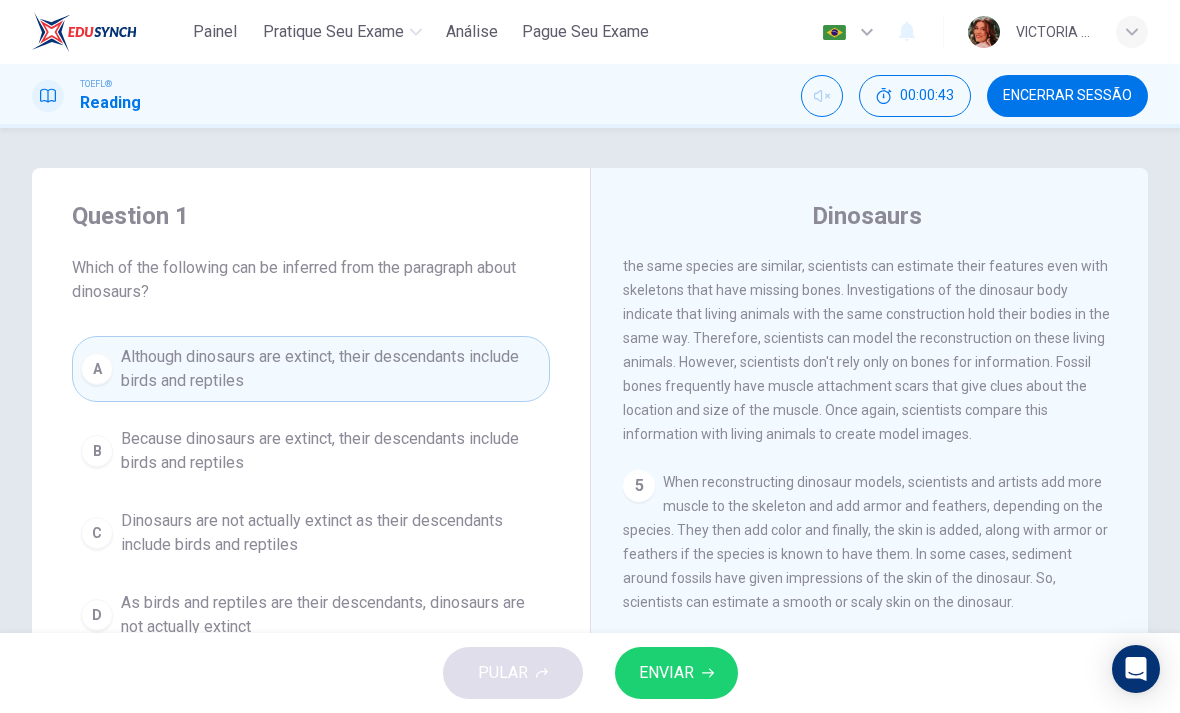 click on "TOEFL® Reading 00:00:43 Encerrar Sessão" at bounding box center [590, 96] 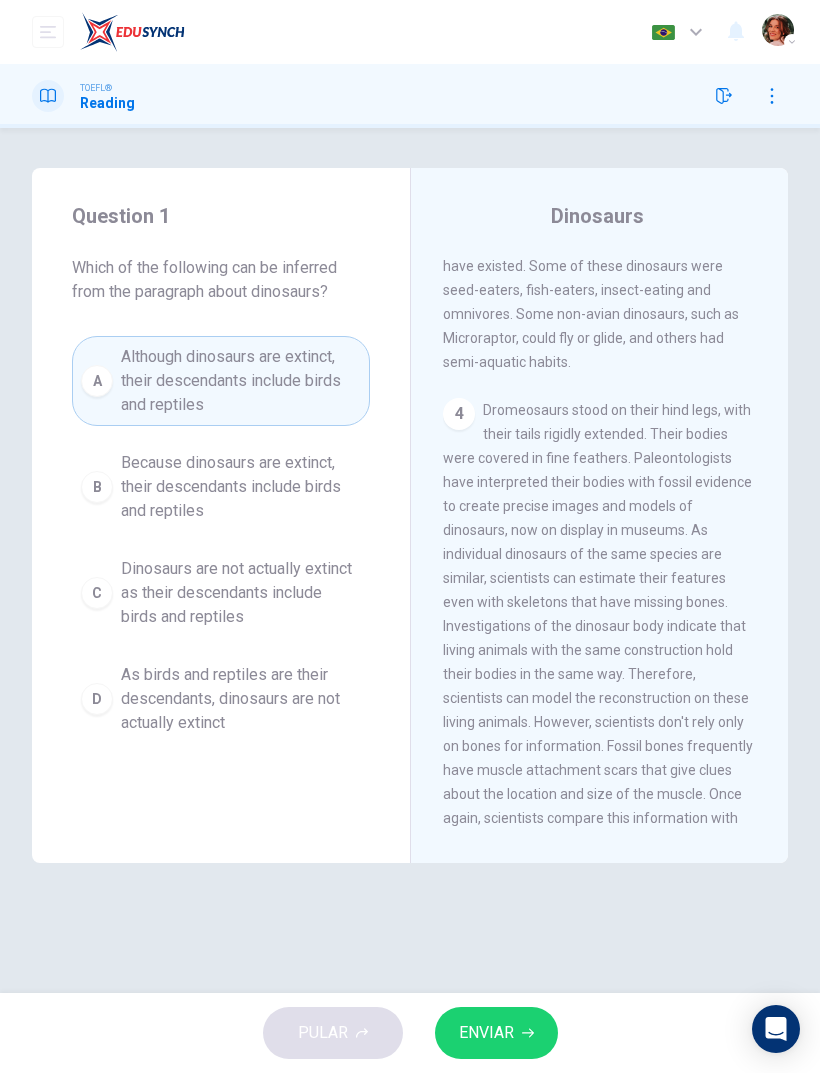 click 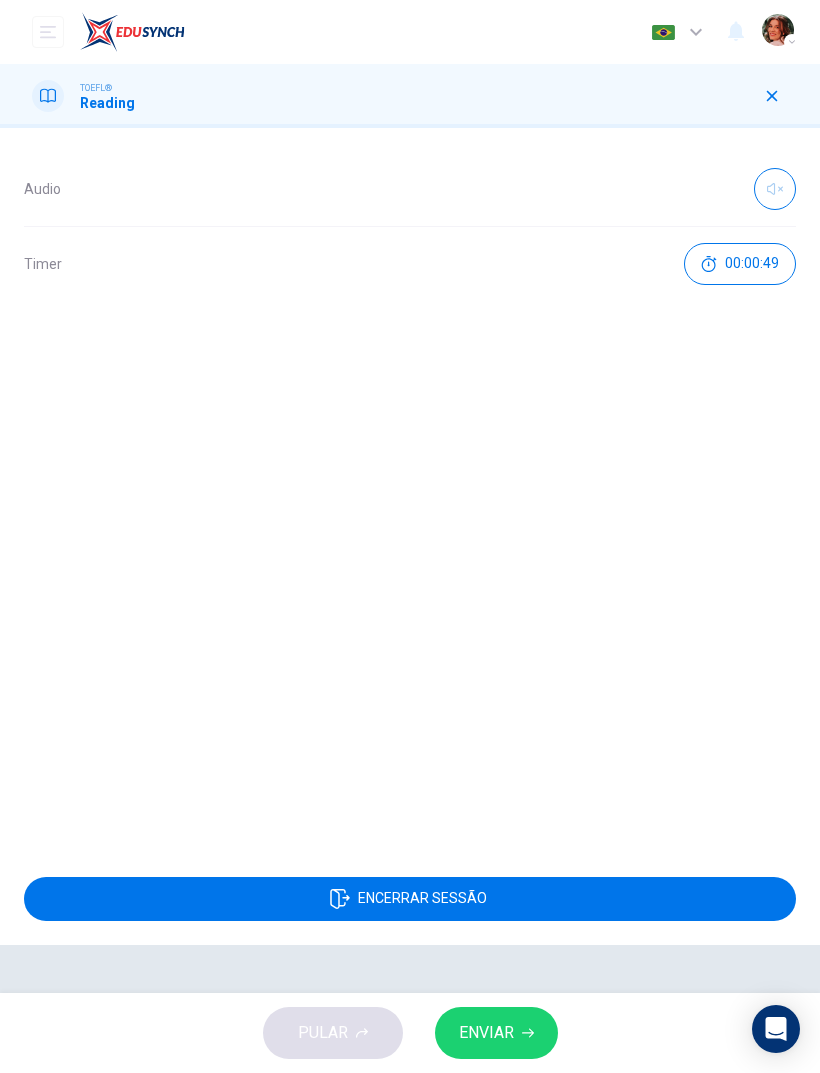 click on "Encerrar Sessão" at bounding box center [410, 899] 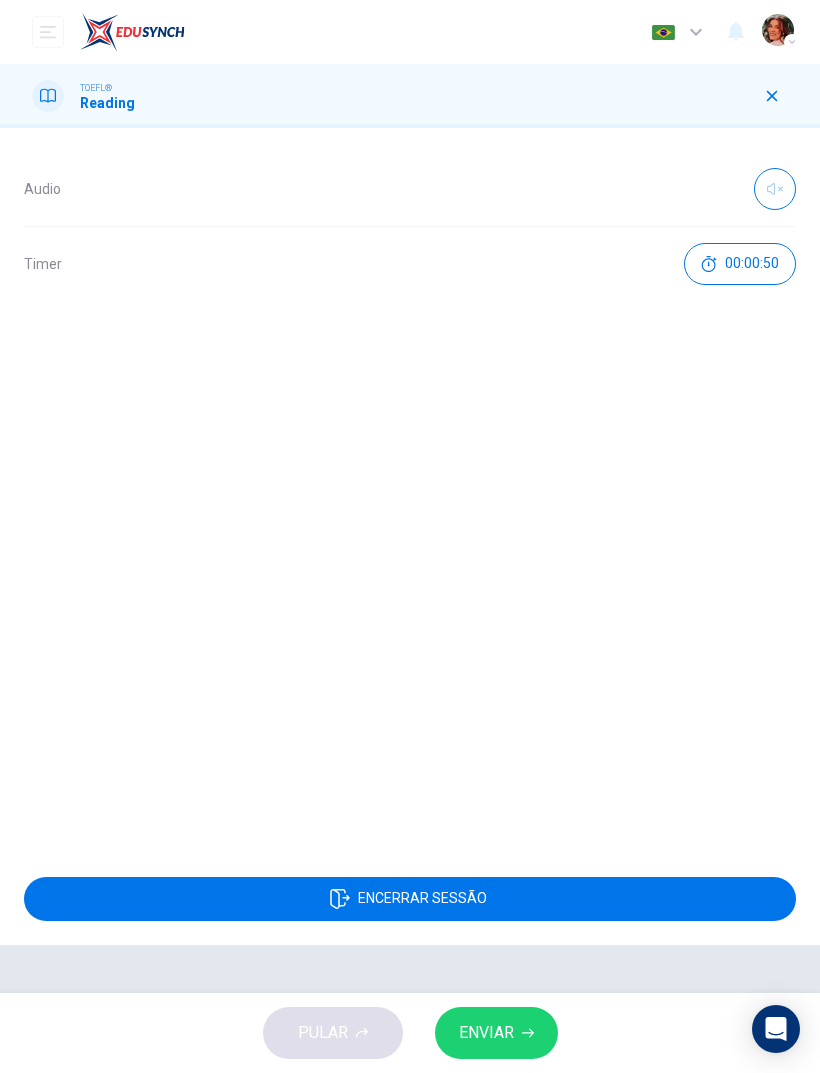 click on "Encerrar Sessão" at bounding box center [422, 899] 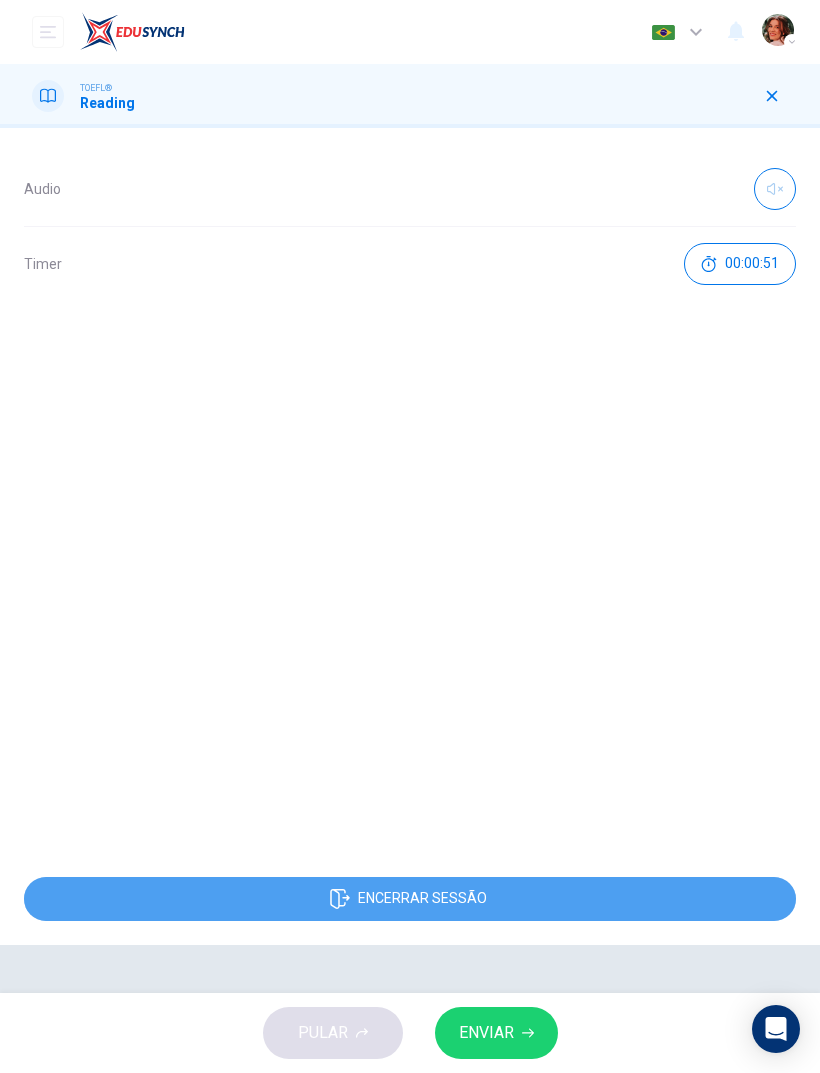 click on "Encerrar Sessão" at bounding box center (410, 899) 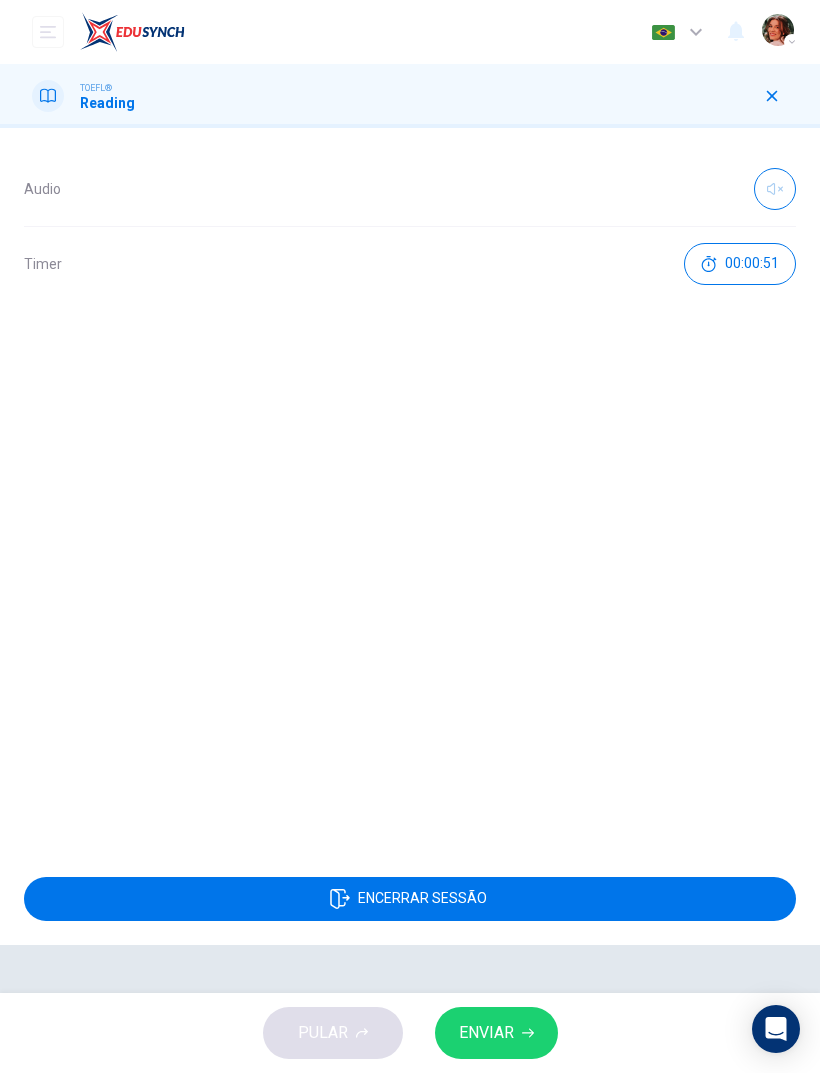 click on "Encerrar Sessão" at bounding box center (410, 899) 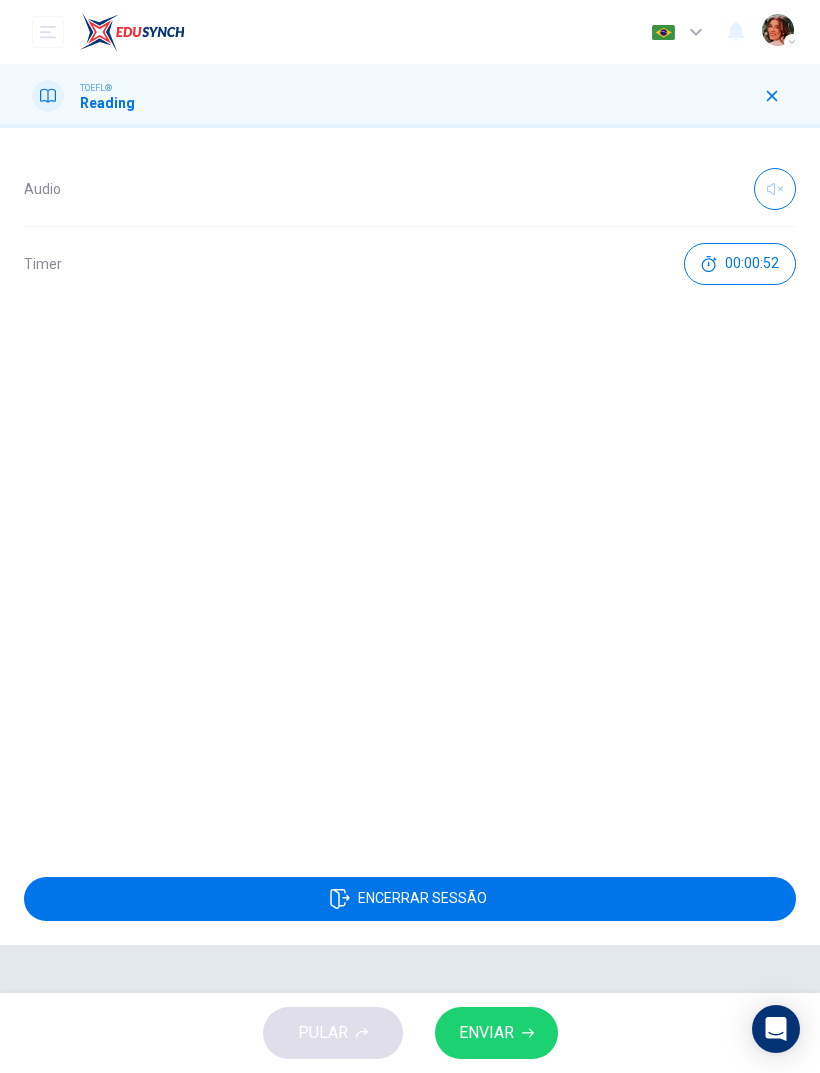click on "Encerrar Sessão" at bounding box center [410, 899] 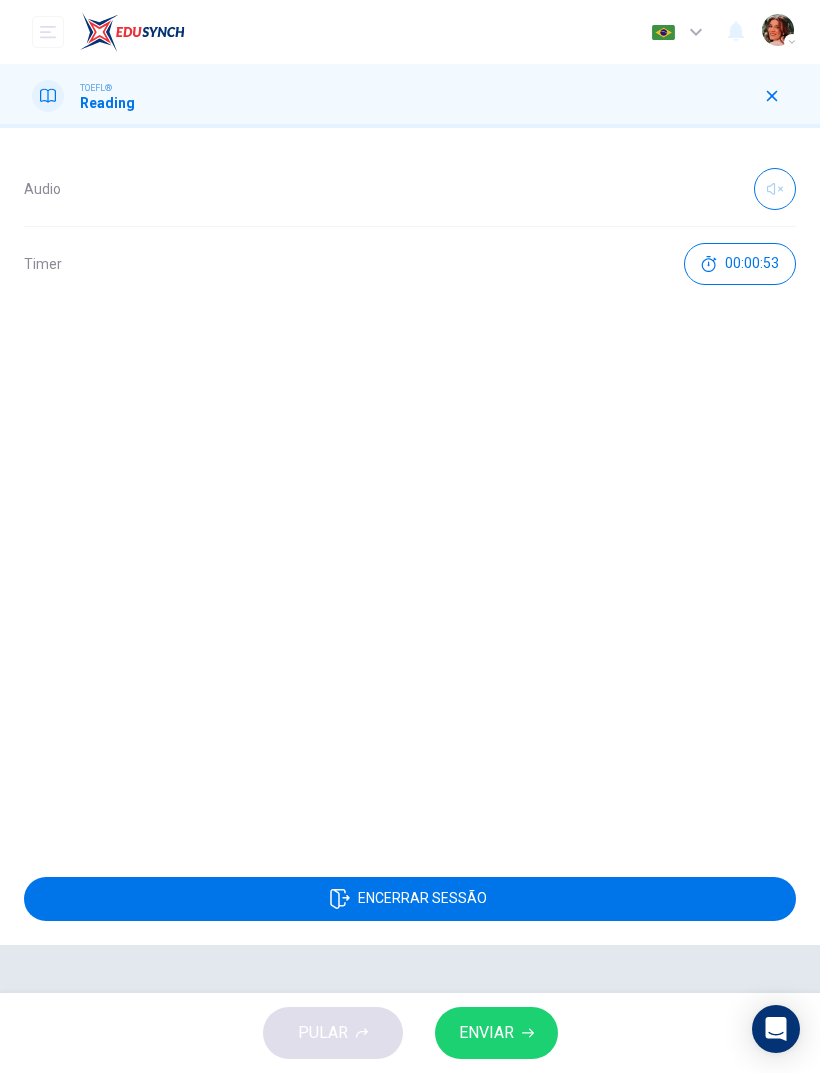 click on "Encerrar Sessão" at bounding box center (422, 899) 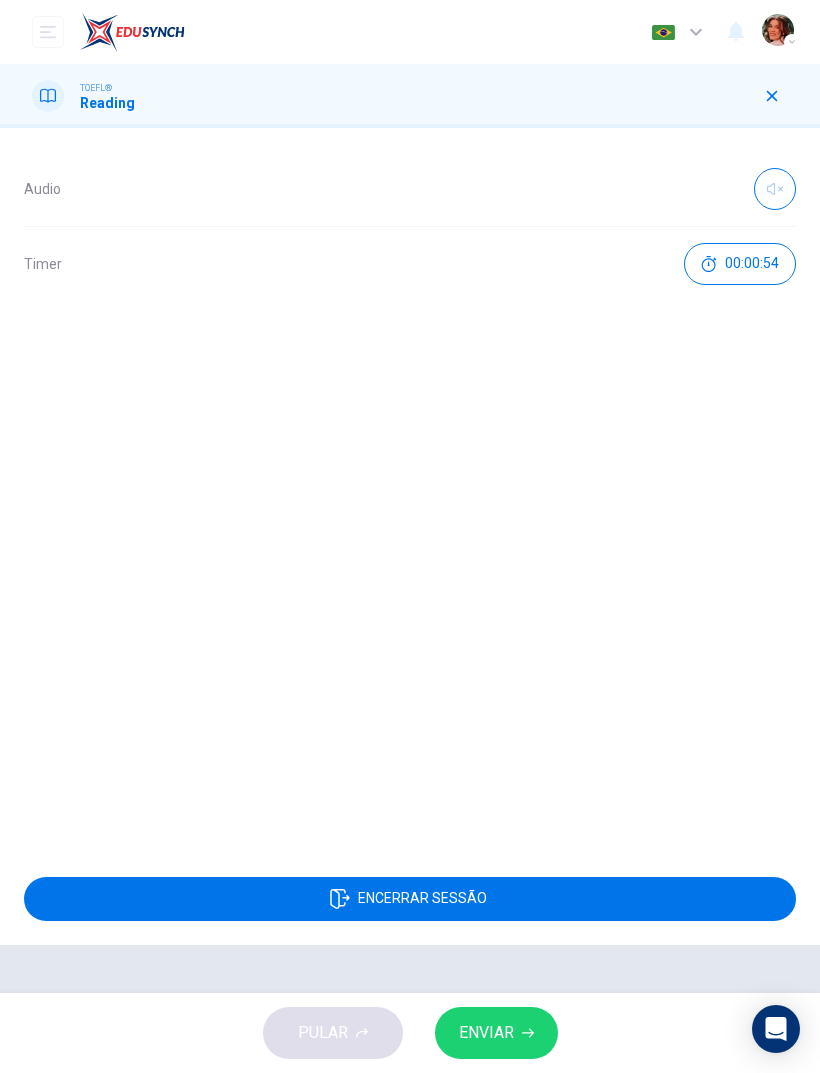 click on "Encerrar Sessão" at bounding box center (422, 899) 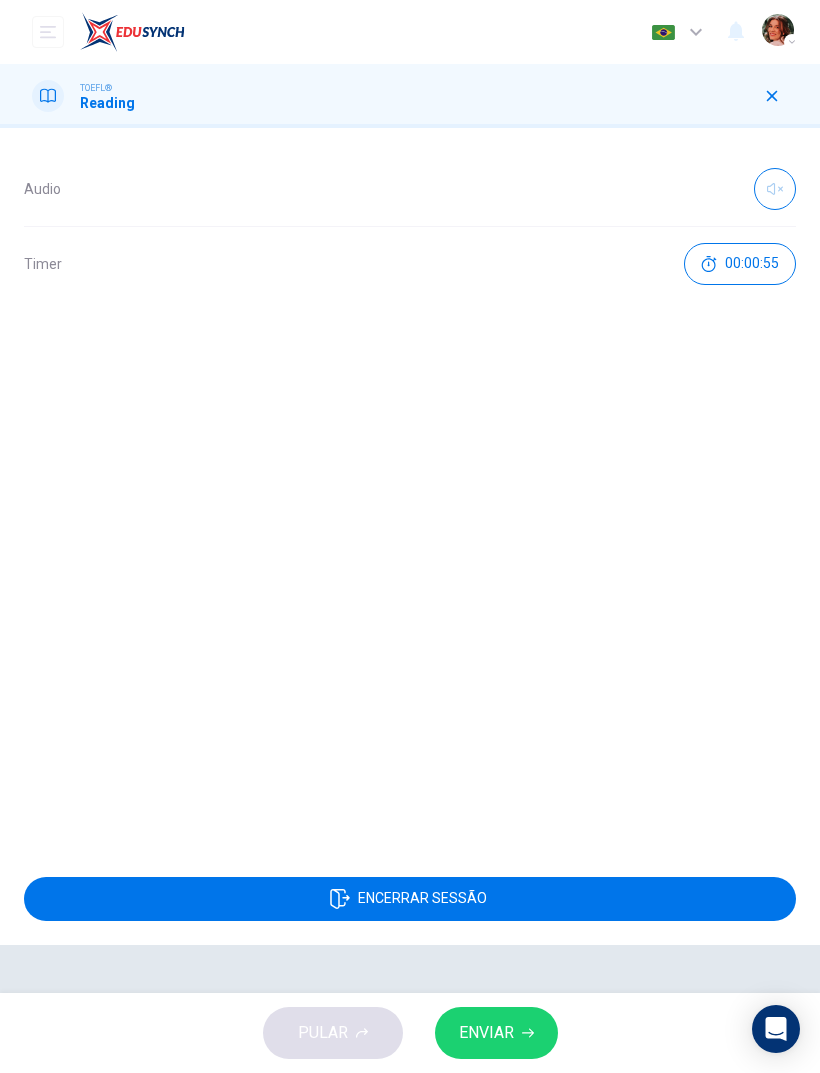 click on "Encerrar Sessão" at bounding box center [410, 899] 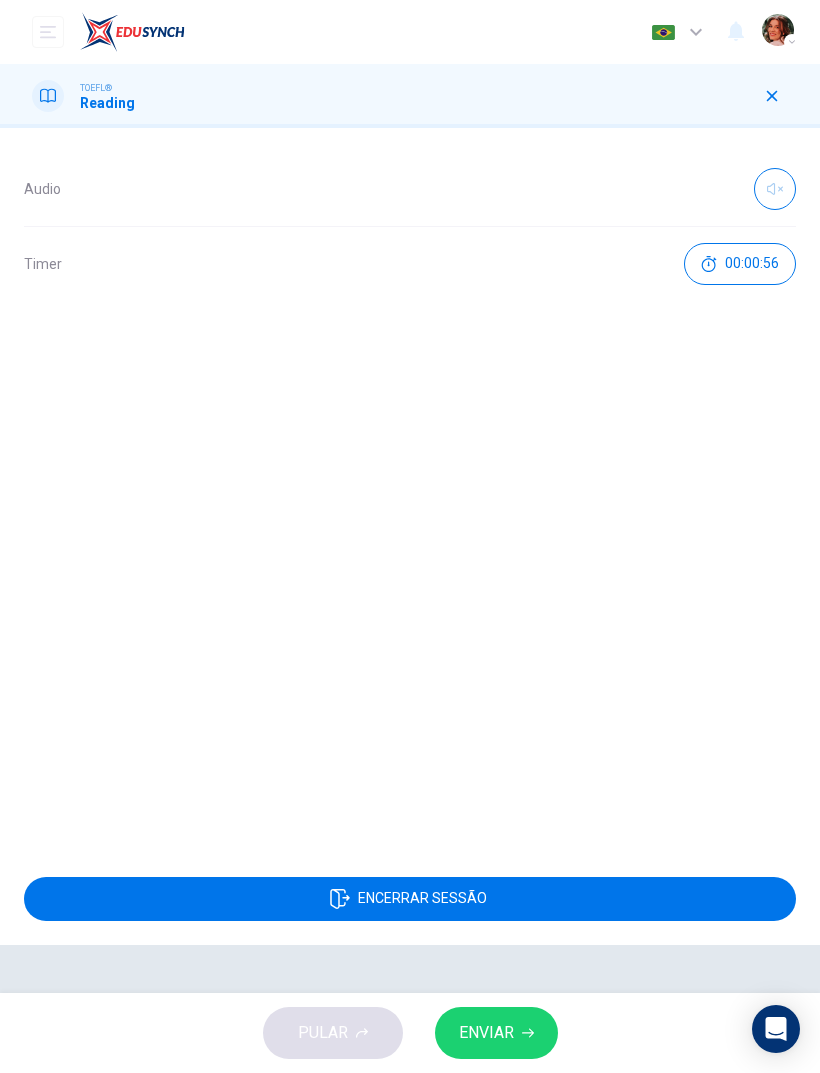 click on "Encerrar Sessão" at bounding box center [410, 899] 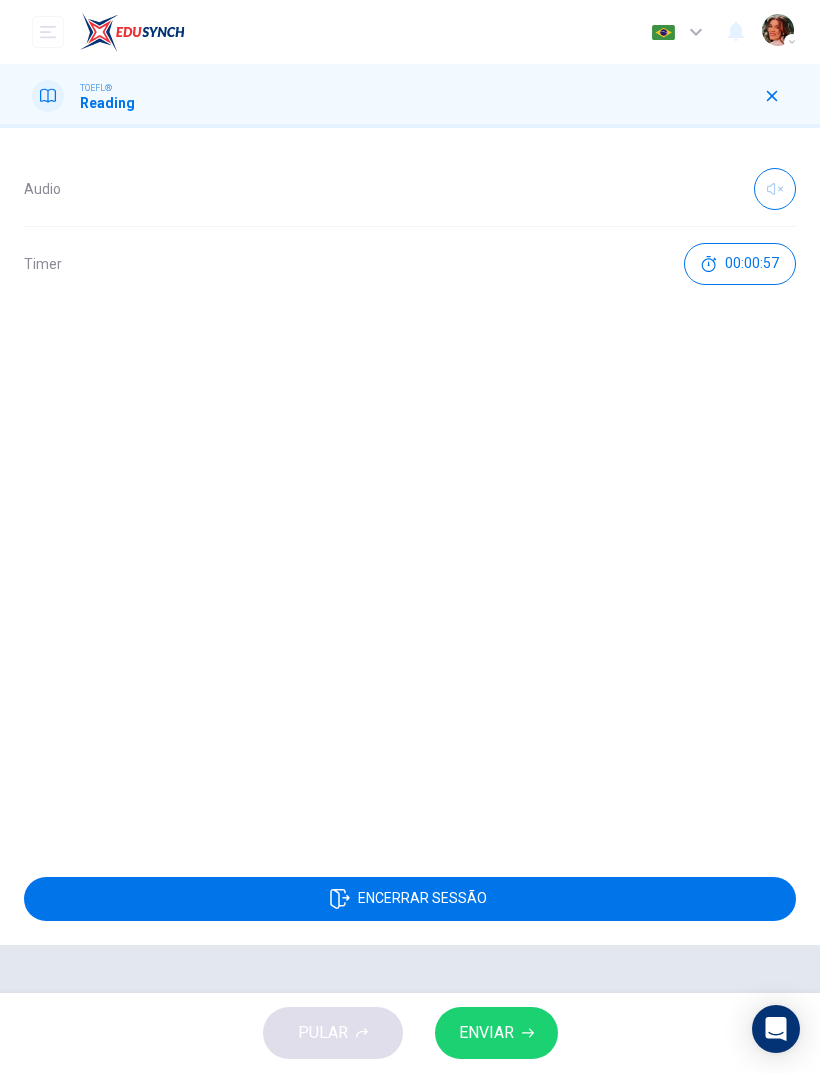click on "Encerrar Sessão" at bounding box center (410, 899) 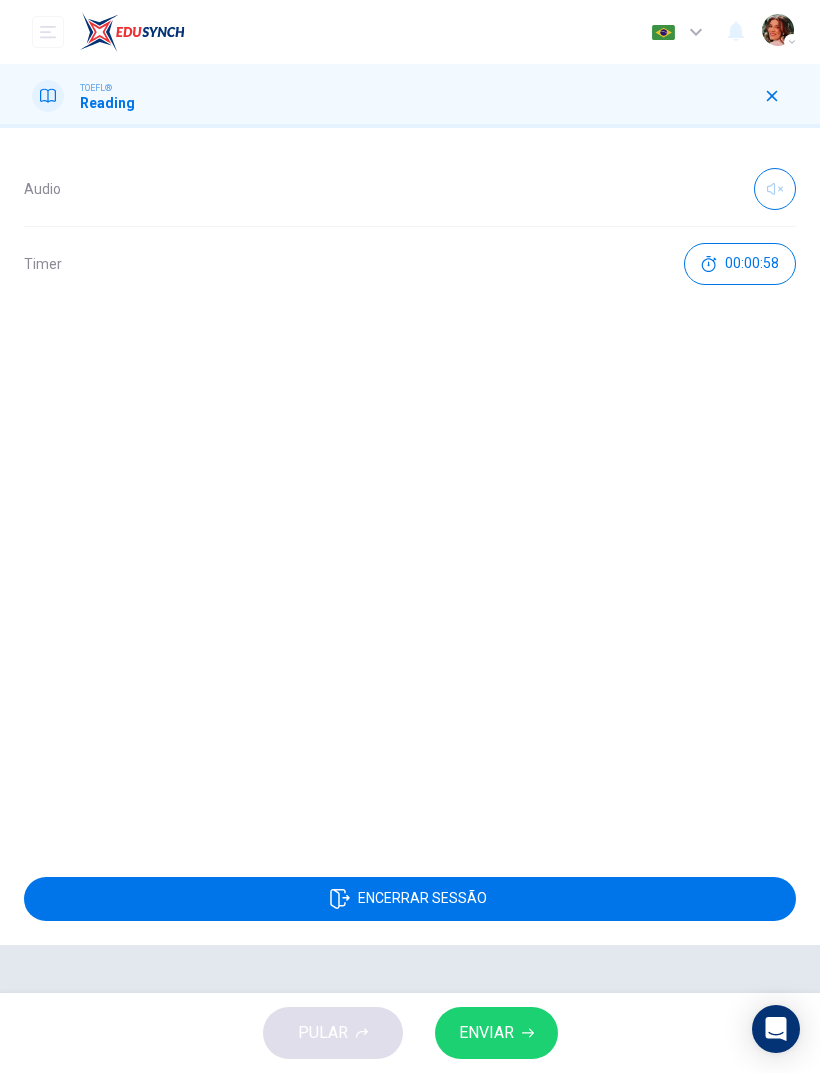 click on "Encerrar Sessão" at bounding box center [422, 899] 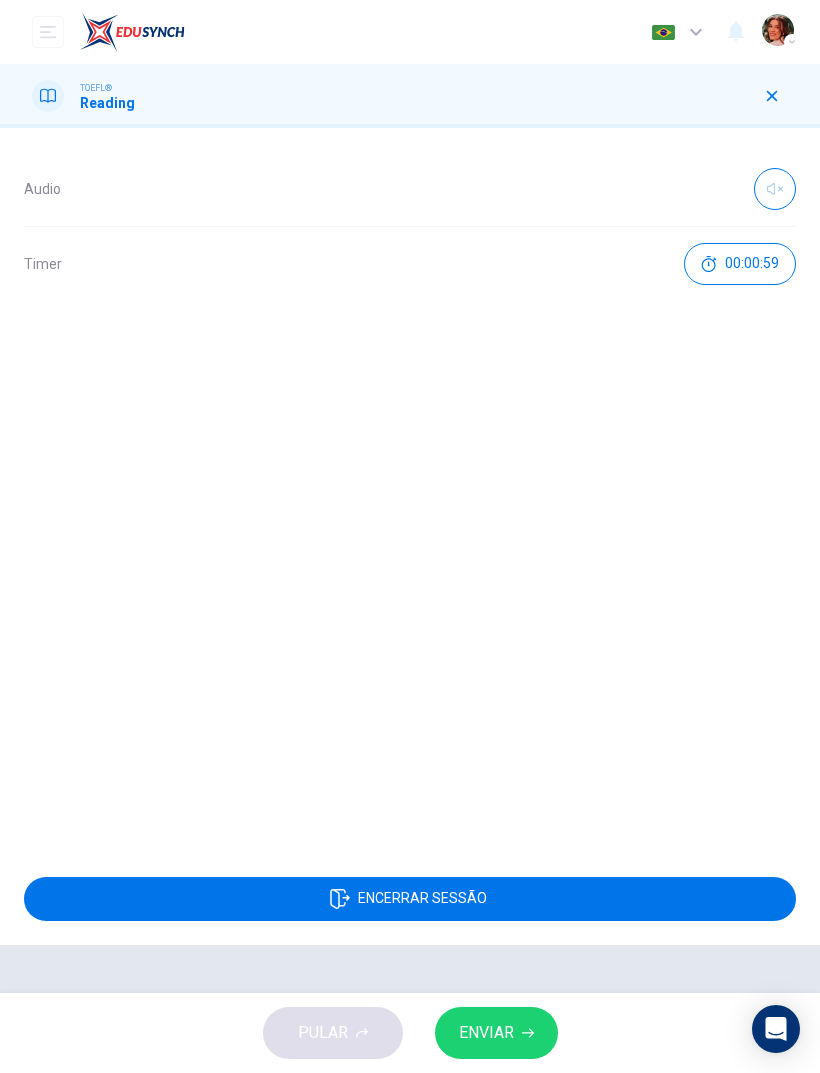 click on "Encerrar Sessão" at bounding box center [422, 899] 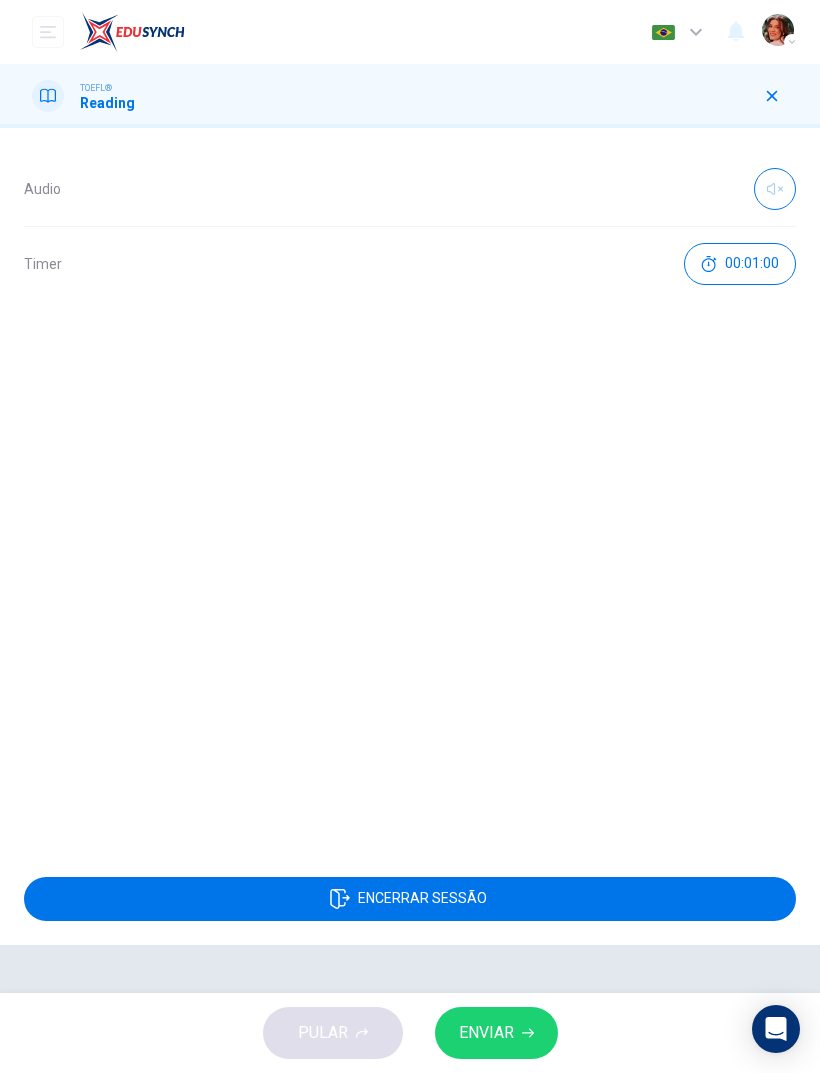 click on "Encerrar Sessão" at bounding box center [410, 899] 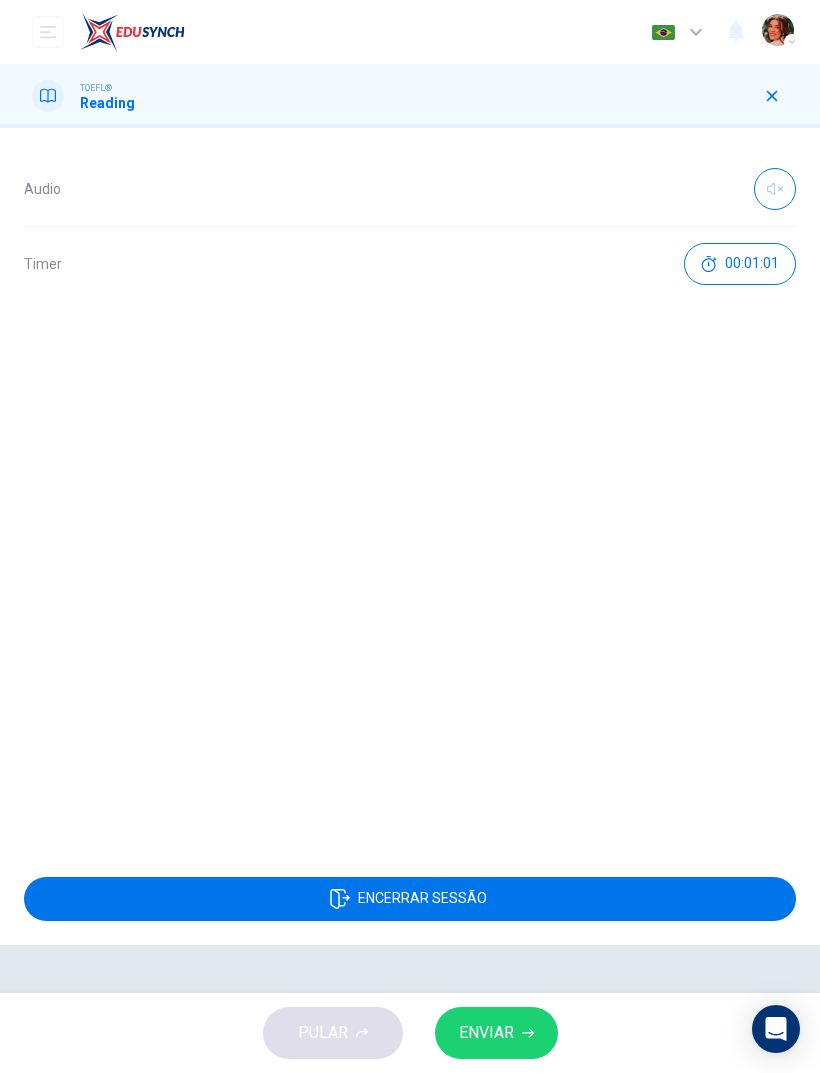 click on "Encerrar Sessão" at bounding box center (422, 899) 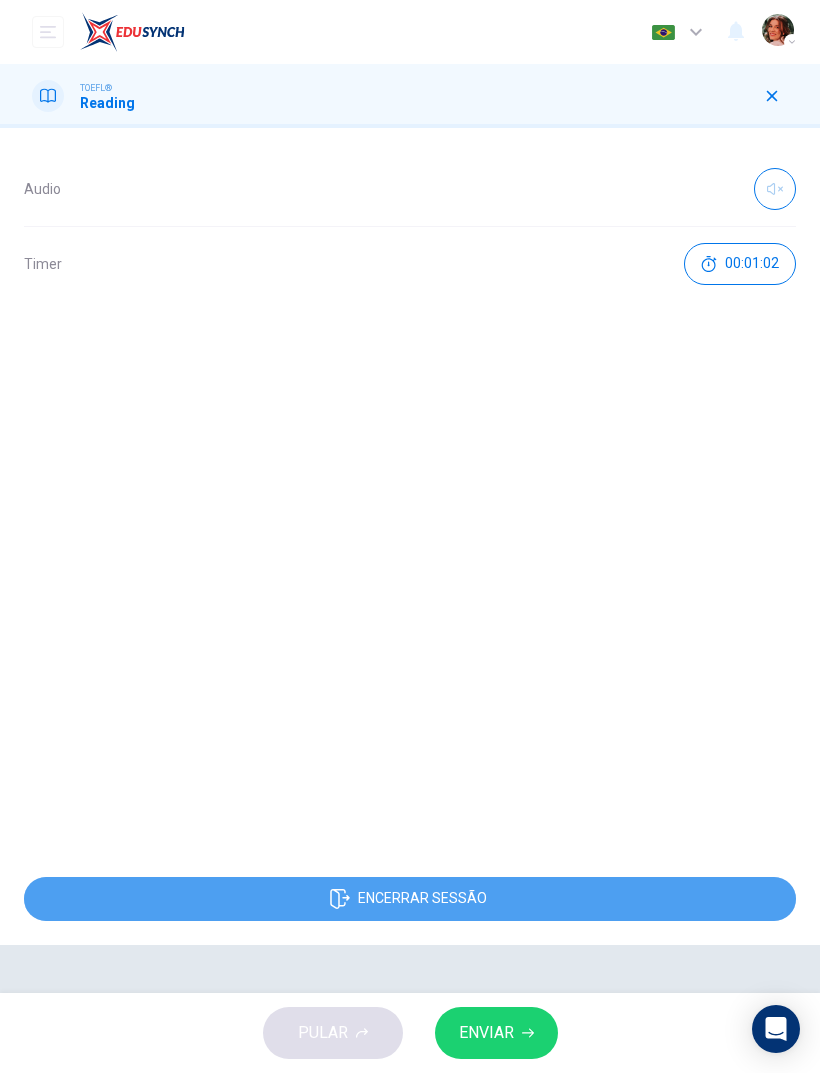 click on "Encerrar Sessão" at bounding box center (422, 899) 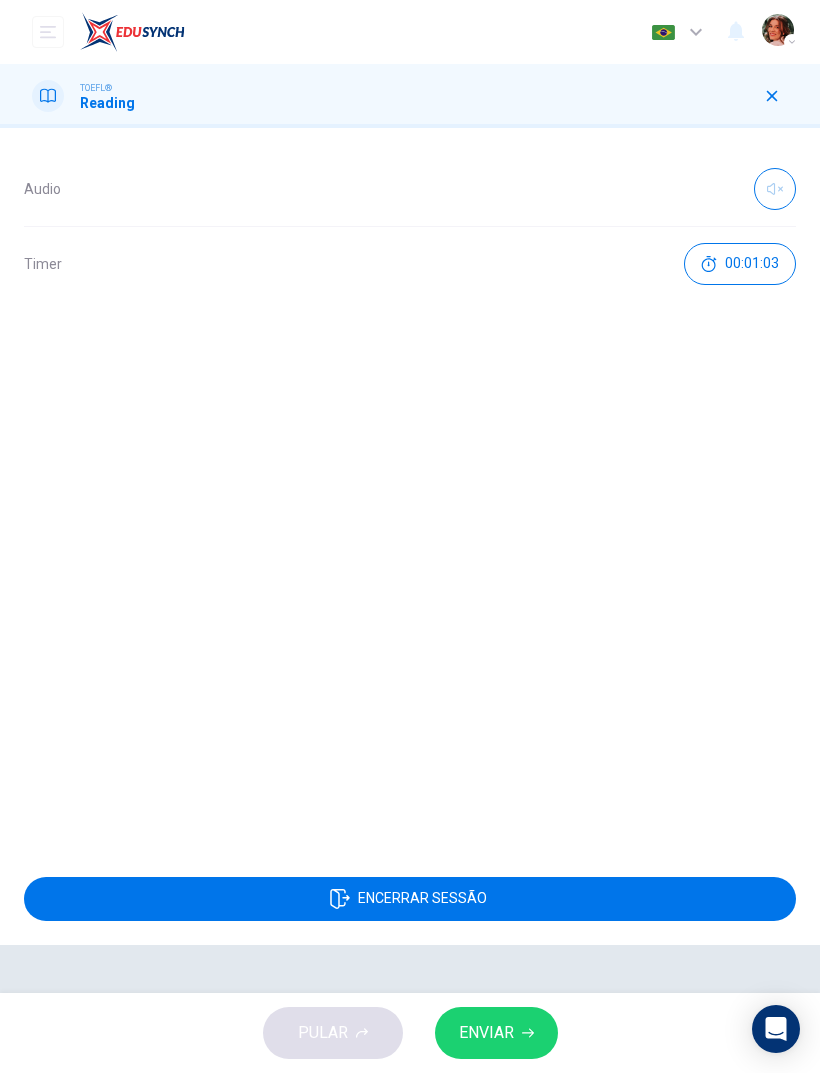 click on "TOEFL® Reading" at bounding box center [410, 96] 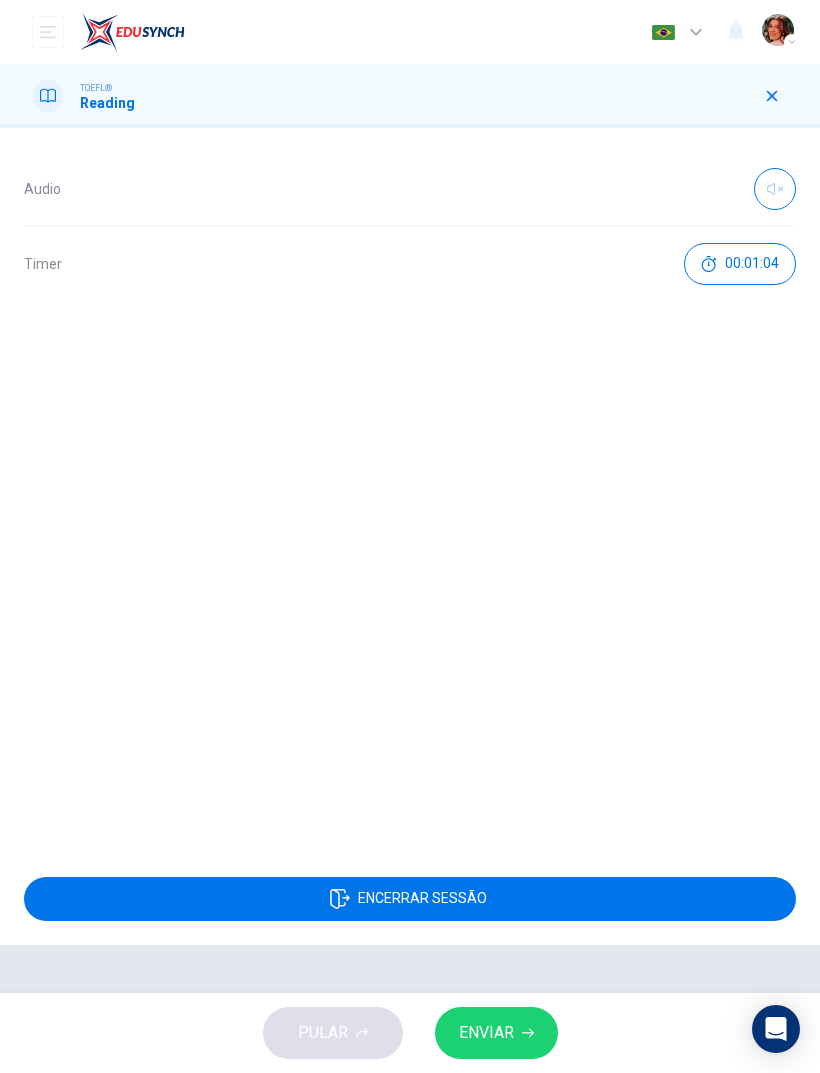 click on "TOEFL® Reading" at bounding box center [410, 96] 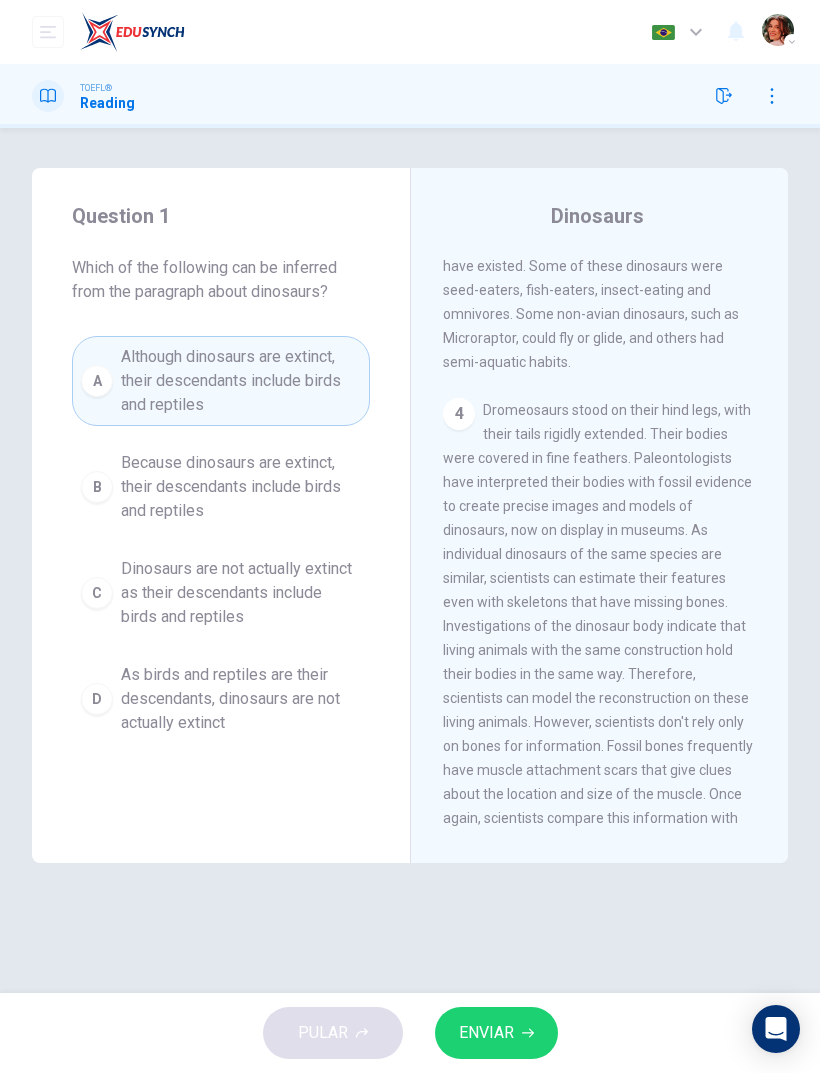 click 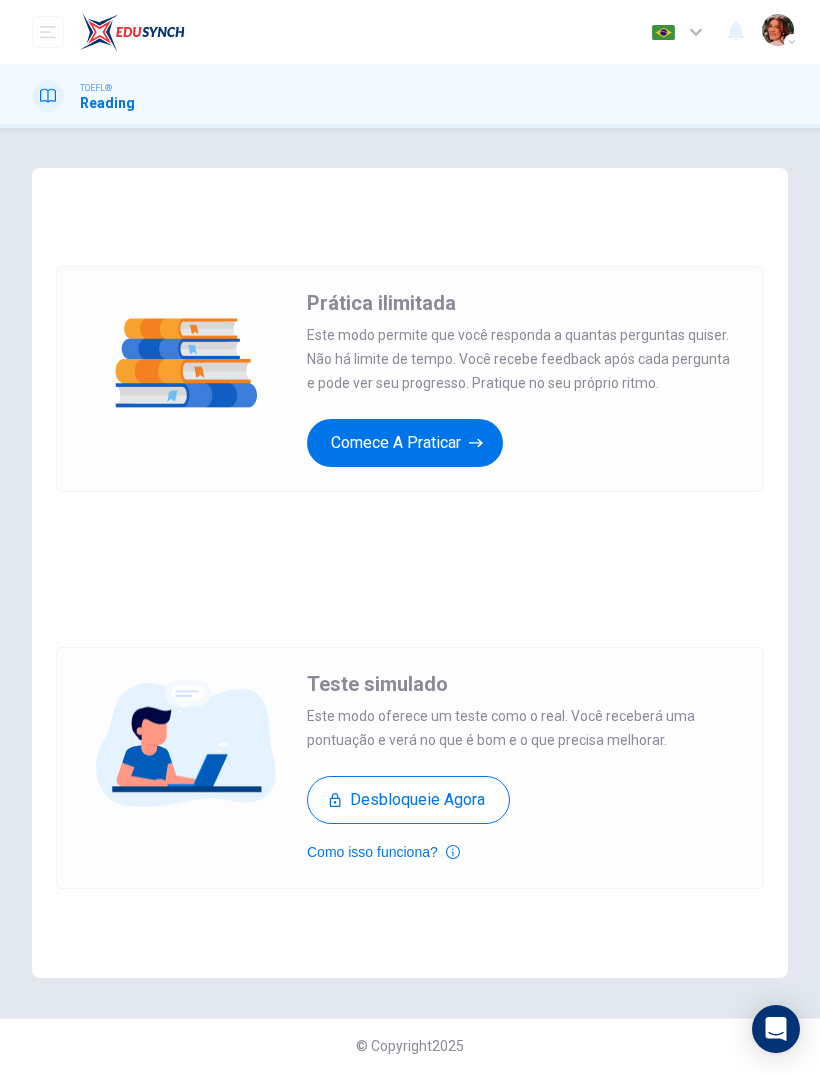 scroll, scrollTop: 0, scrollLeft: 0, axis: both 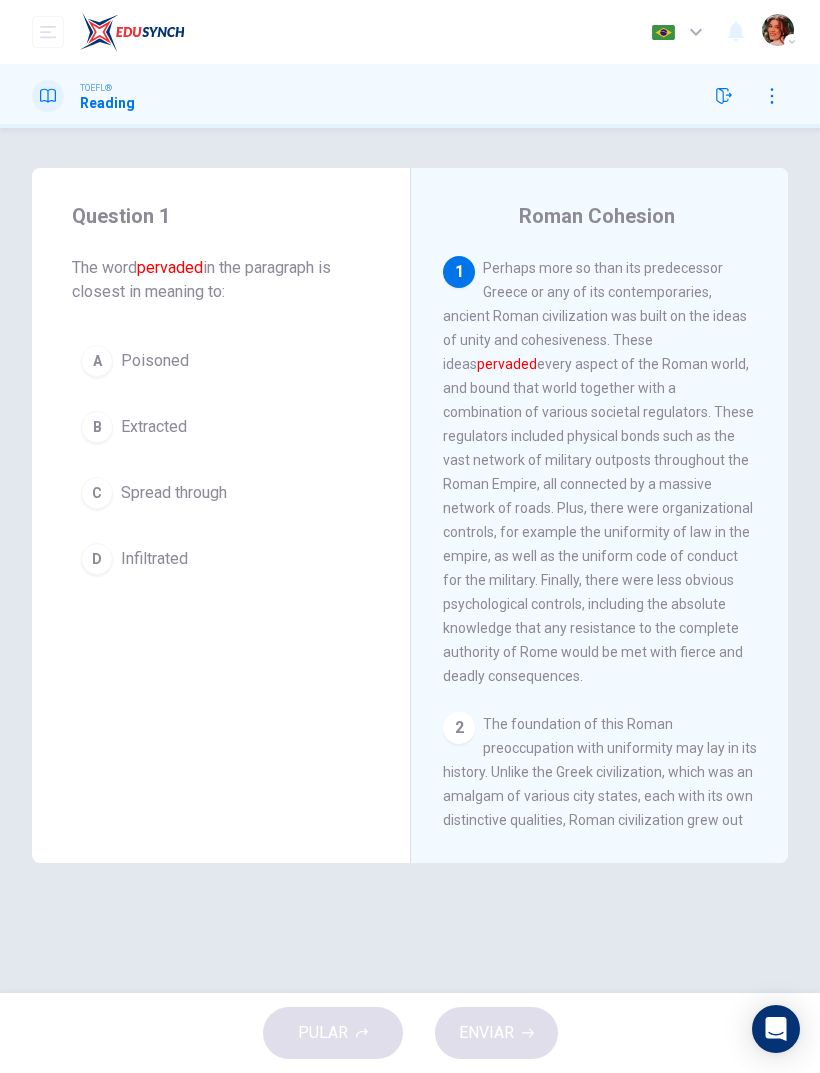 click 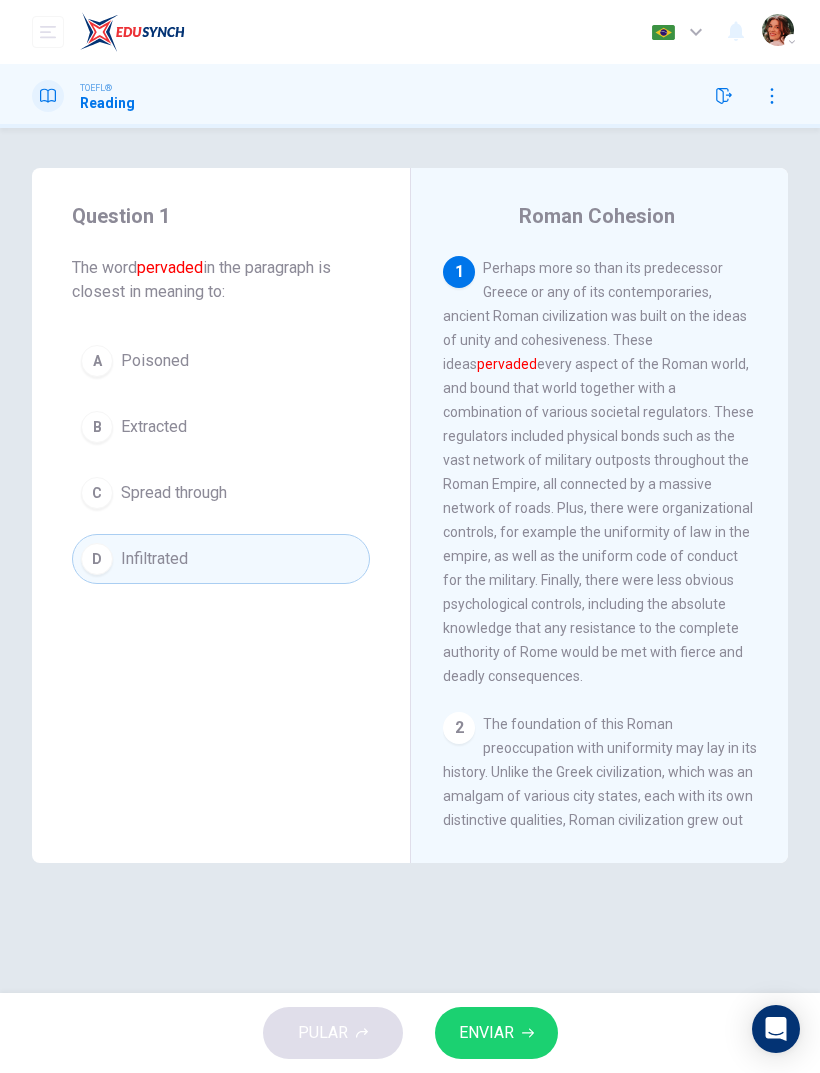 click on "ENVIAR" at bounding box center [486, 1033] 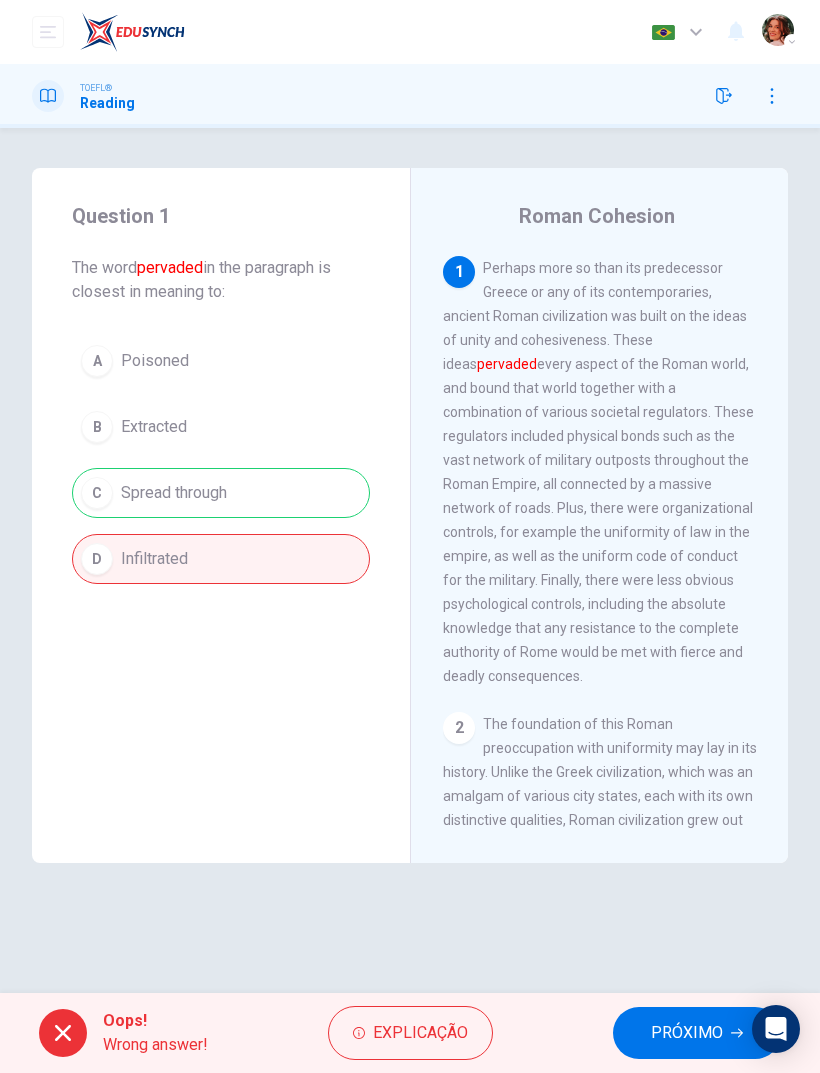 click on "PRÓXIMO" at bounding box center [687, 1033] 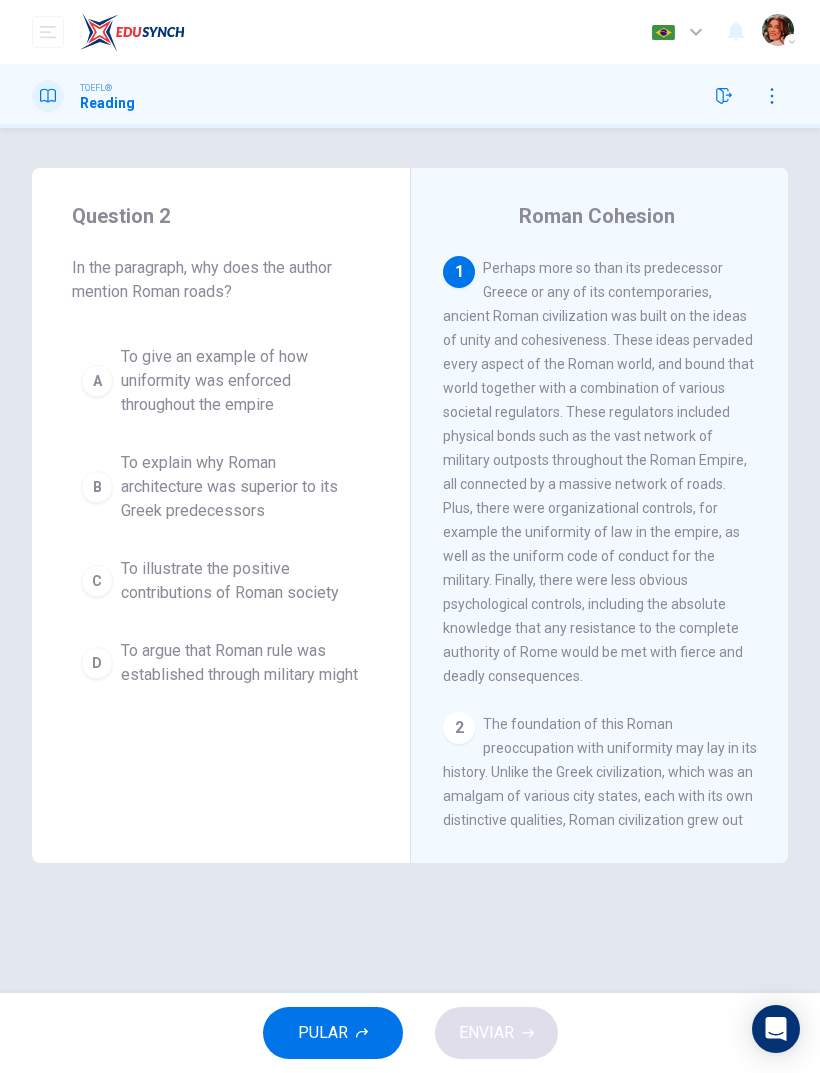 click on "To give an example of how uniformity was enforced throughout the empire" at bounding box center [241, 381] 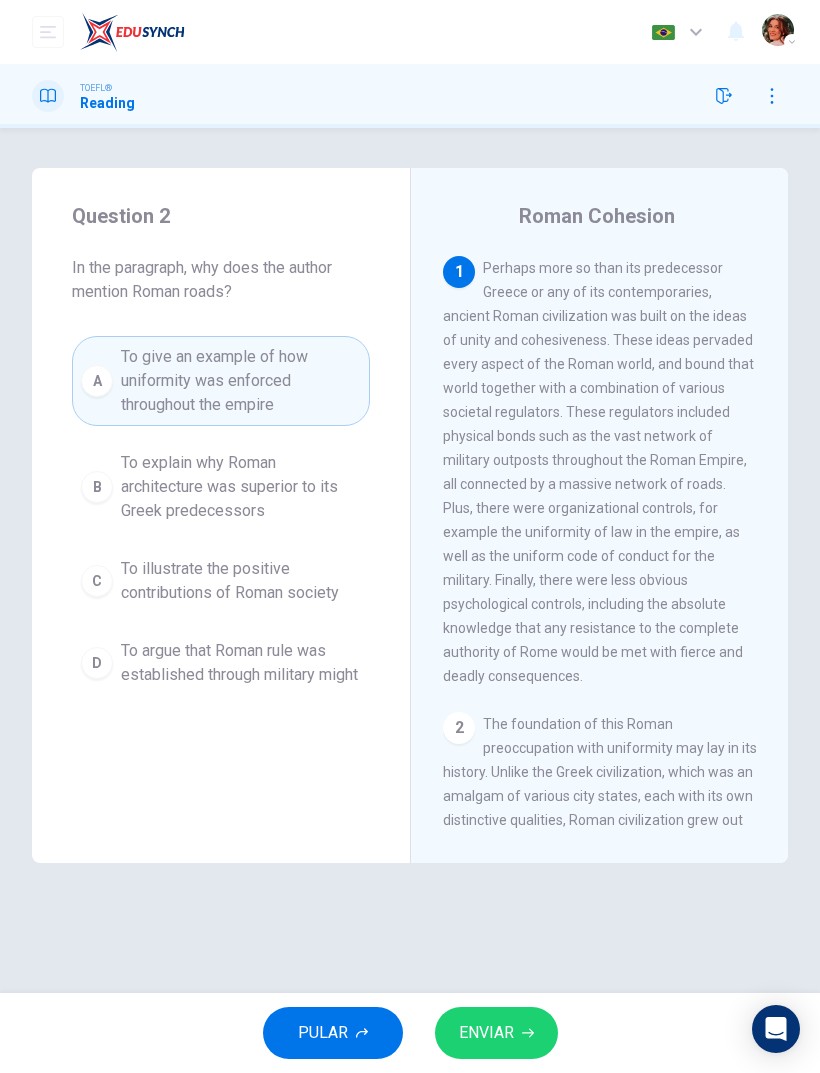 click on "ENVIAR" at bounding box center [486, 1033] 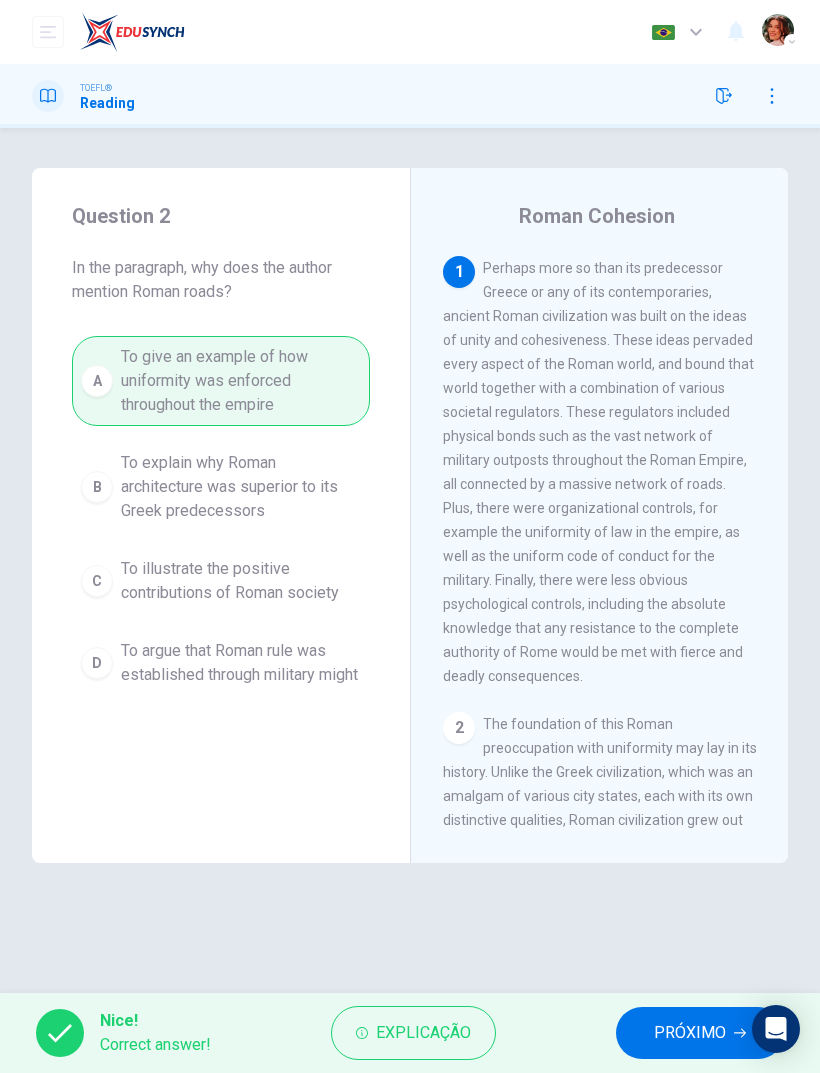 click on "PRÓXIMO" at bounding box center (690, 1033) 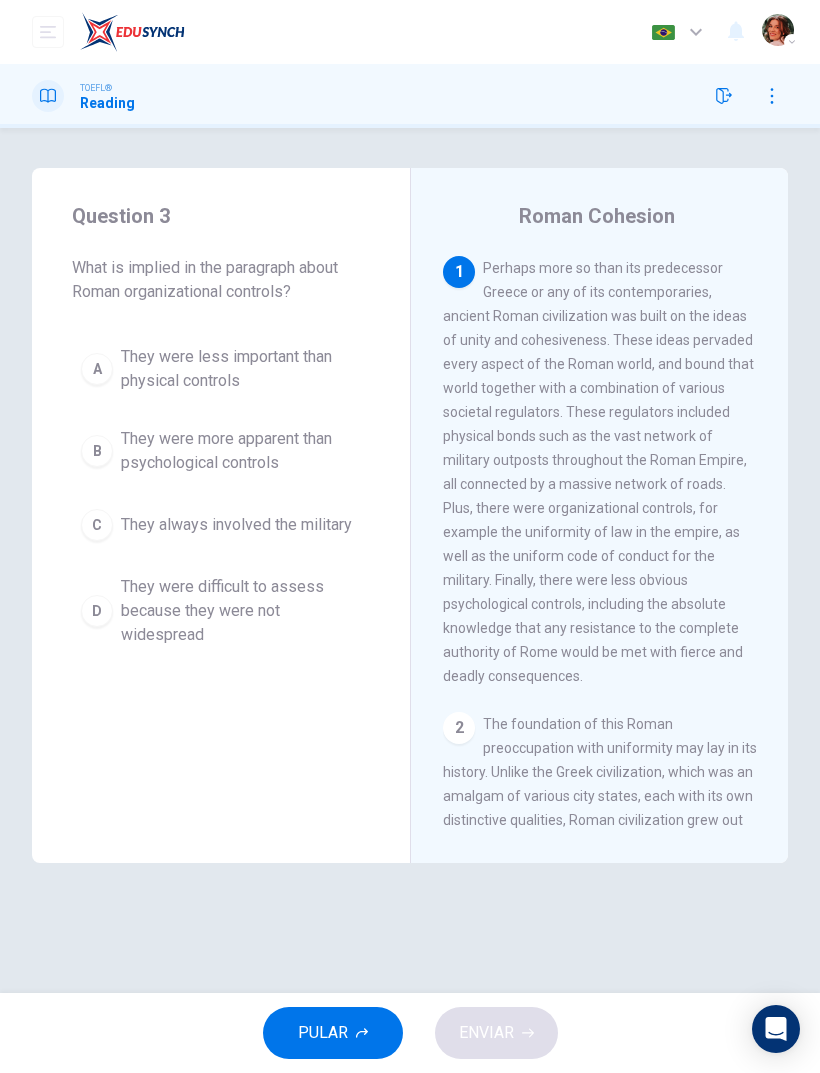 click 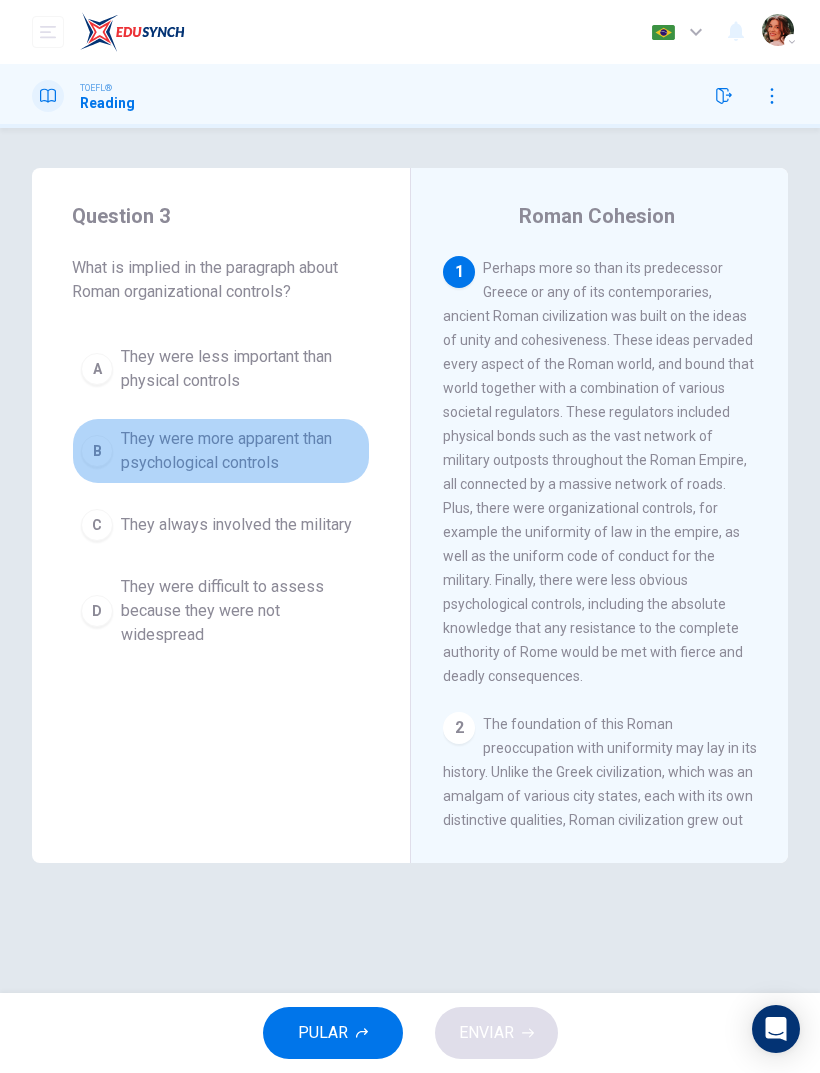 click on "They were more apparent than psychological controls" at bounding box center (241, 451) 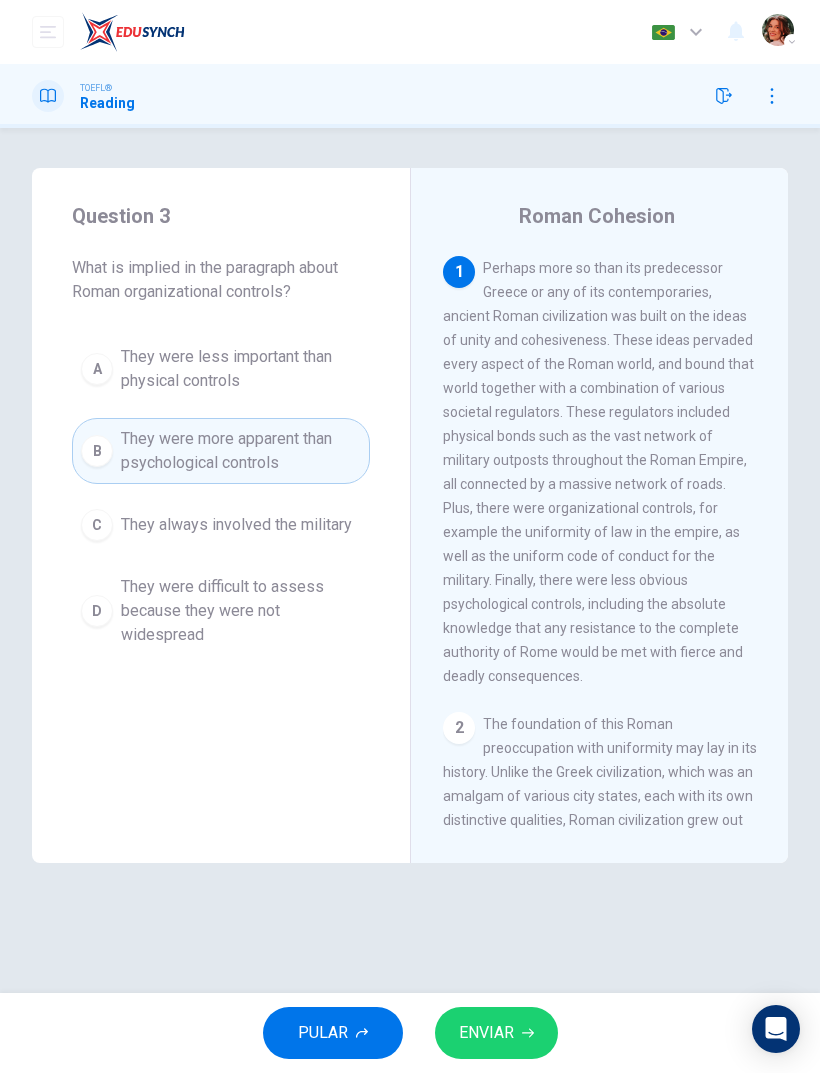 click on "ENVIAR" at bounding box center (486, 1033) 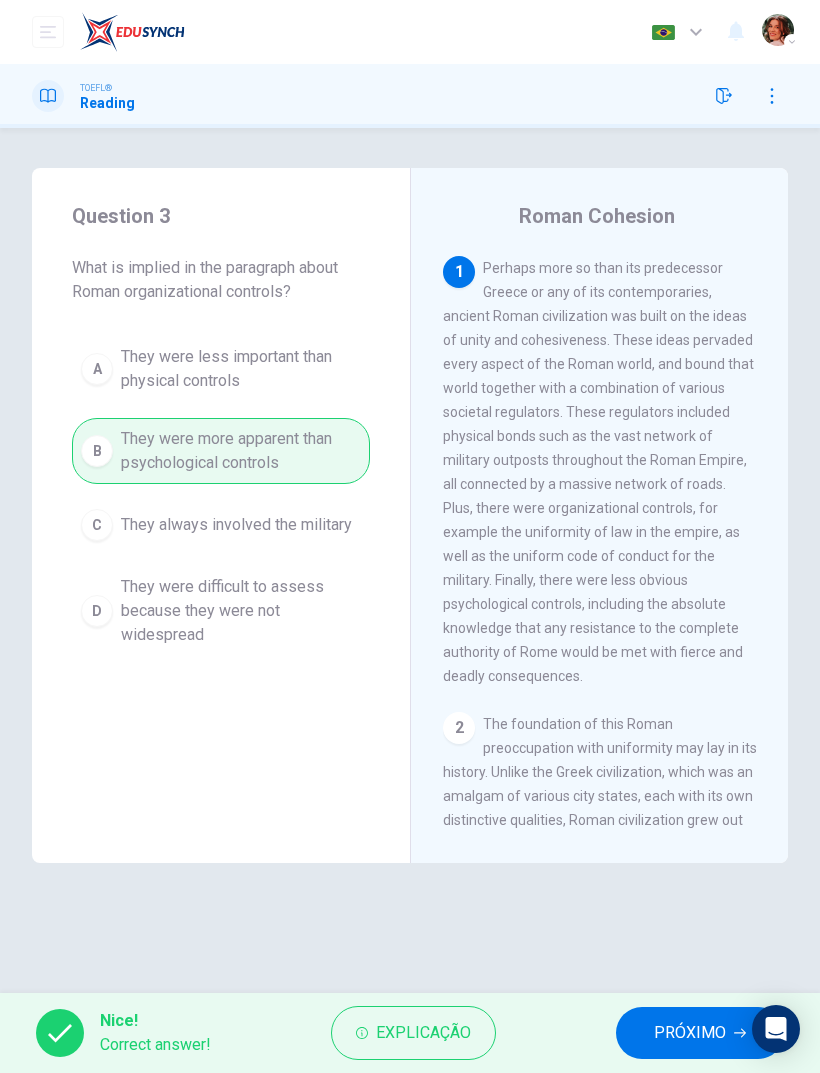 click on "PRÓXIMO" at bounding box center [690, 1033] 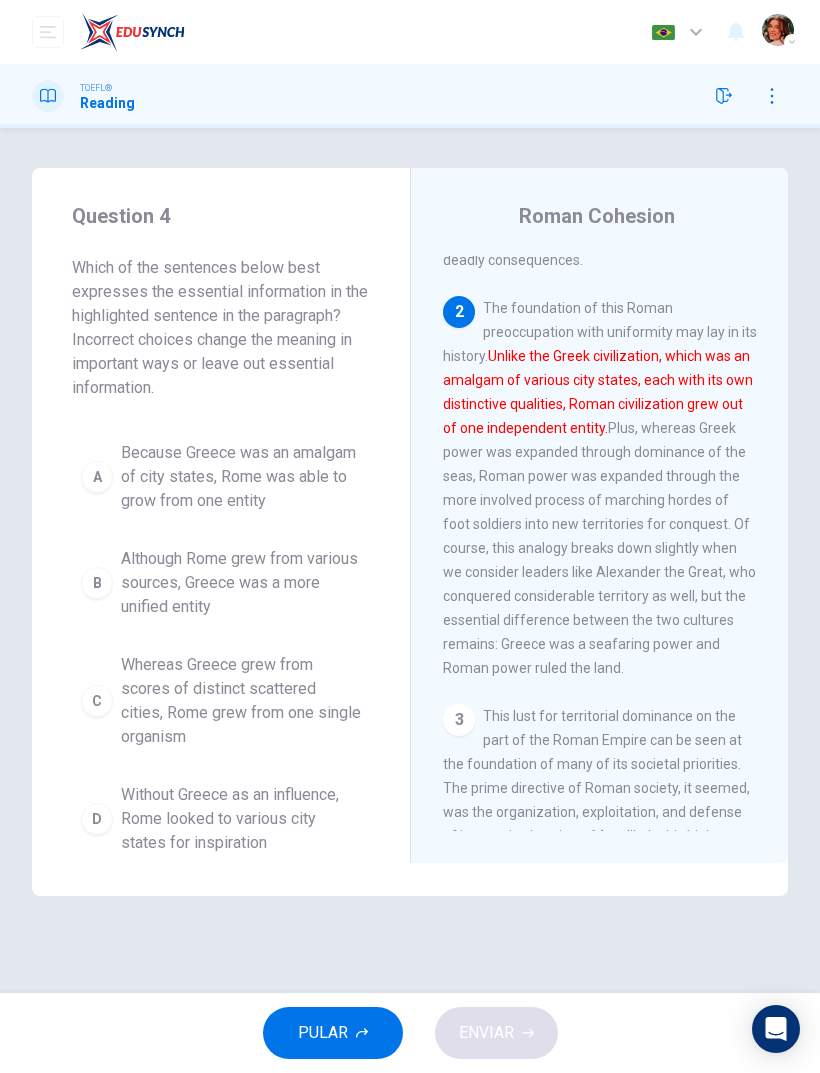 scroll, scrollTop: 418, scrollLeft: 0, axis: vertical 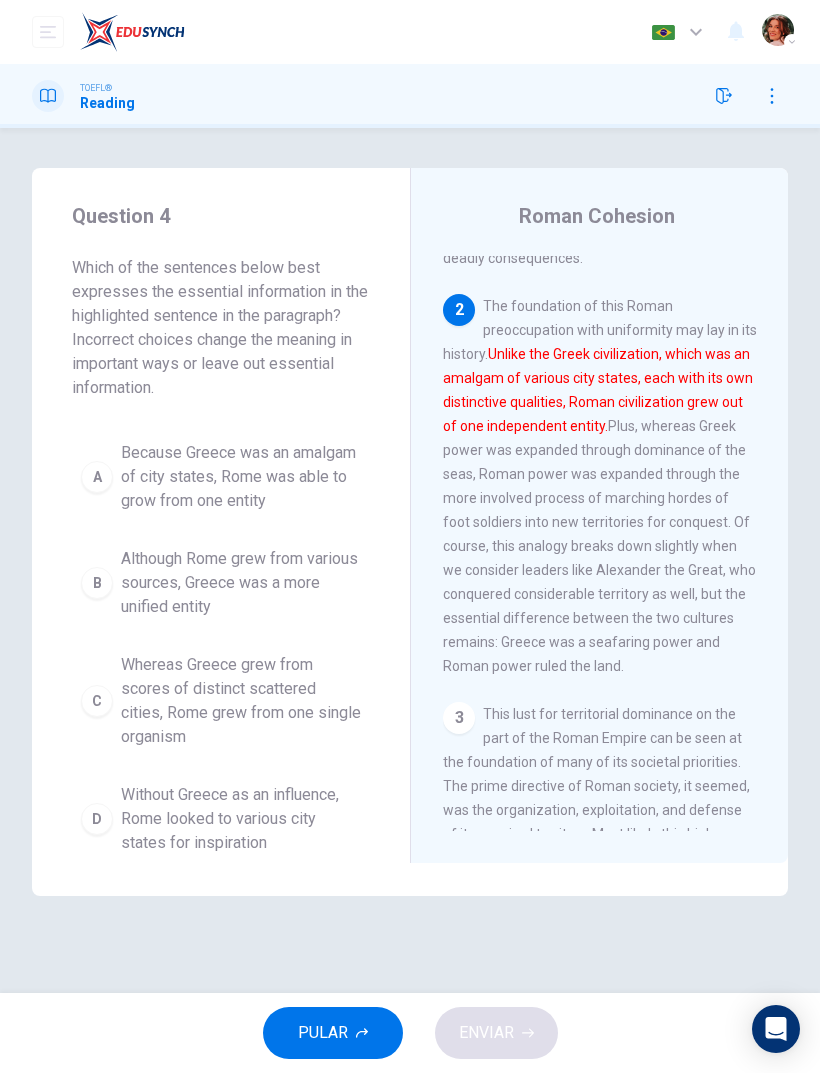 click on "Whereas Greece grew from scores of distinct scattered cities, Rome grew from one
single organism" at bounding box center [241, 701] 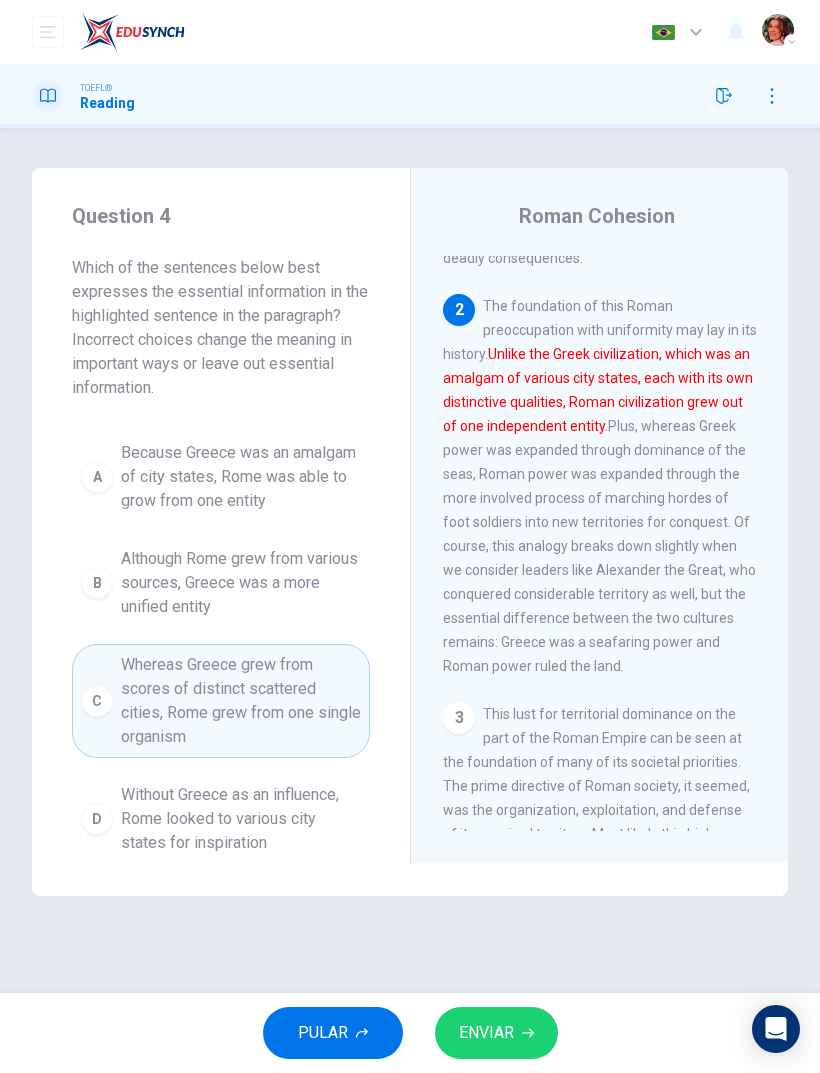 click on "ENVIAR" at bounding box center [486, 1033] 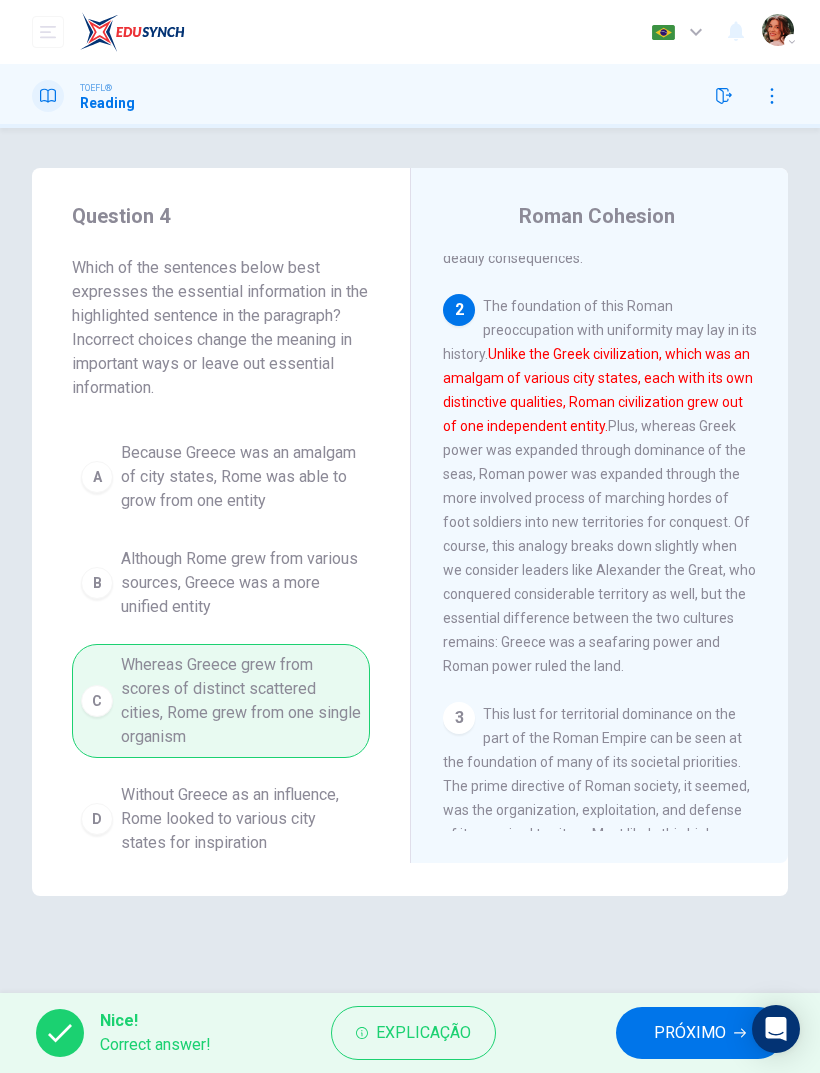 click on "PRÓXIMO" at bounding box center (690, 1033) 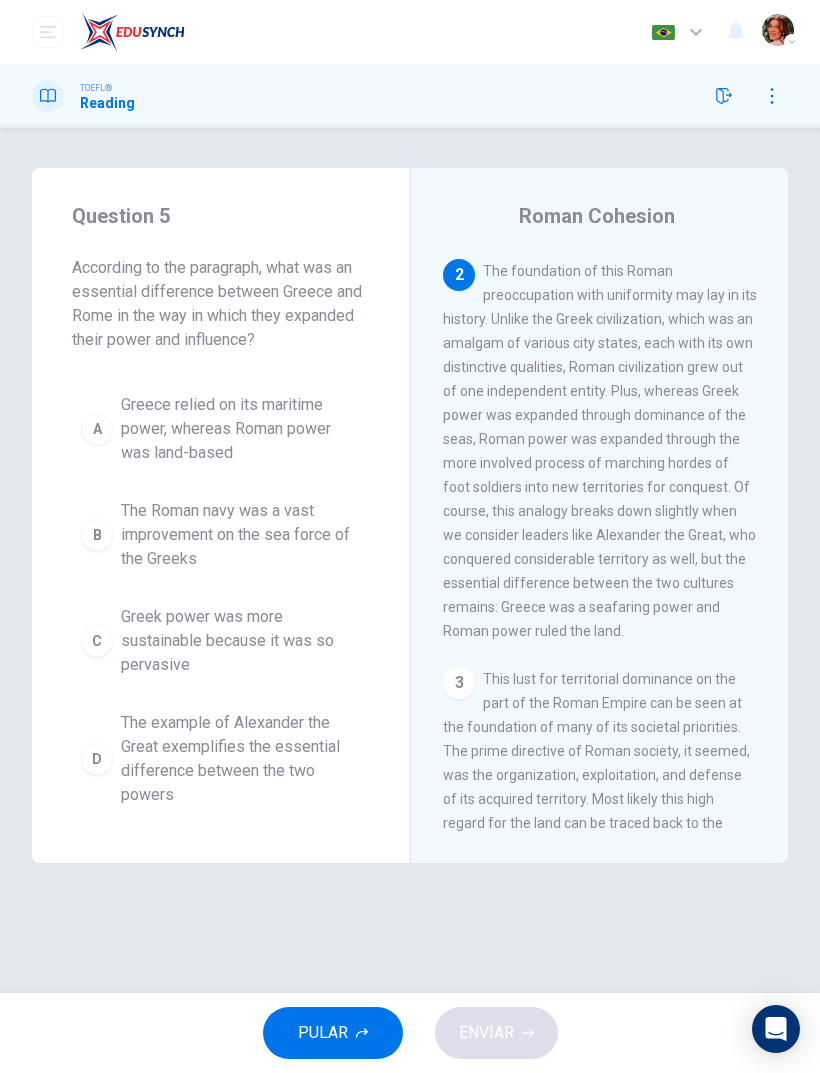 scroll, scrollTop: 456, scrollLeft: 0, axis: vertical 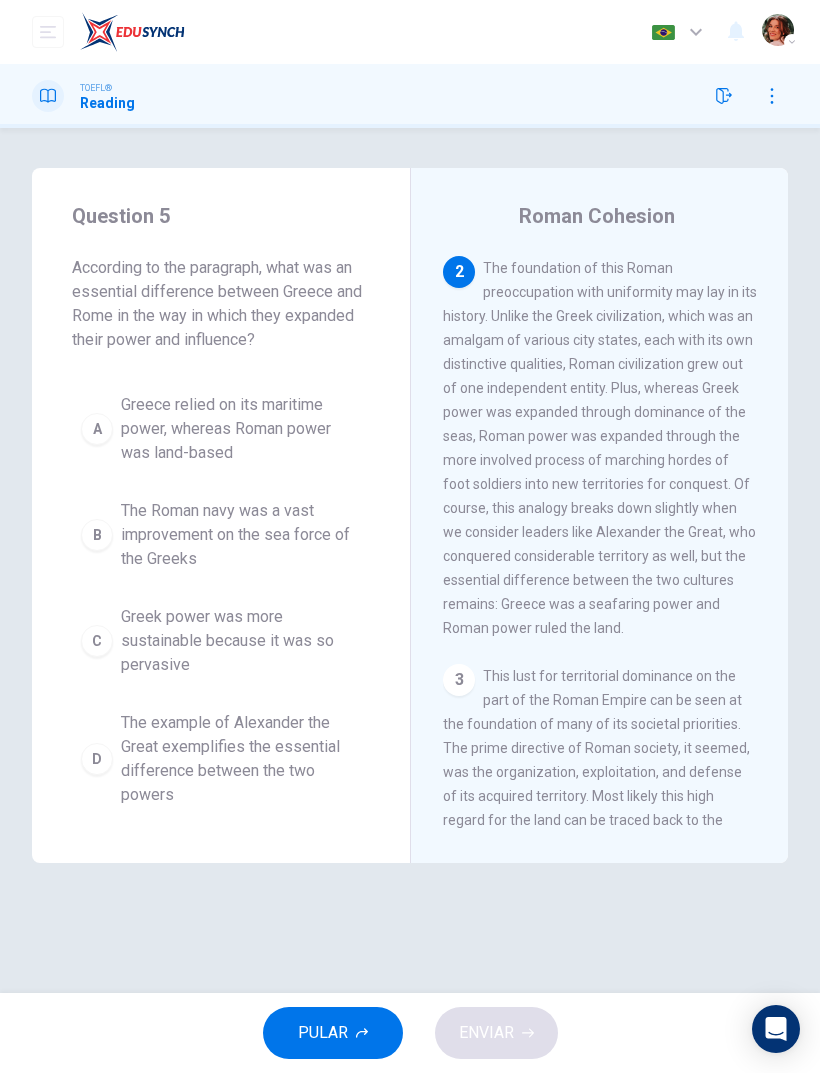 click on "Greece relied on its maritime power, whereas Roman power was land-based" at bounding box center [241, 429] 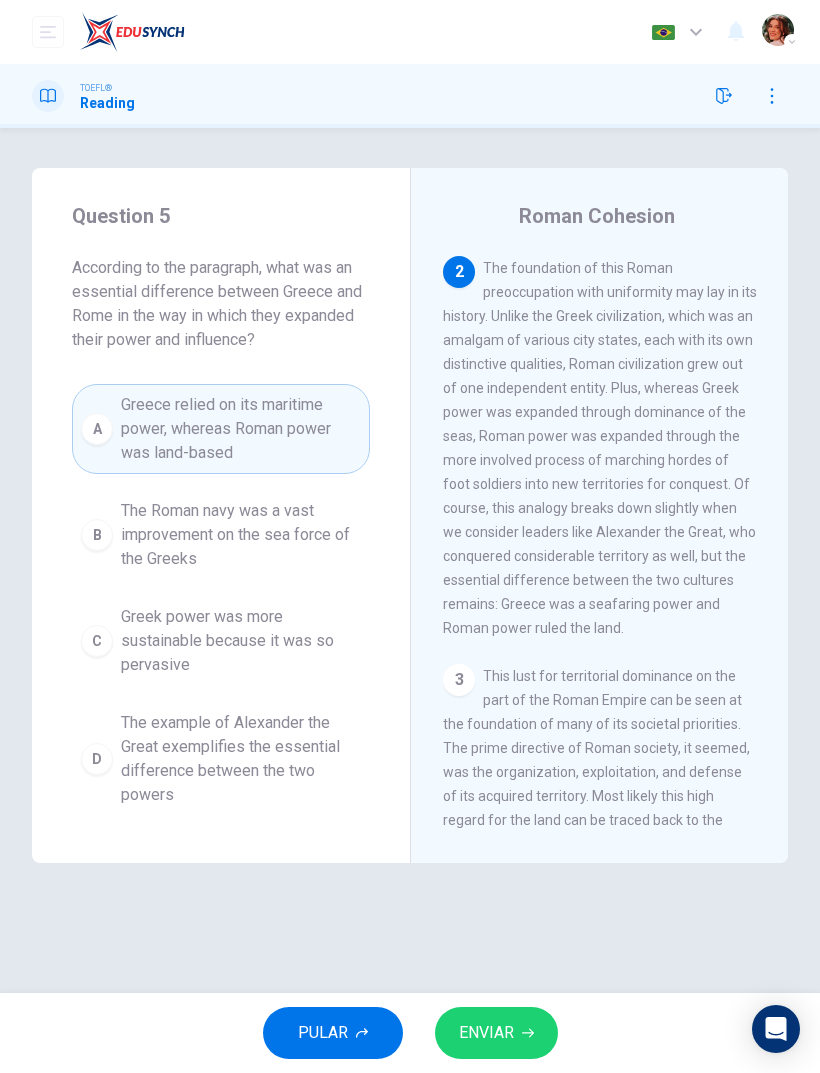click on "ENVIAR" at bounding box center [486, 1033] 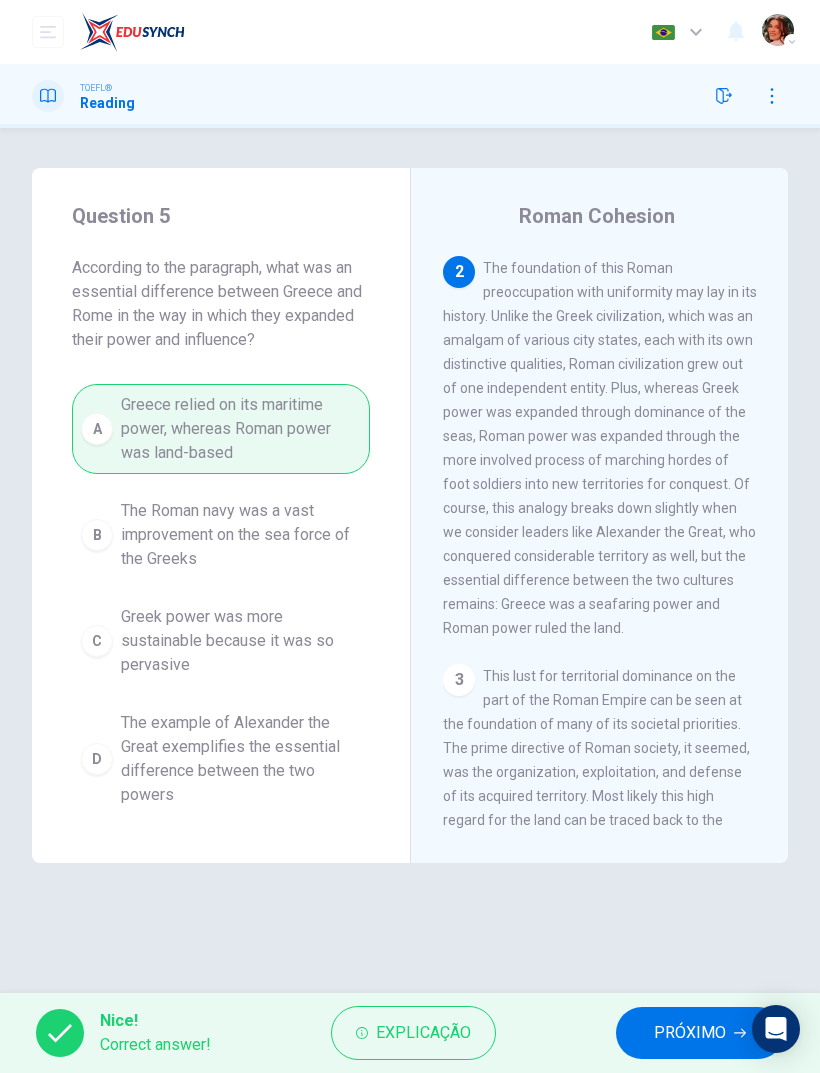click on "PRÓXIMO" at bounding box center (690, 1033) 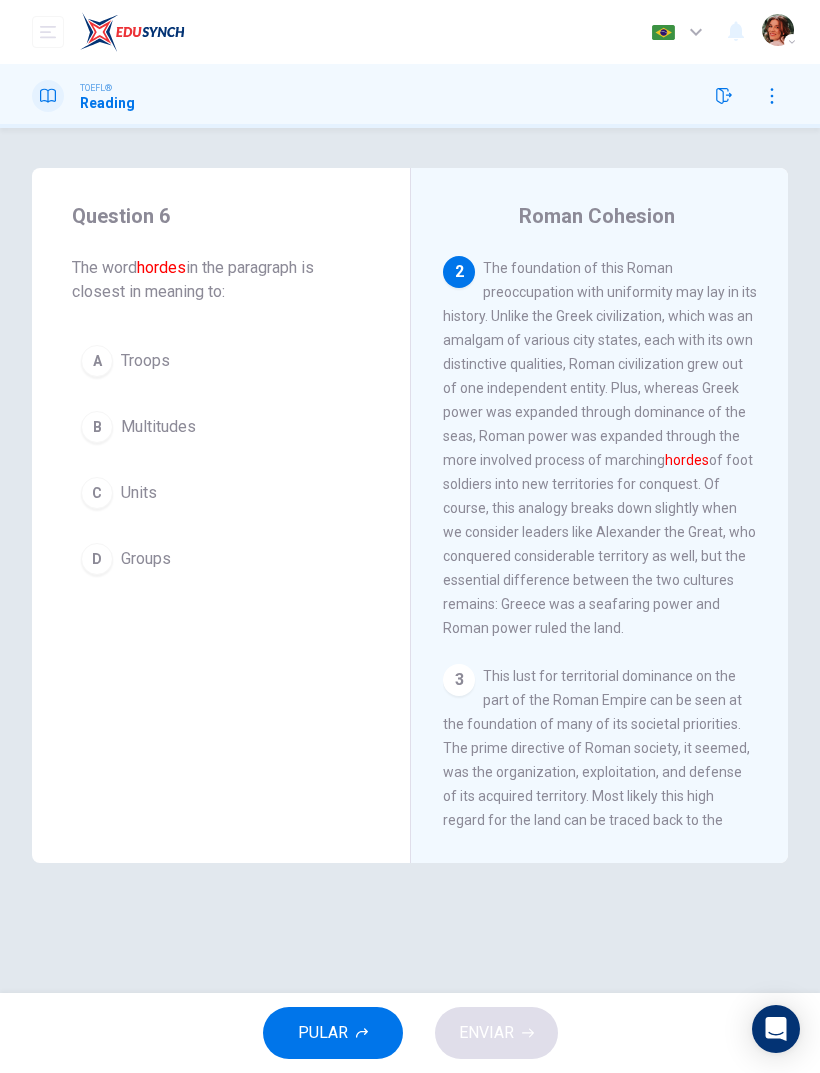 click on "Troops" at bounding box center (145, 361) 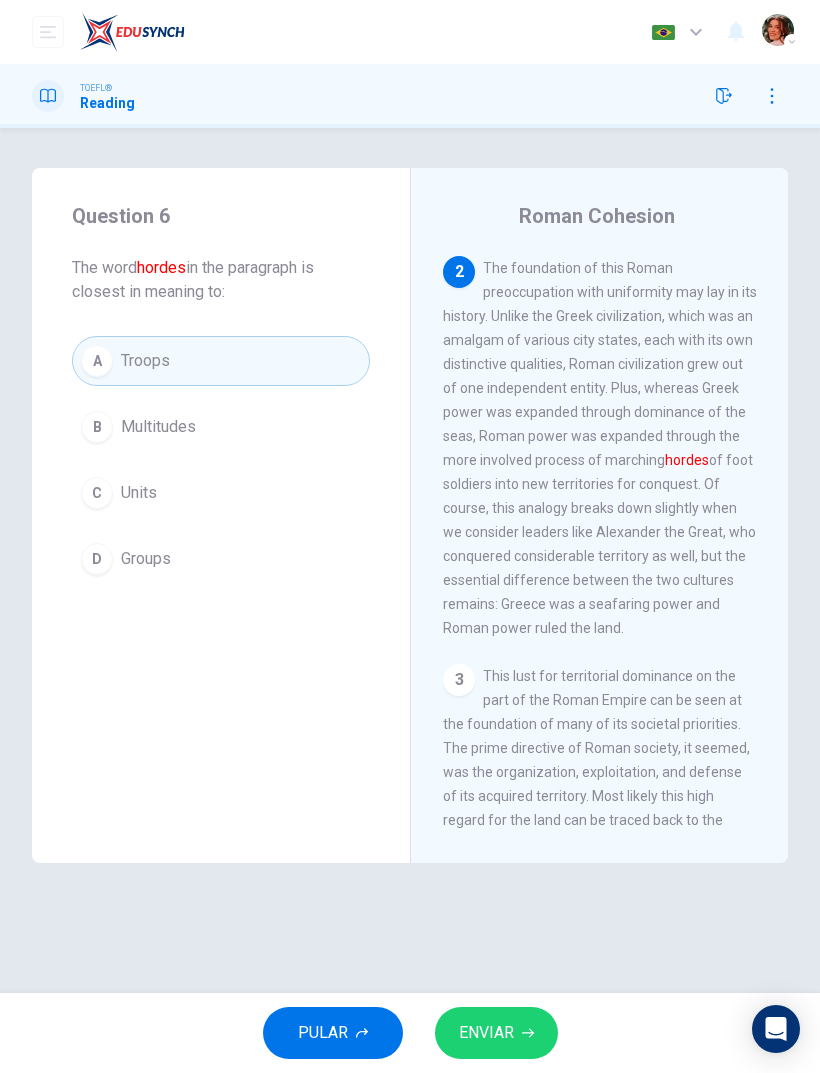 click on "ENVIAR" at bounding box center (486, 1033) 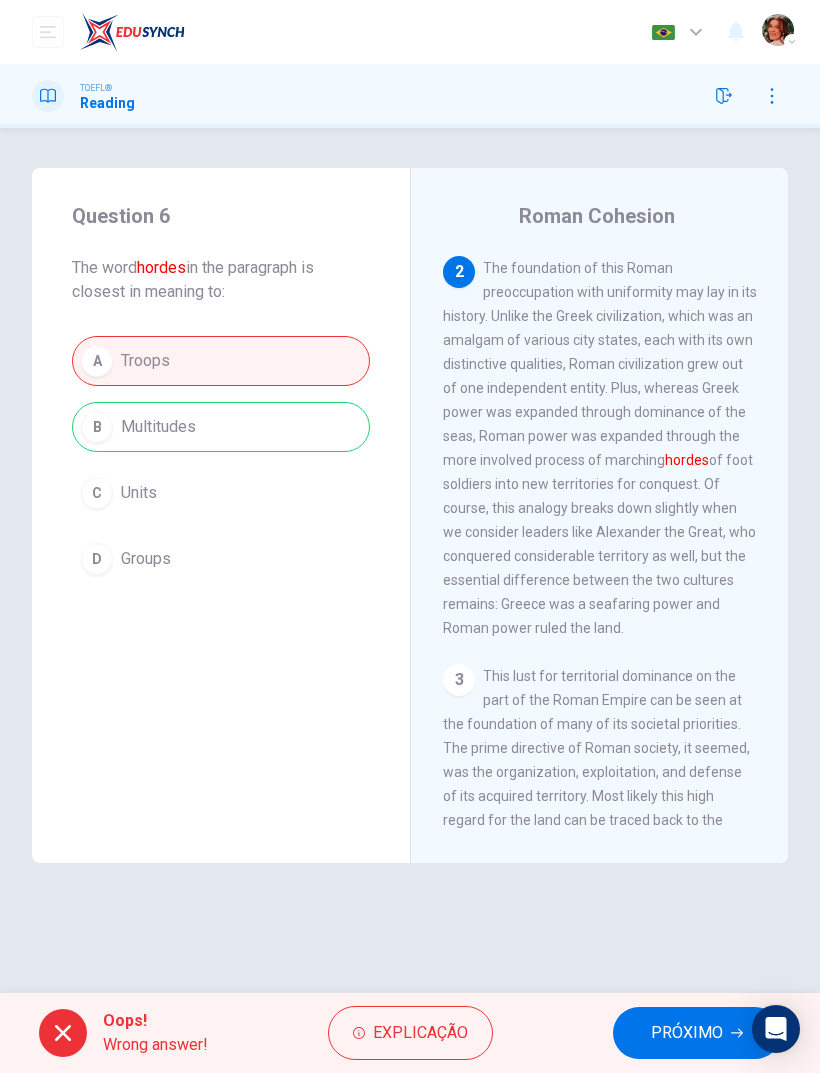 click on "PRÓXIMO" at bounding box center (697, 1033) 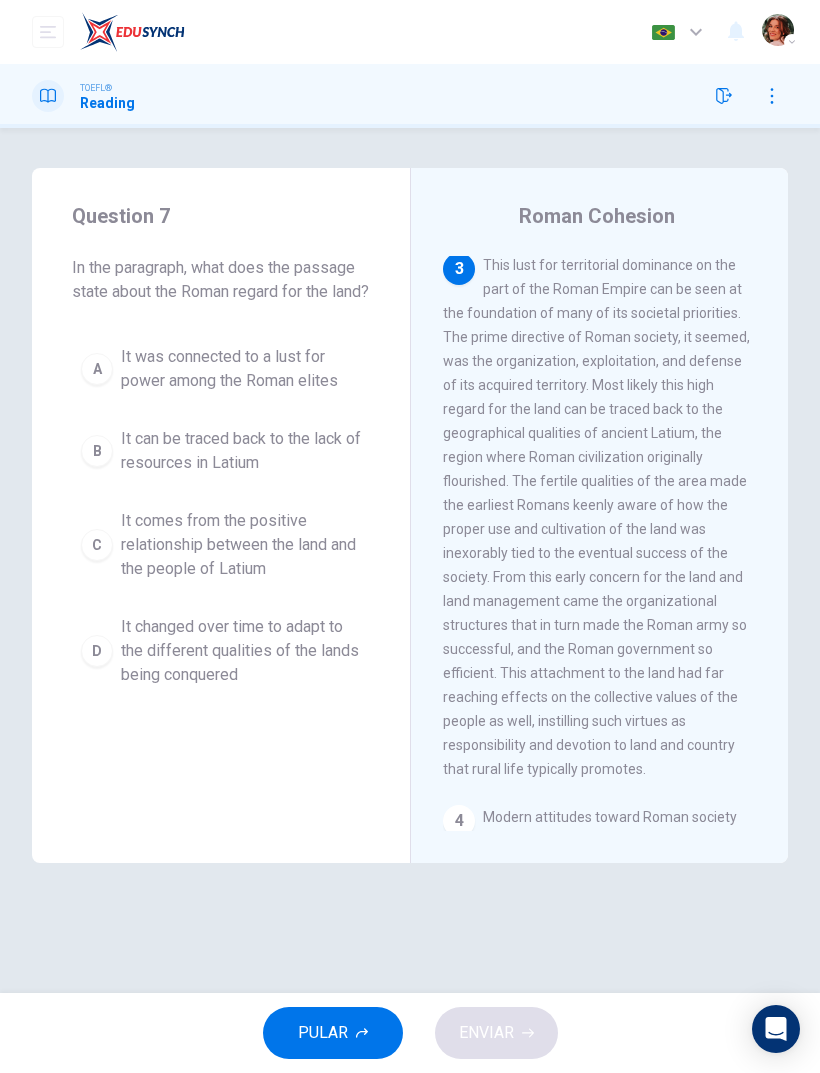 scroll, scrollTop: 867, scrollLeft: 0, axis: vertical 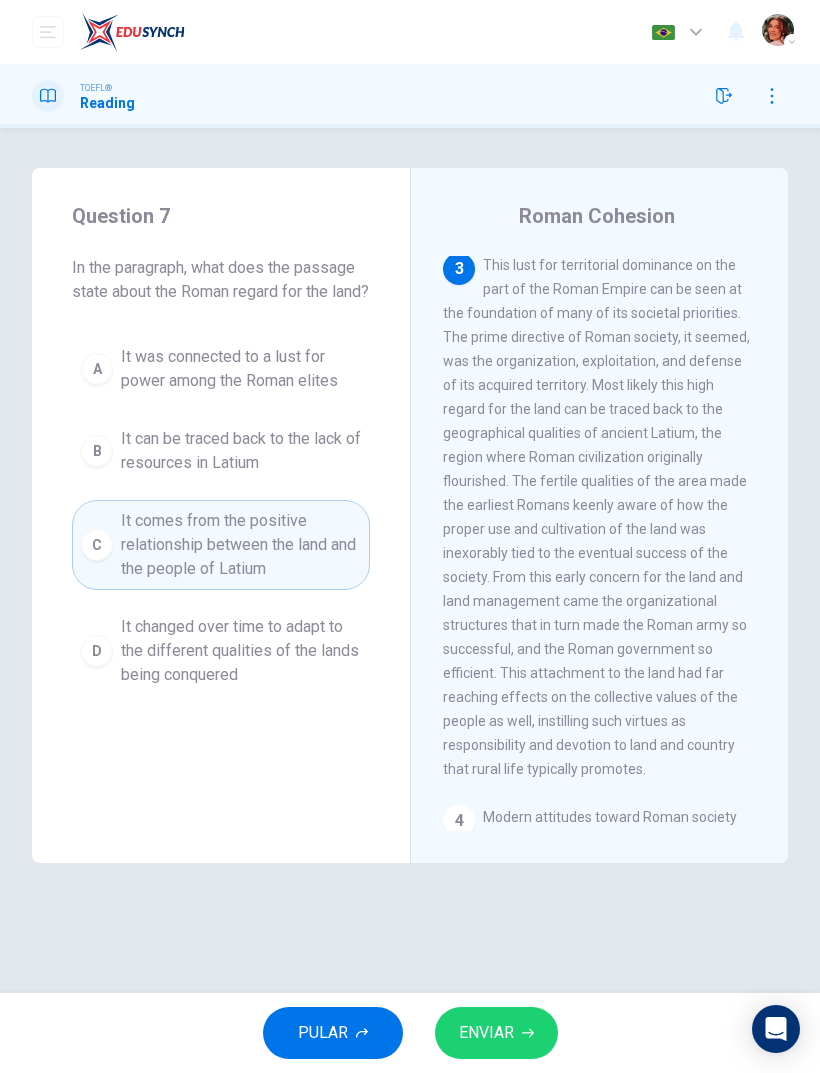 click on "ENVIAR" at bounding box center [496, 1033] 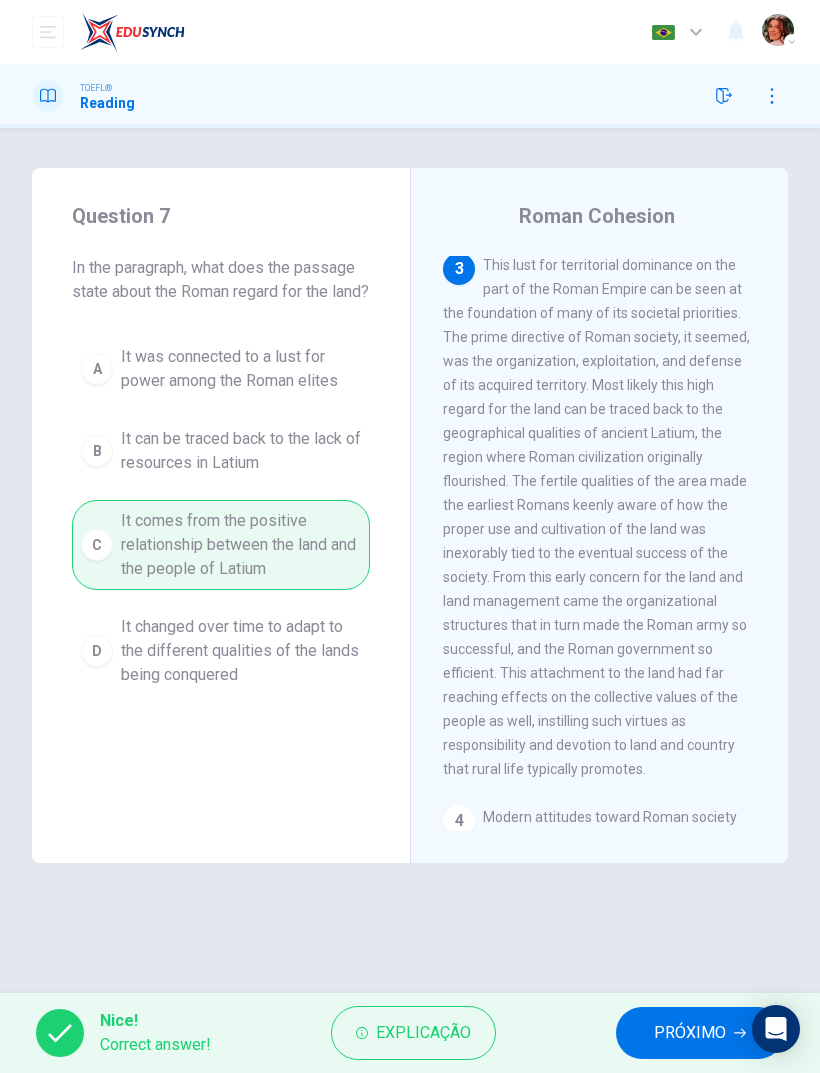 click on "PRÓXIMO" at bounding box center (690, 1033) 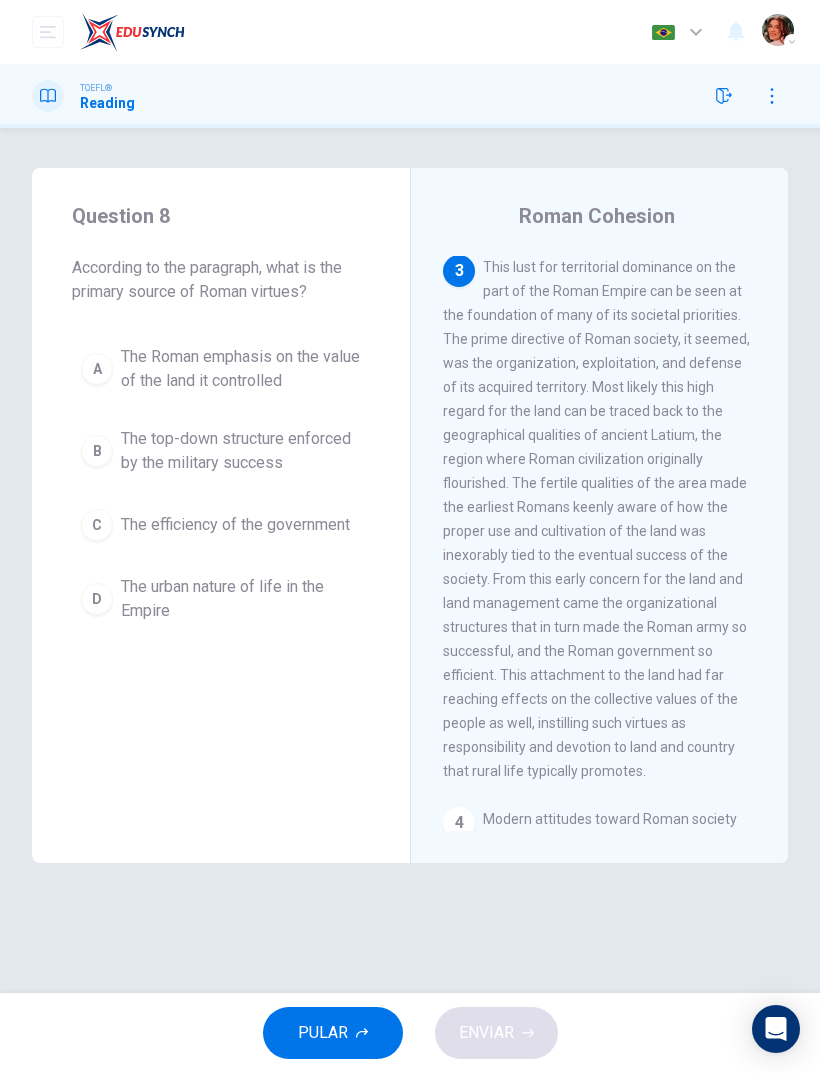 scroll, scrollTop: 864, scrollLeft: 0, axis: vertical 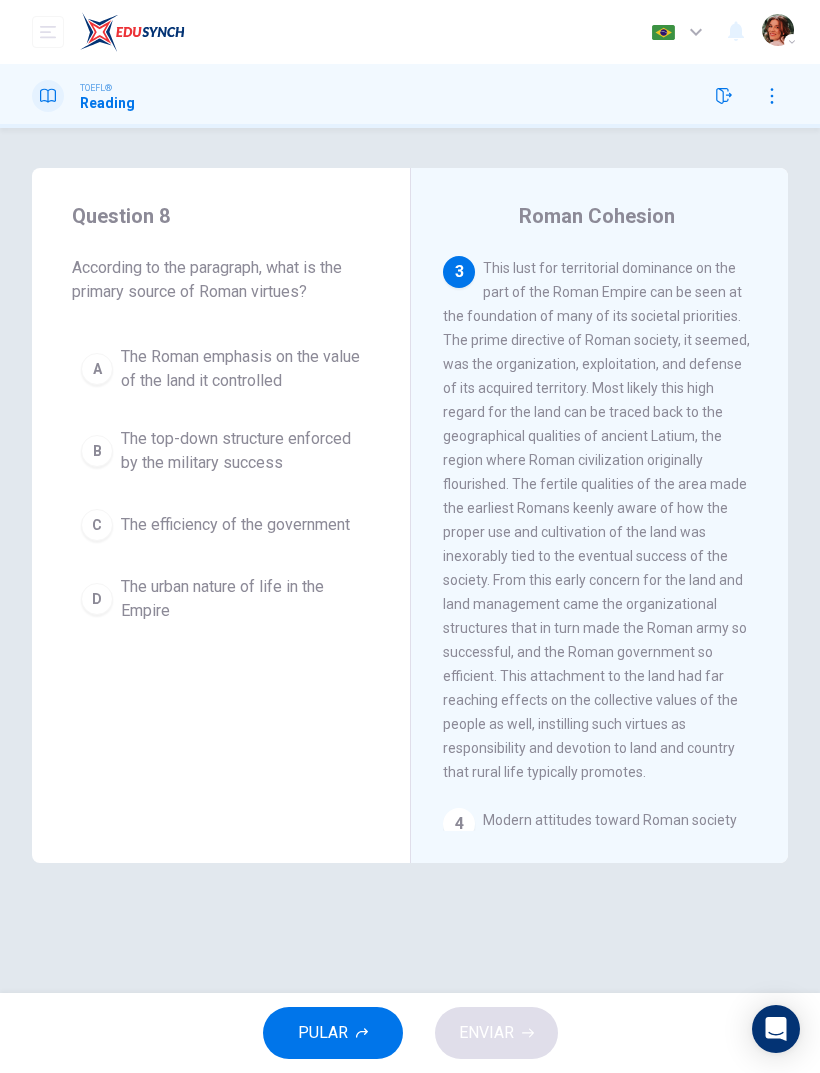 click on "C" at bounding box center [97, 525] 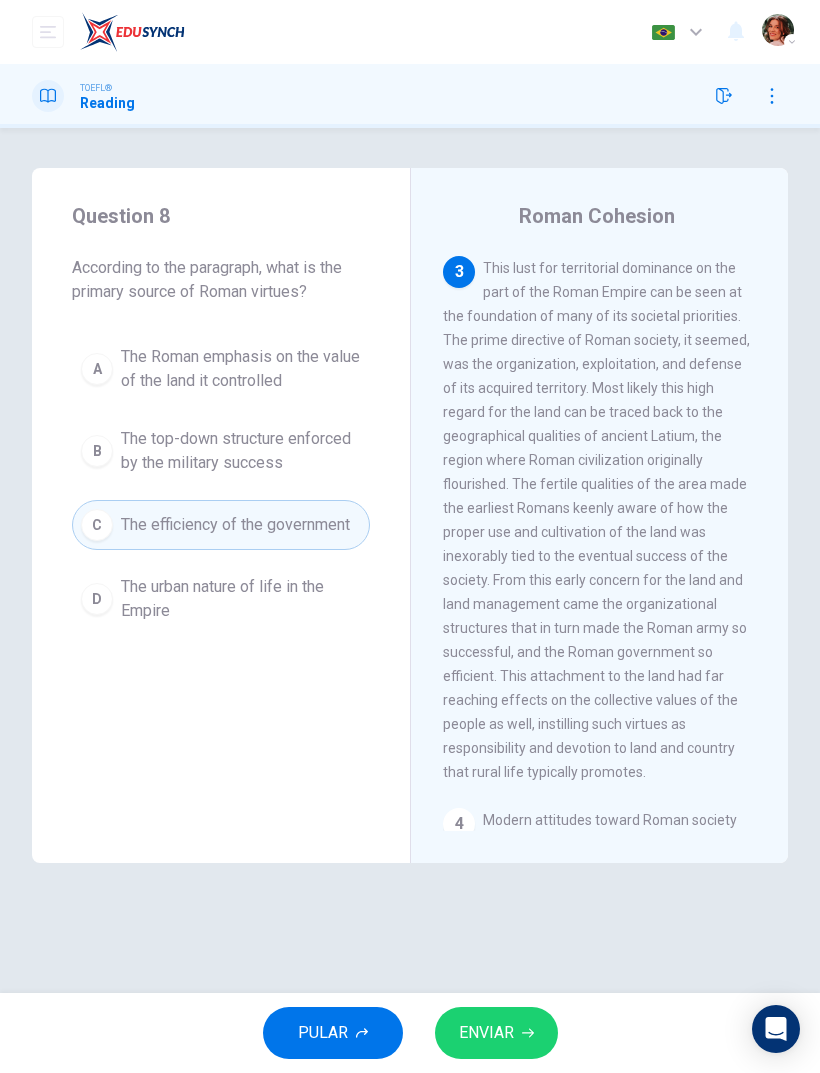 click on "ENVIAR" at bounding box center (486, 1033) 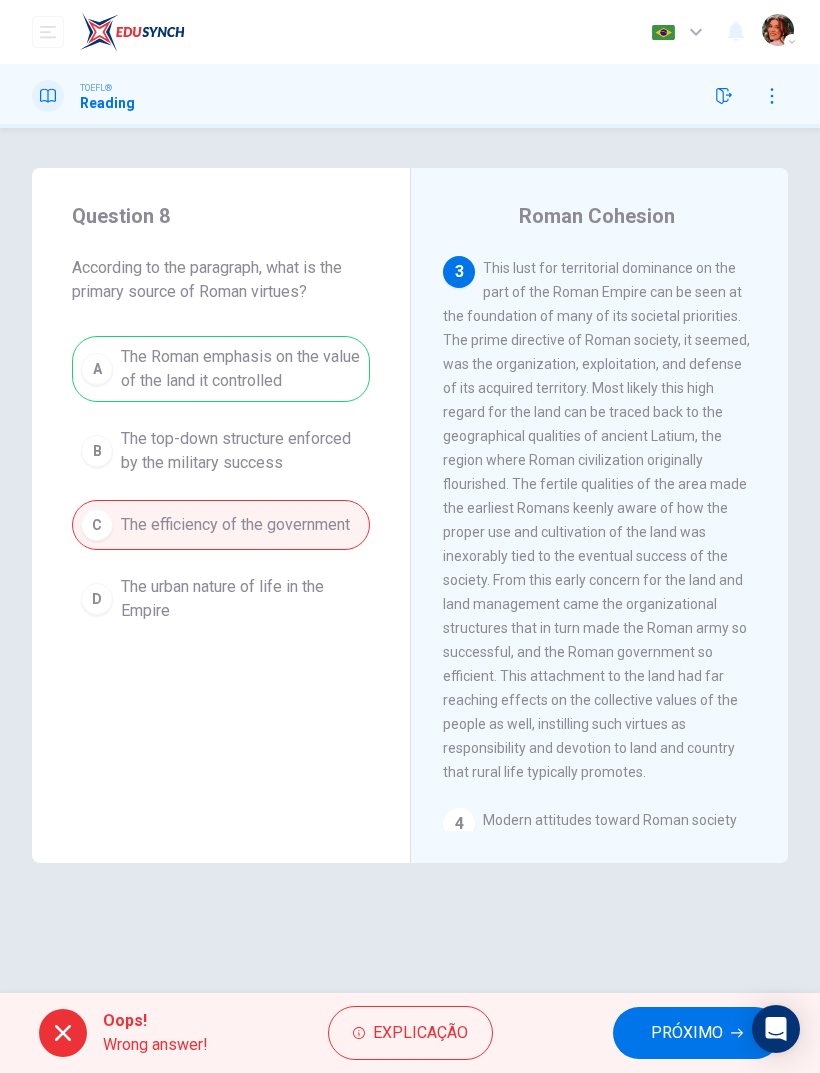 click on "PRÓXIMO" at bounding box center [687, 1033] 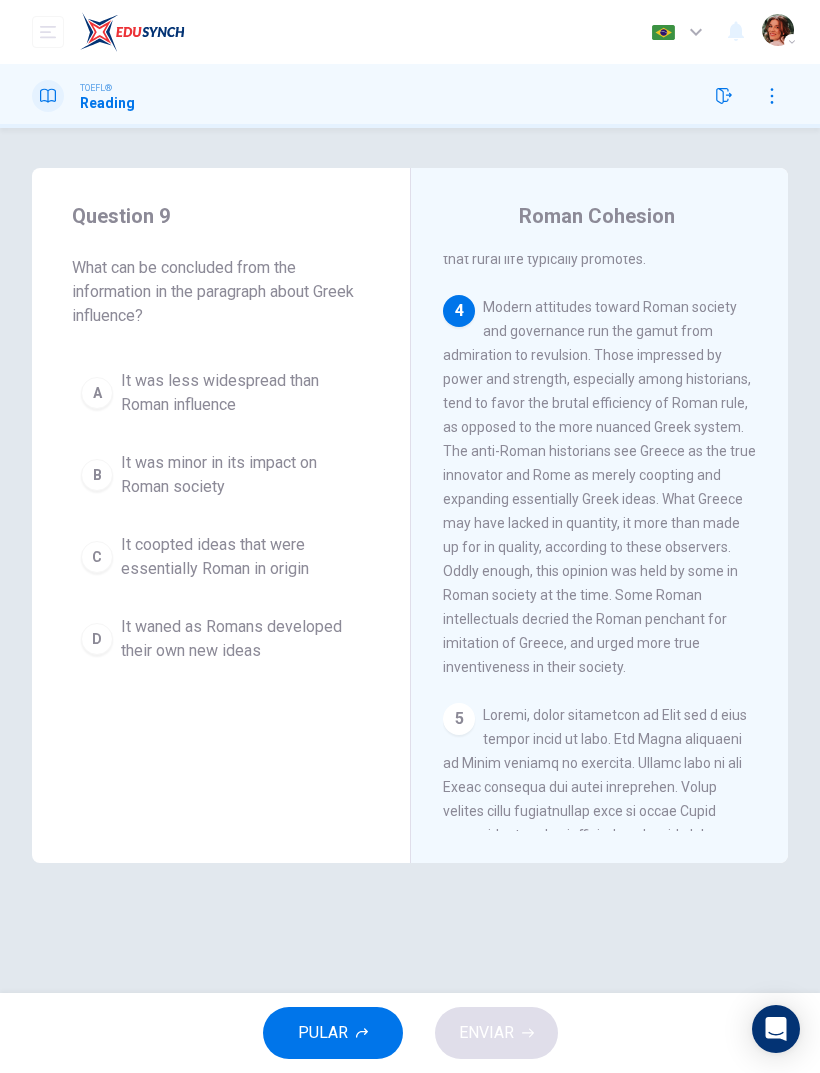 scroll, scrollTop: 1377, scrollLeft: 0, axis: vertical 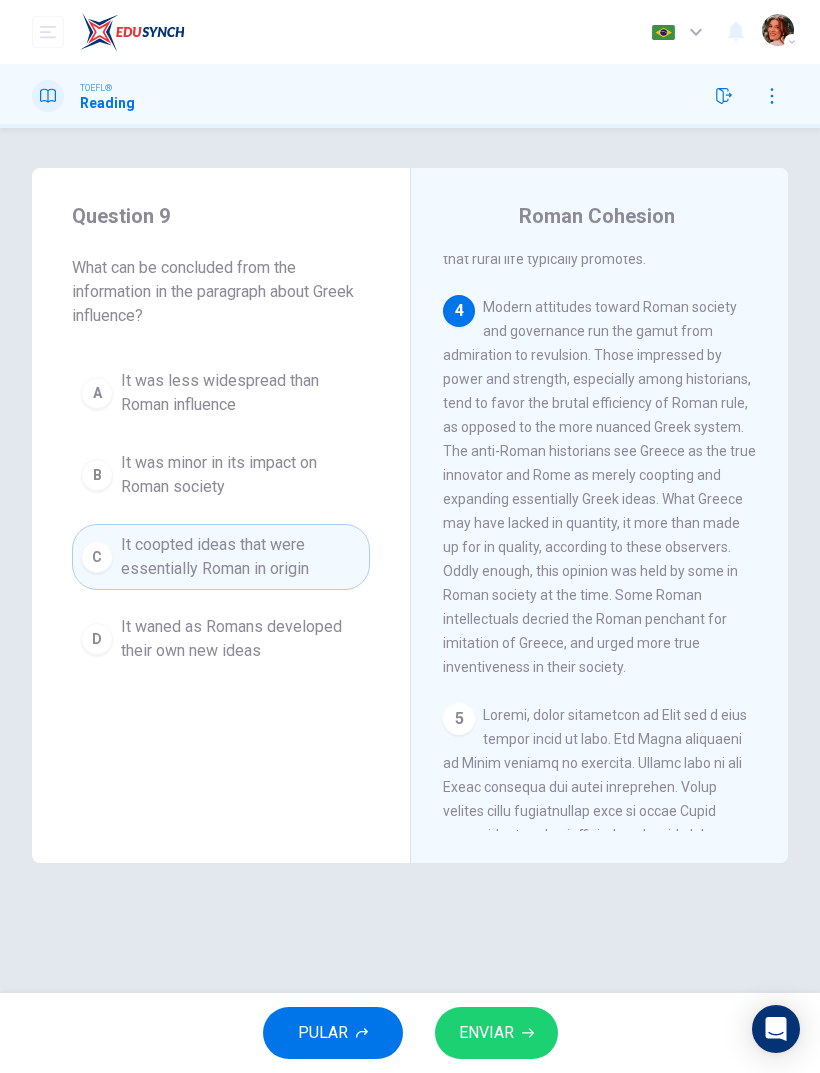 click on "ENVIAR" at bounding box center (486, 1033) 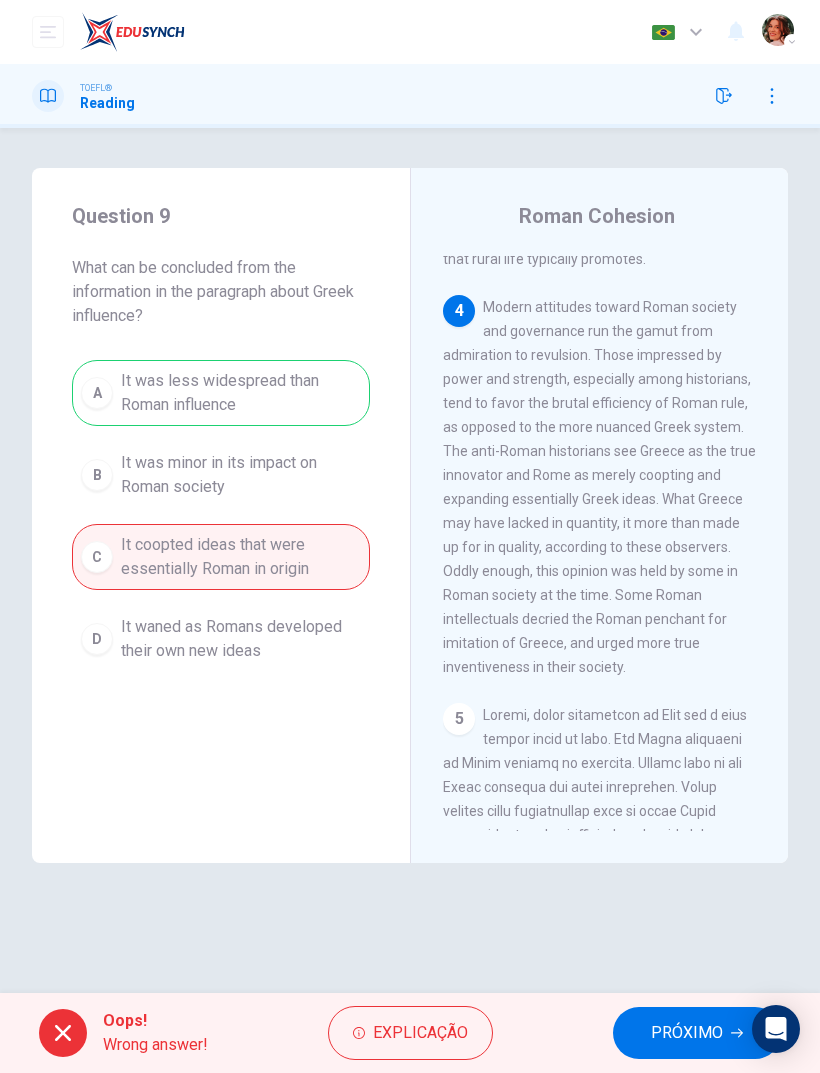 click on "PRÓXIMO" at bounding box center (687, 1033) 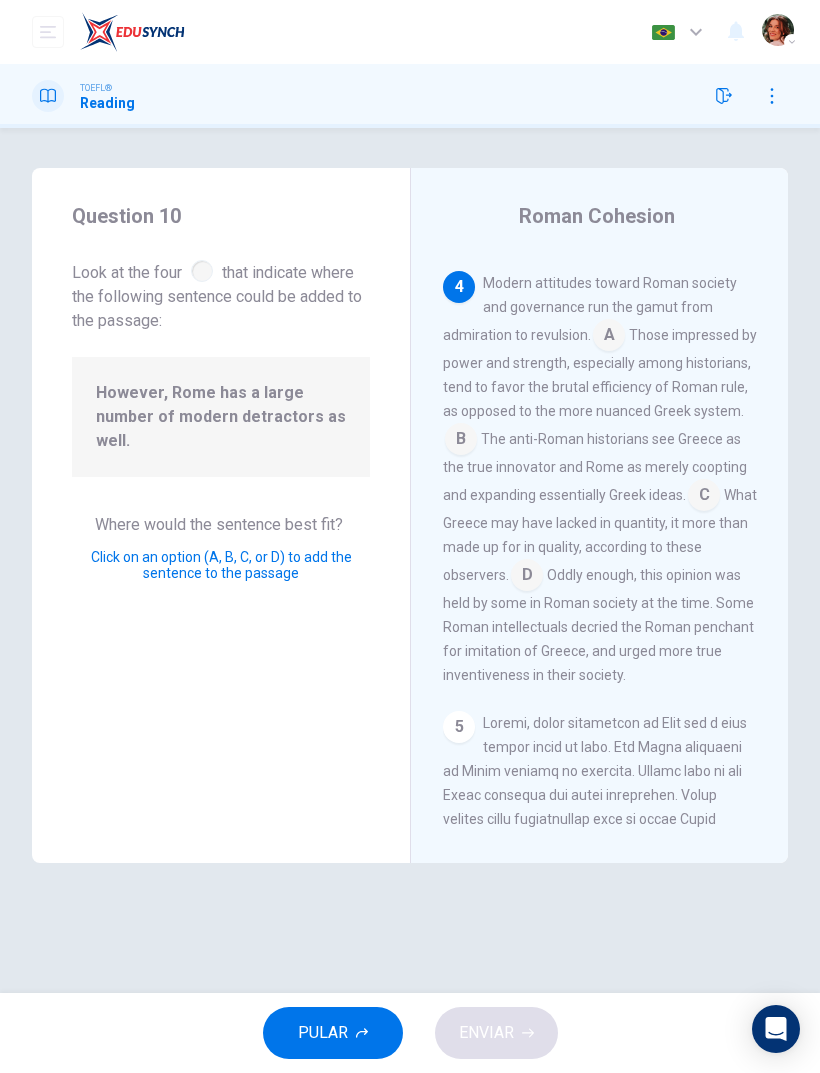 scroll, scrollTop: 1405, scrollLeft: 0, axis: vertical 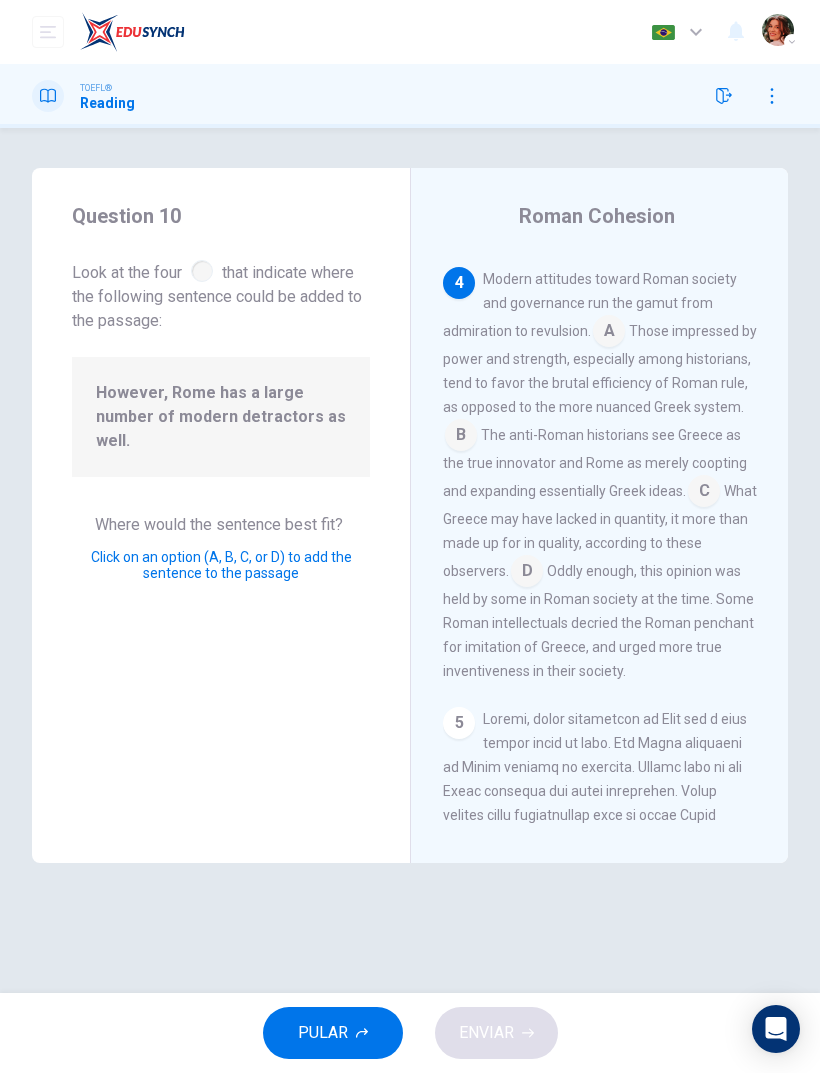 click at bounding box center [527, 573] 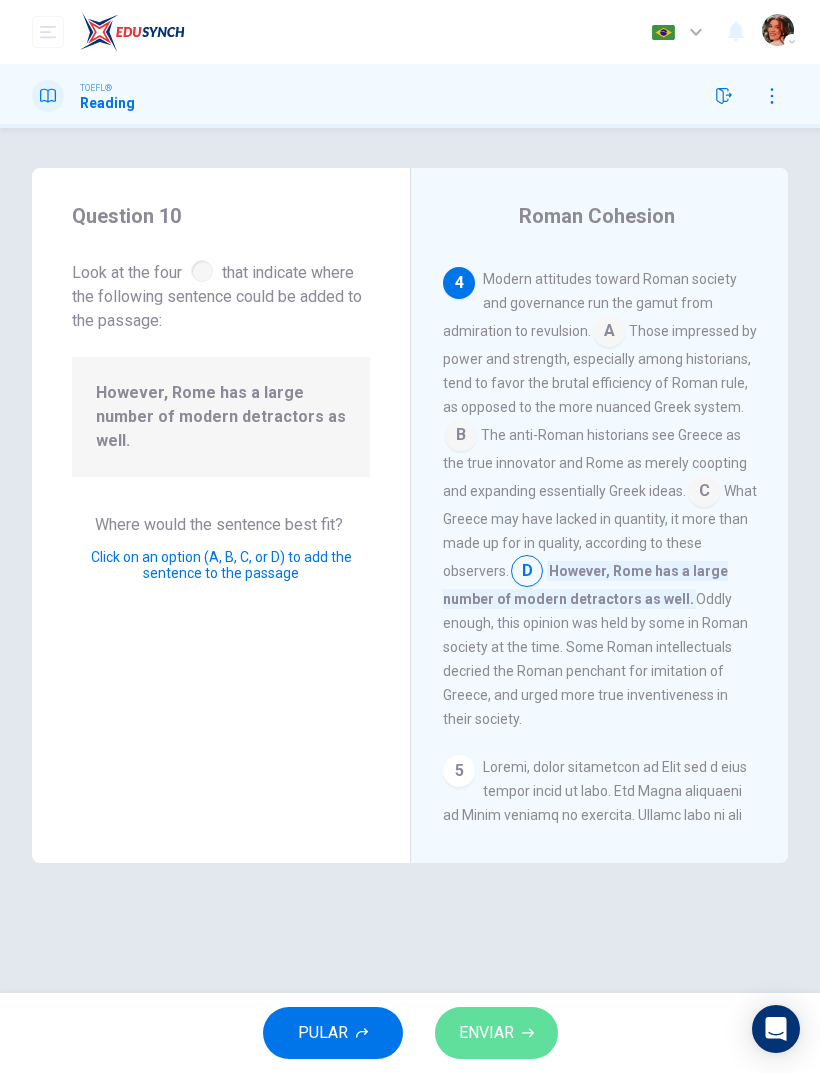 click on "ENVIAR" at bounding box center [496, 1033] 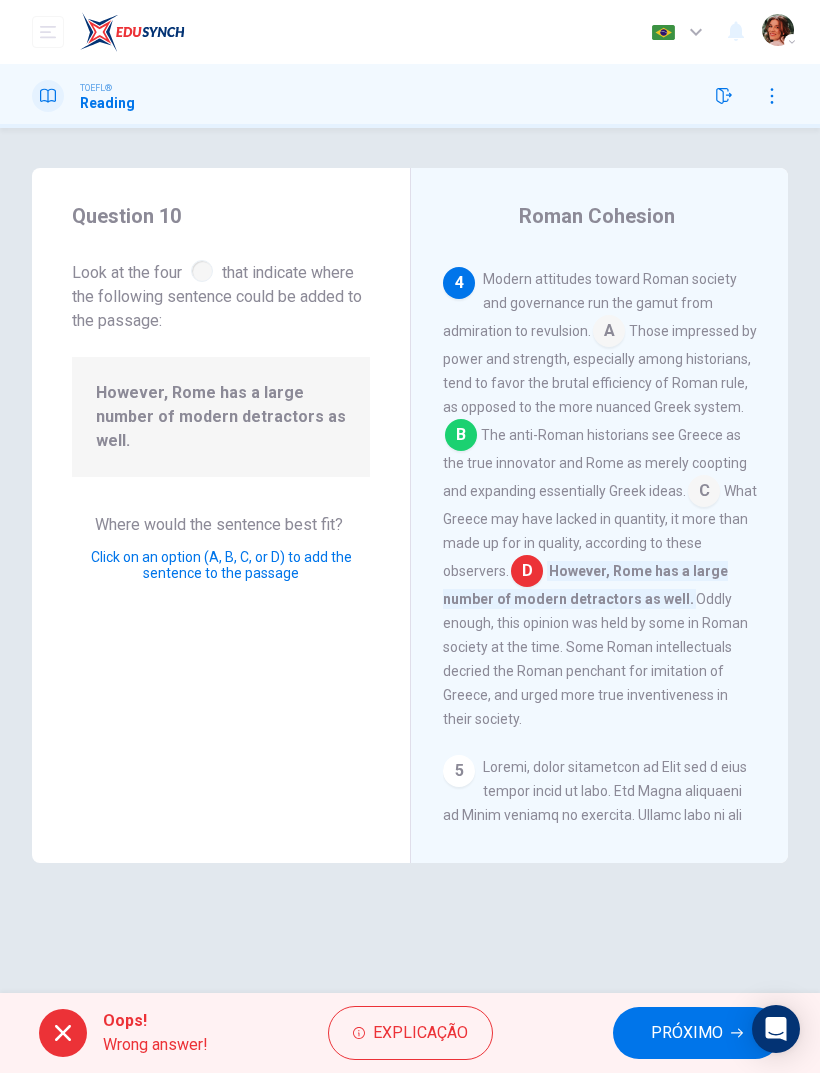 click on "PRÓXIMO" at bounding box center (687, 1033) 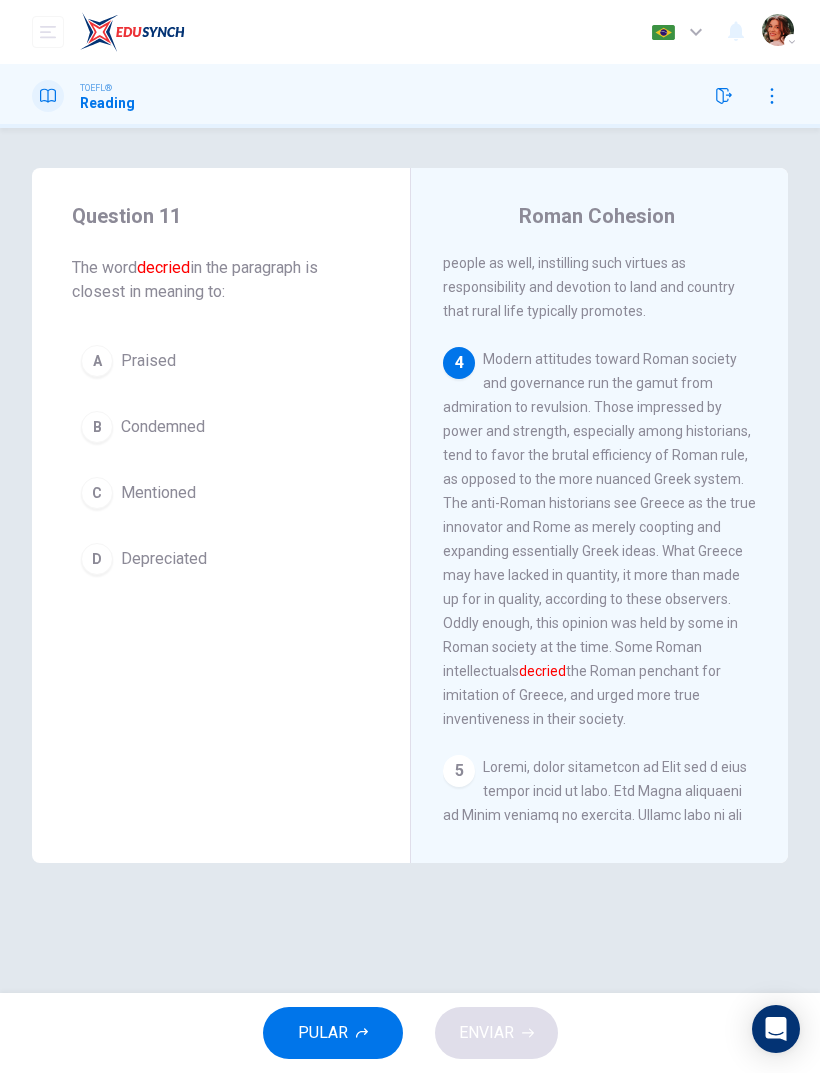 scroll, scrollTop: 1326, scrollLeft: 0, axis: vertical 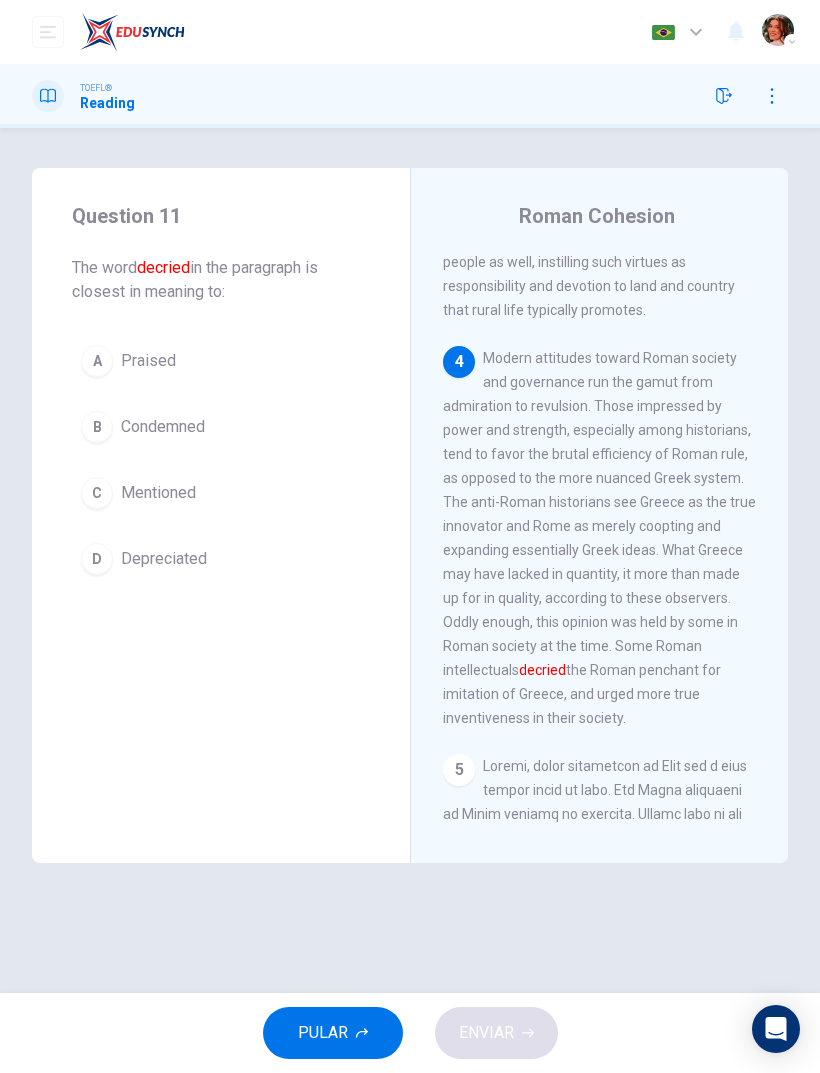 click 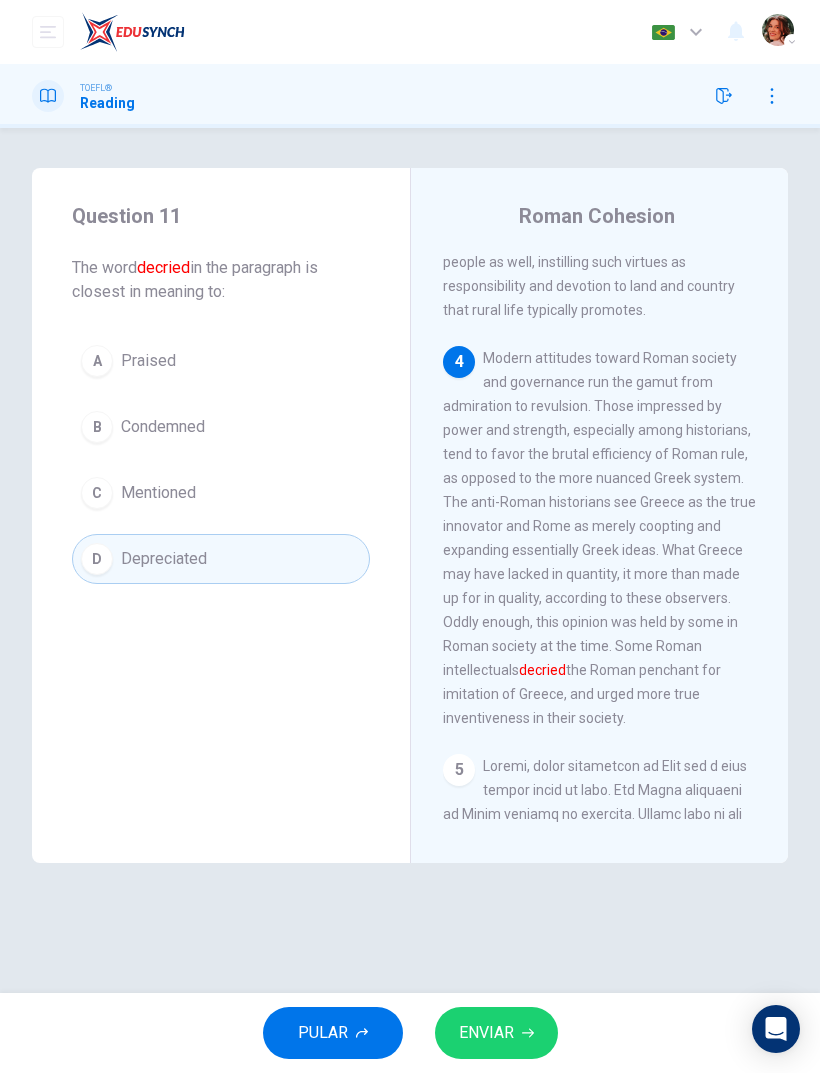 click on "ENVIAR" at bounding box center [486, 1033] 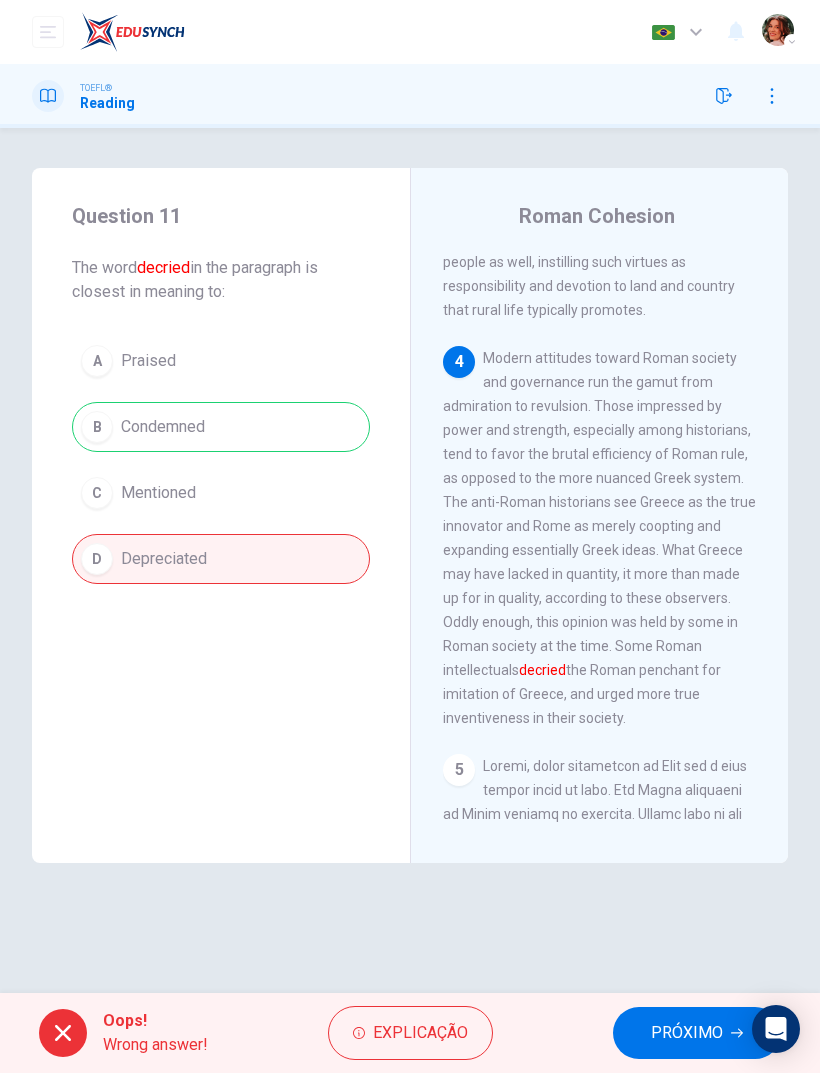 click on "PRÓXIMO" at bounding box center (687, 1033) 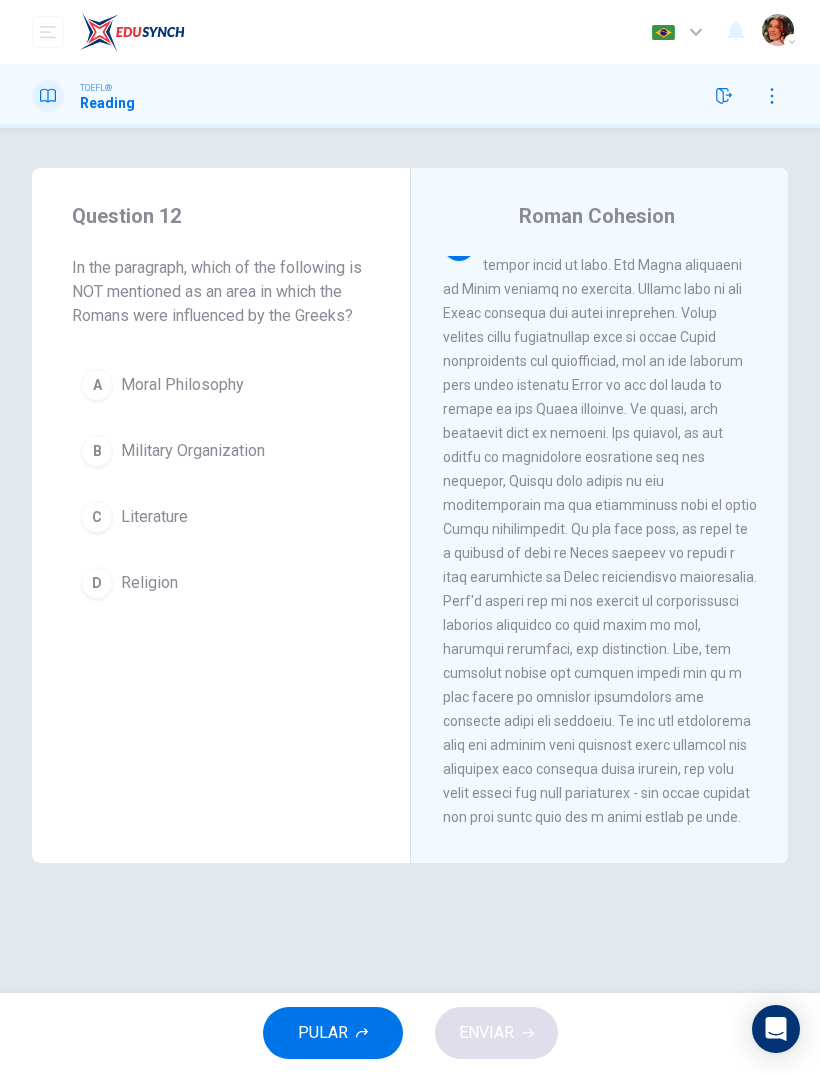 scroll, scrollTop: 1849, scrollLeft: 0, axis: vertical 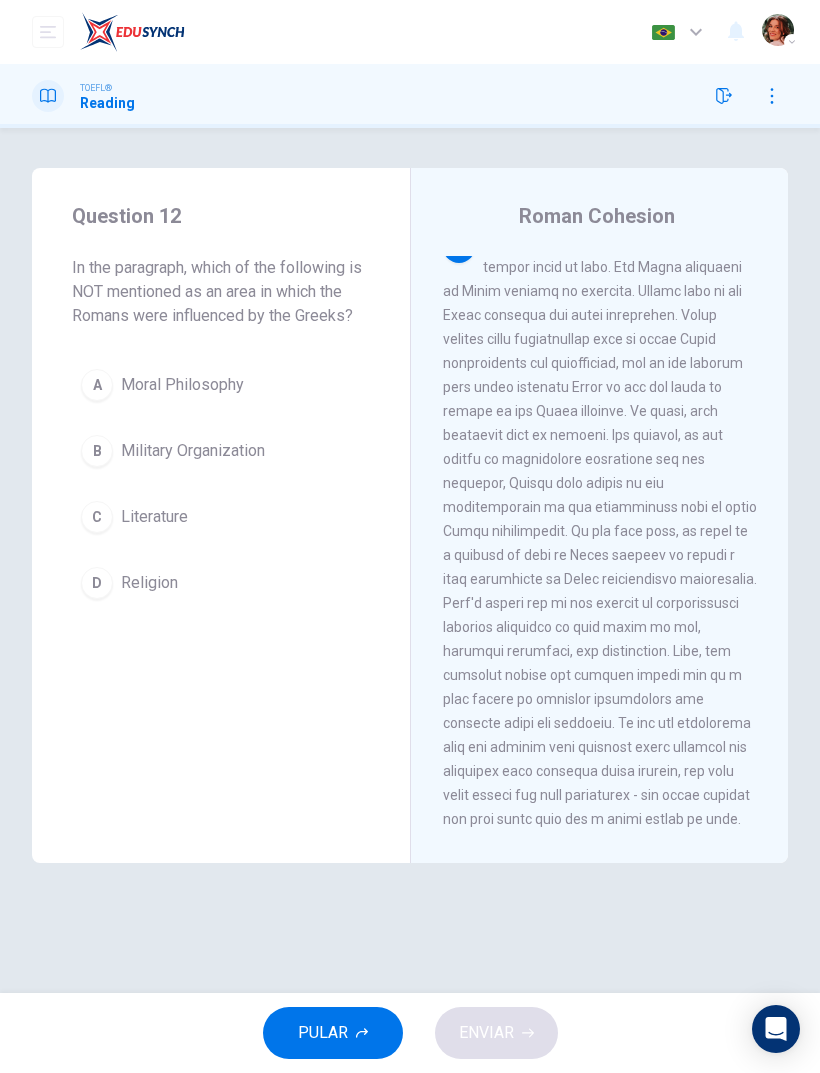 click on "D Religion" at bounding box center [221, 583] 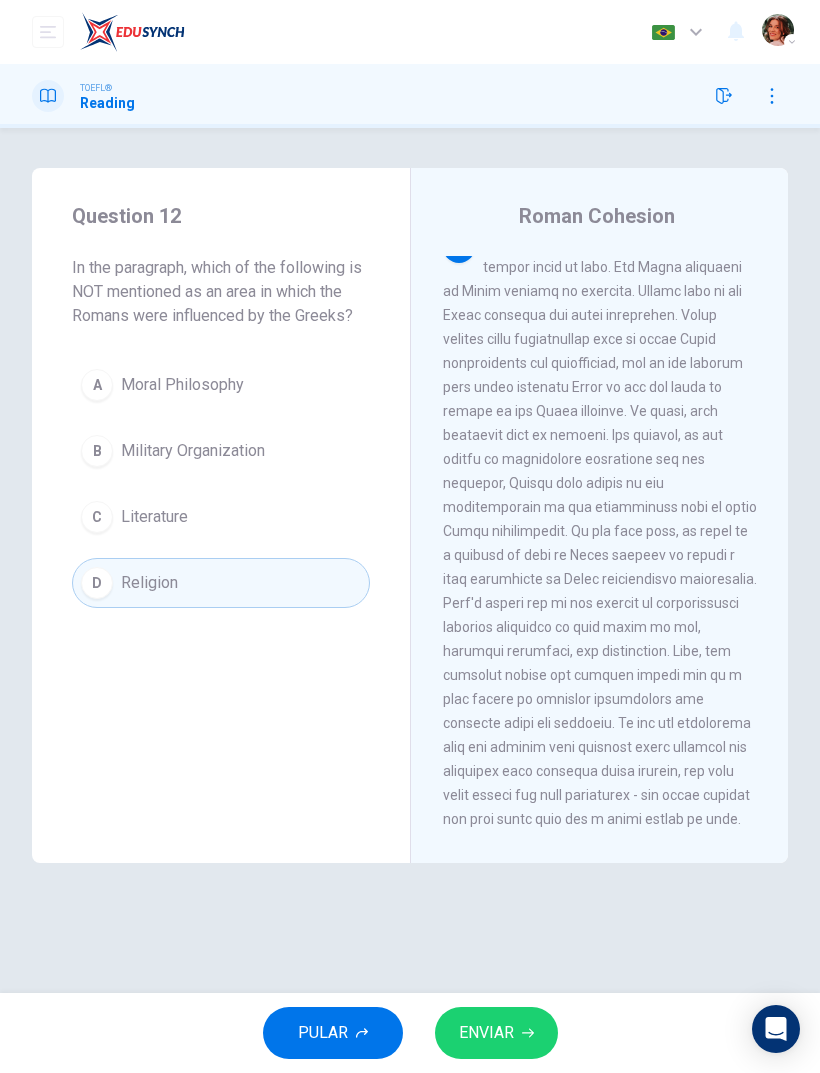 click on "Military Organization" at bounding box center [193, 451] 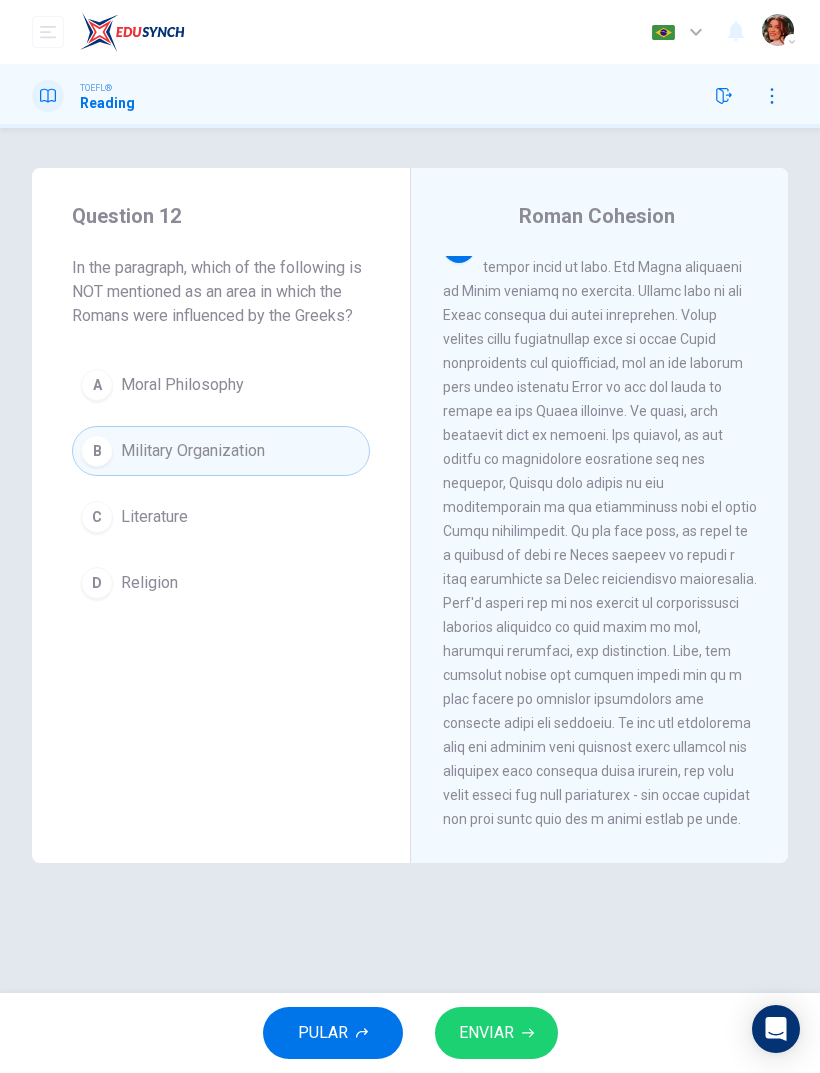 click on "ENVIAR" at bounding box center [486, 1033] 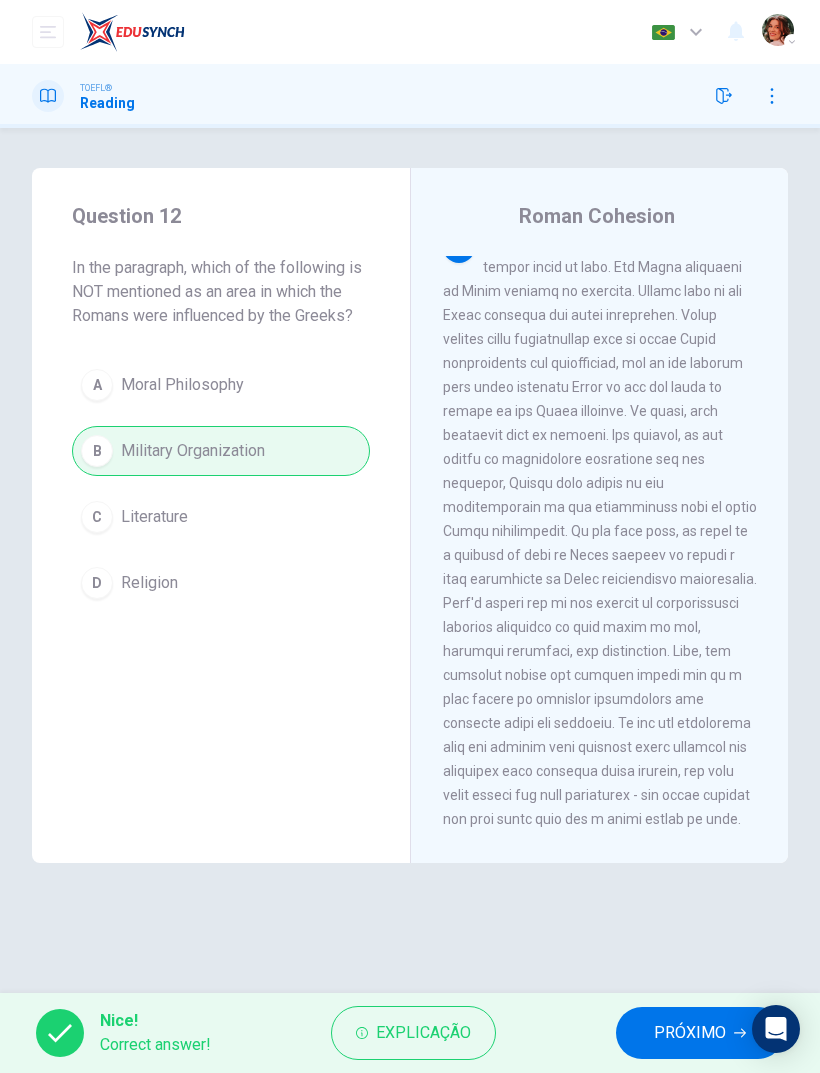 click on "PRÓXIMO" at bounding box center [690, 1033] 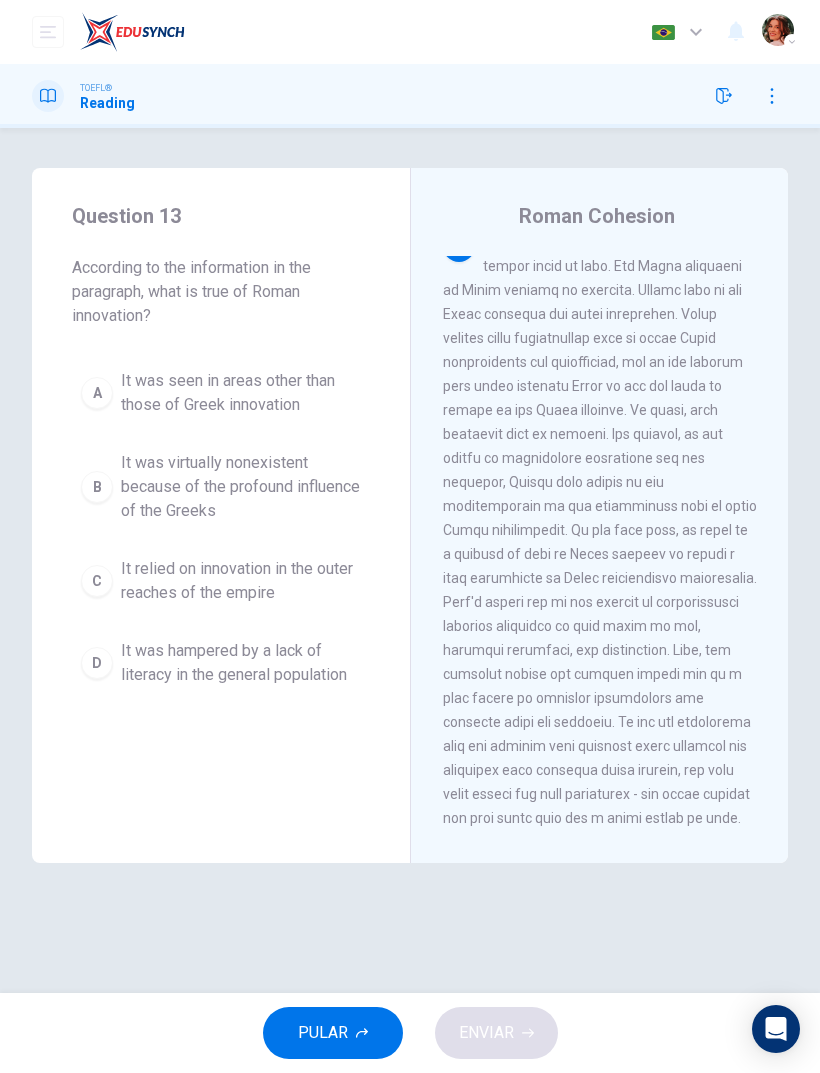 scroll, scrollTop: 1849, scrollLeft: 0, axis: vertical 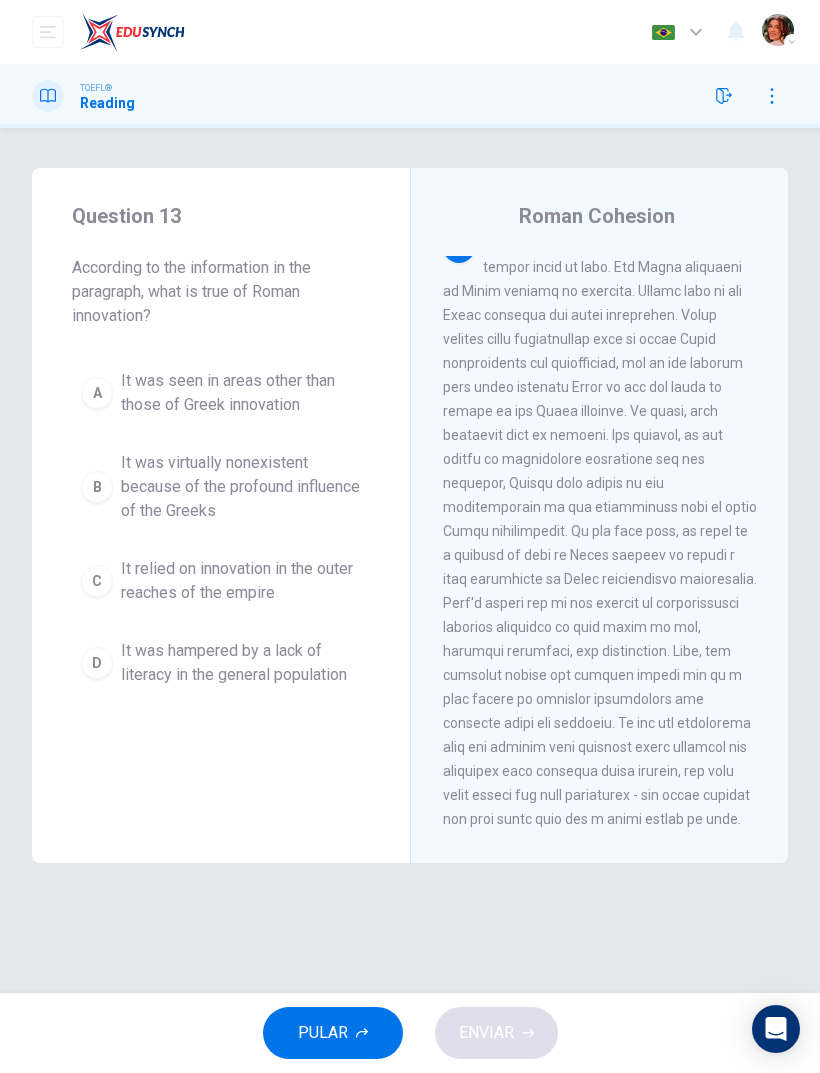 click on "It was seen in areas other than those of Greek innovation" at bounding box center [241, 393] 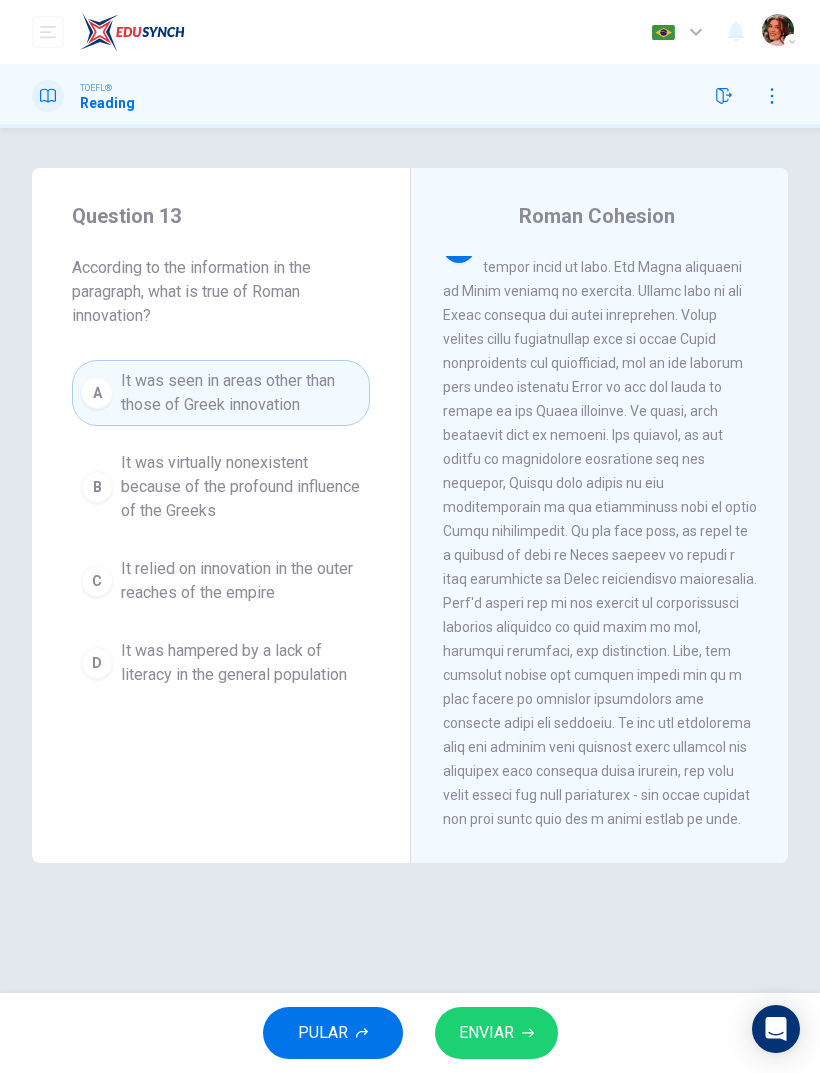 click on "ENVIAR" at bounding box center (486, 1033) 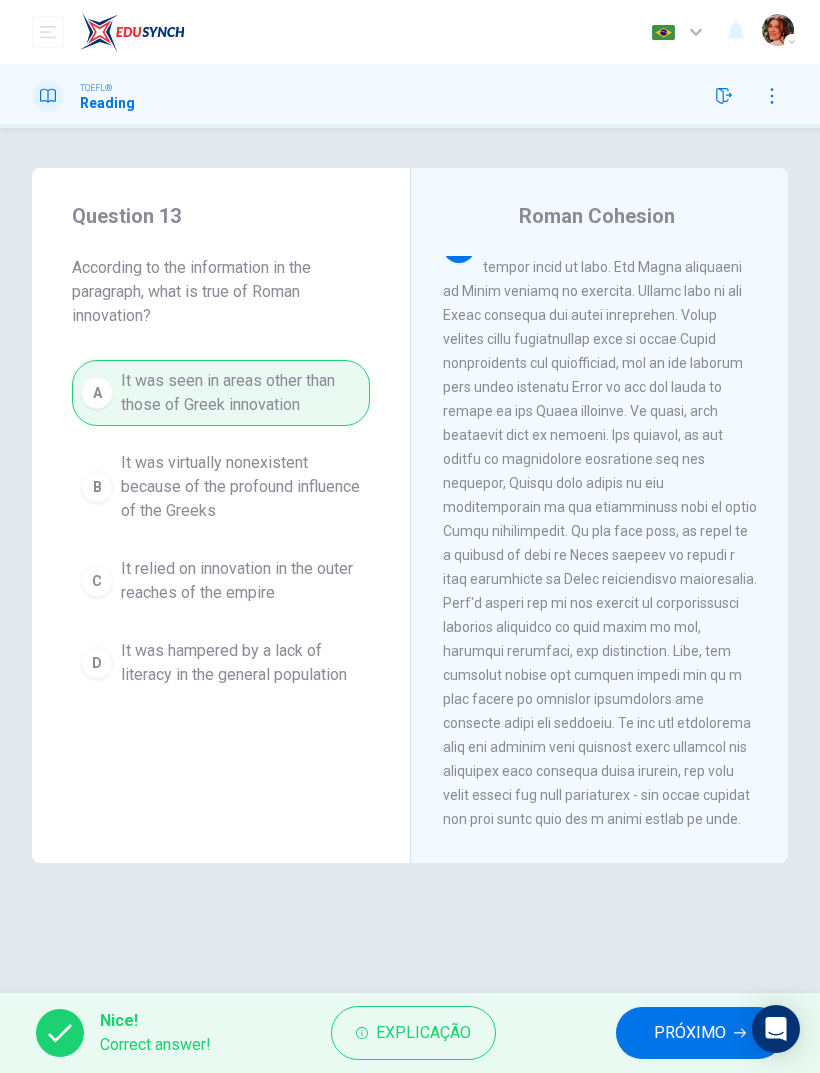 click on "PRÓXIMO" at bounding box center [690, 1033] 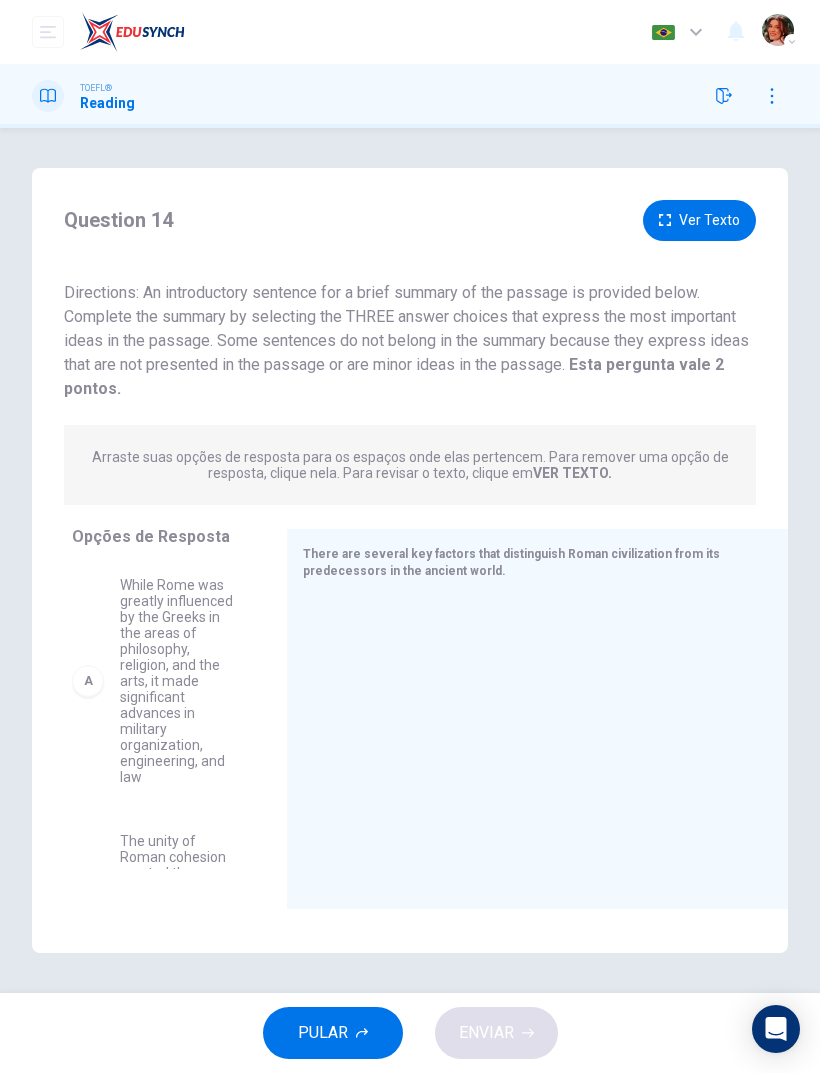 scroll, scrollTop: 0, scrollLeft: 0, axis: both 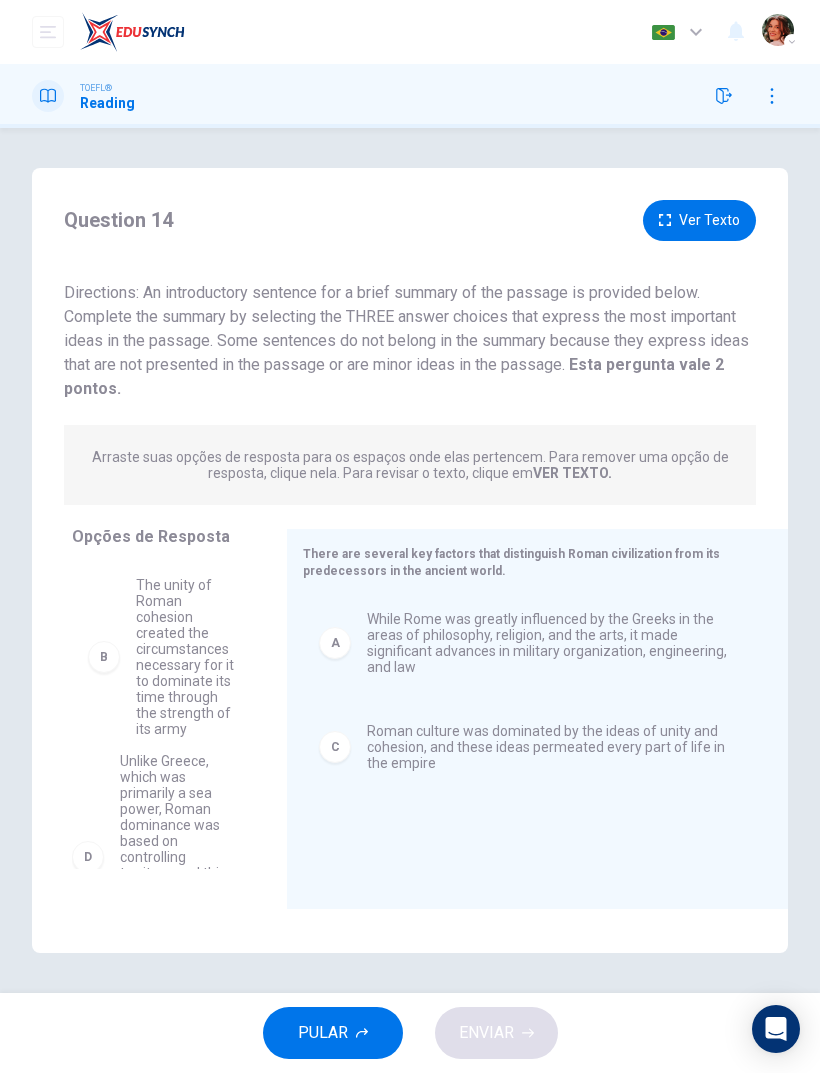 click on "D Unlike Greece, which was primarily a sea power, Roman dominance was based on controlling territory, and this difference profoundly affected Roman attitudes and values E Greek sea power was substantial, but the example of Alexander the Great shows that the Greeks were also adept at territorial acquisition, just as the Romans understood the value of sea power F Roman attachment to the land had a great impact on the collective values of the people living under Imperial rule" at bounding box center (163, 715) 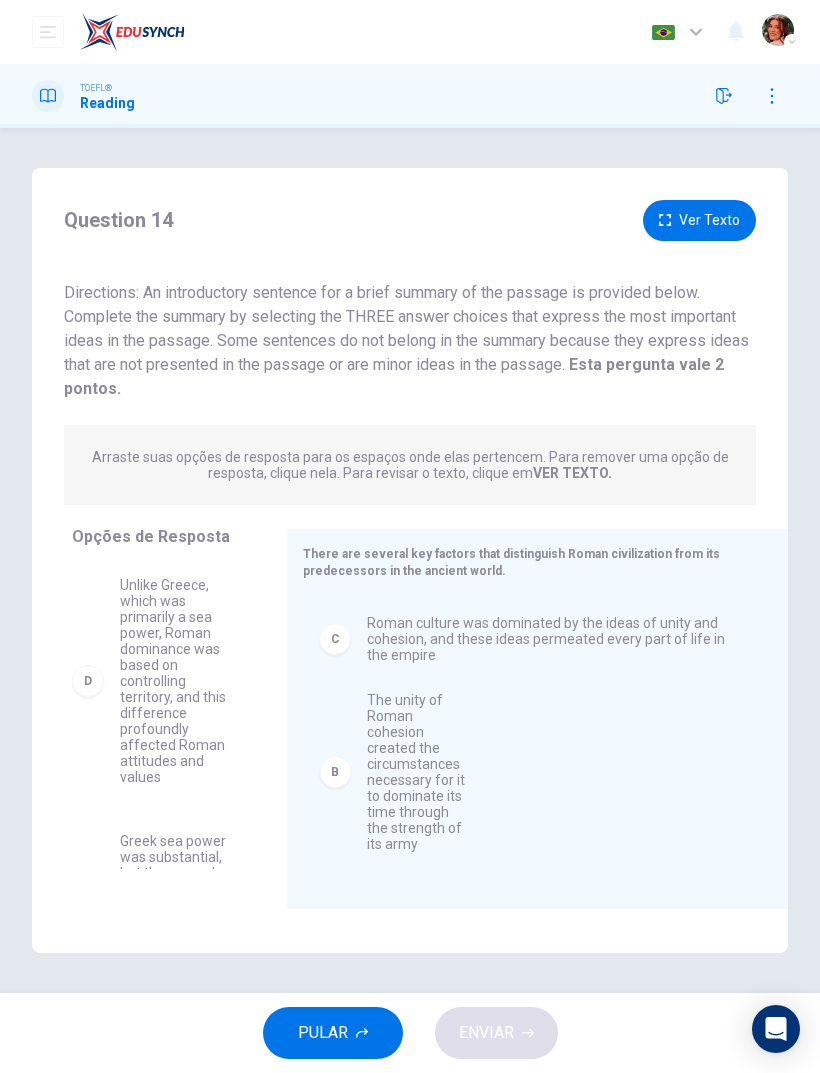 scroll, scrollTop: 20, scrollLeft: 0, axis: vertical 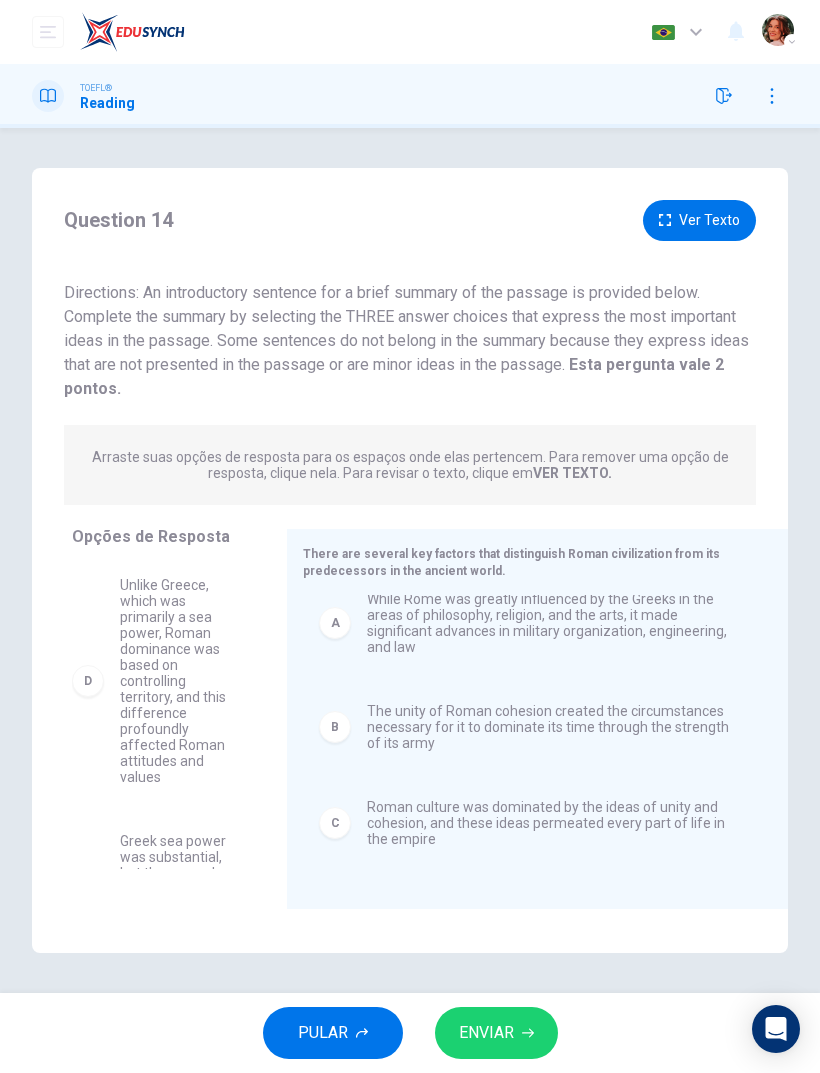 click on "ENVIAR" at bounding box center [486, 1033] 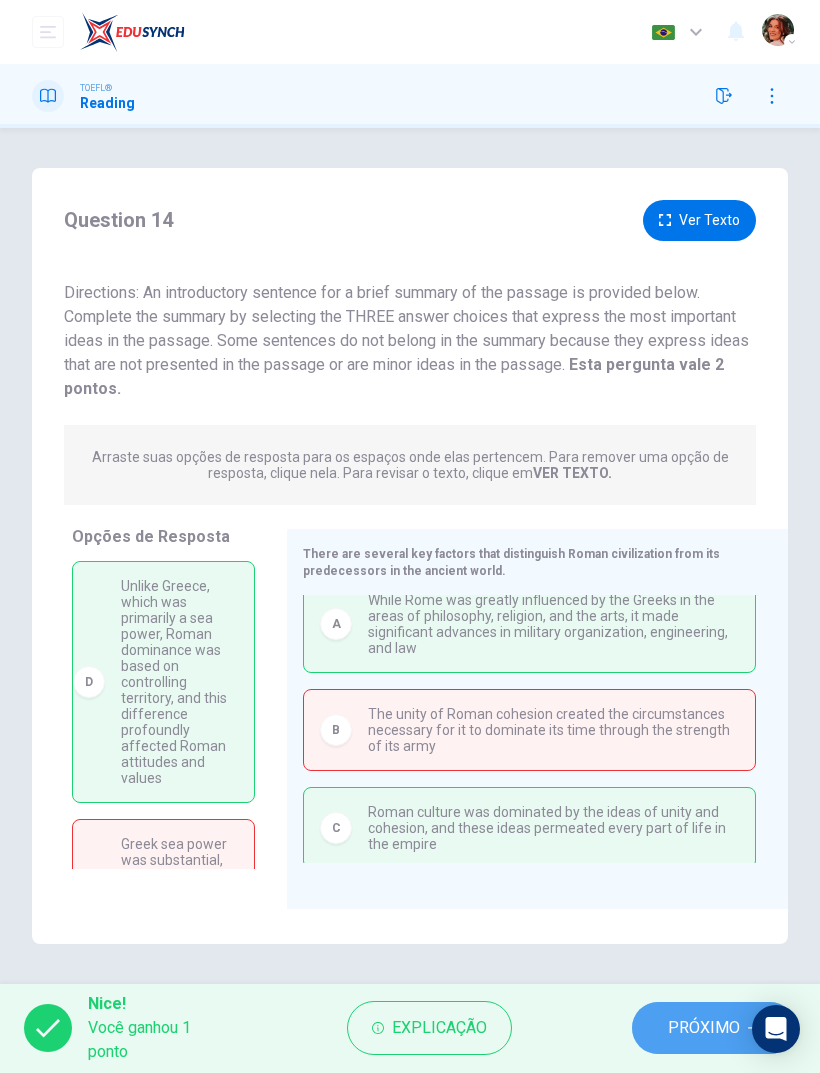click on "PRÓXIMO" at bounding box center [704, 1028] 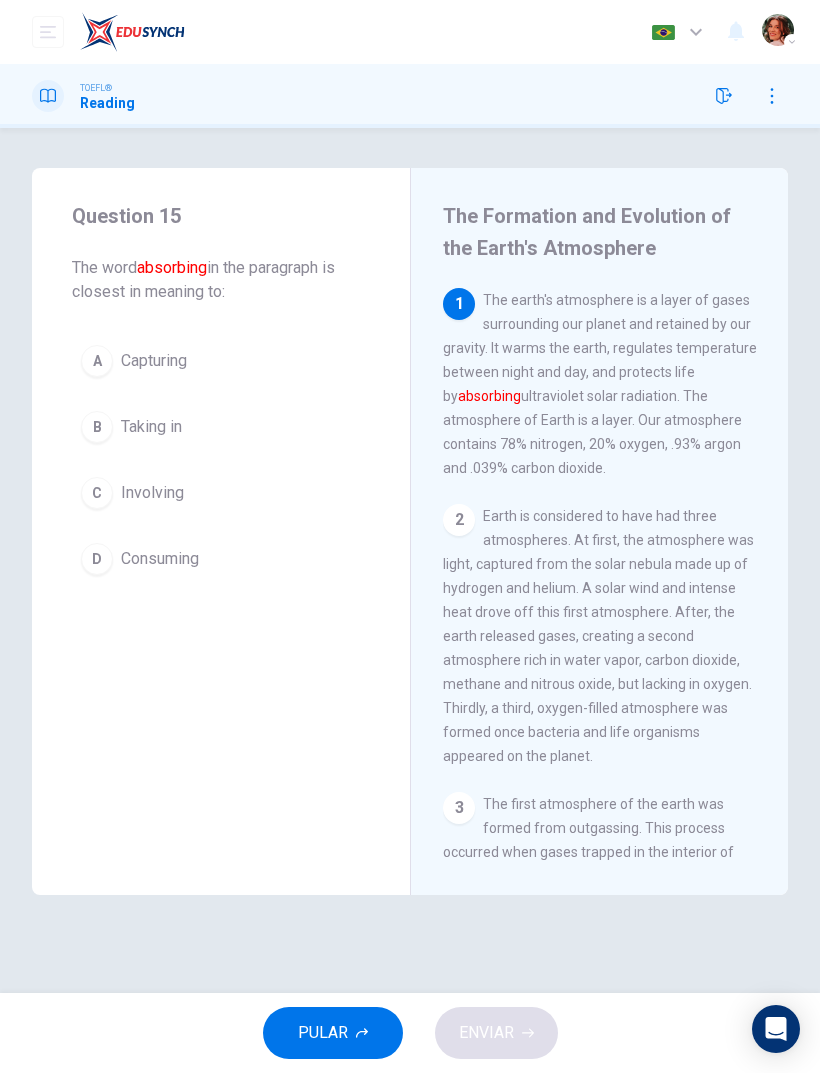 click at bounding box center [748, 96] 